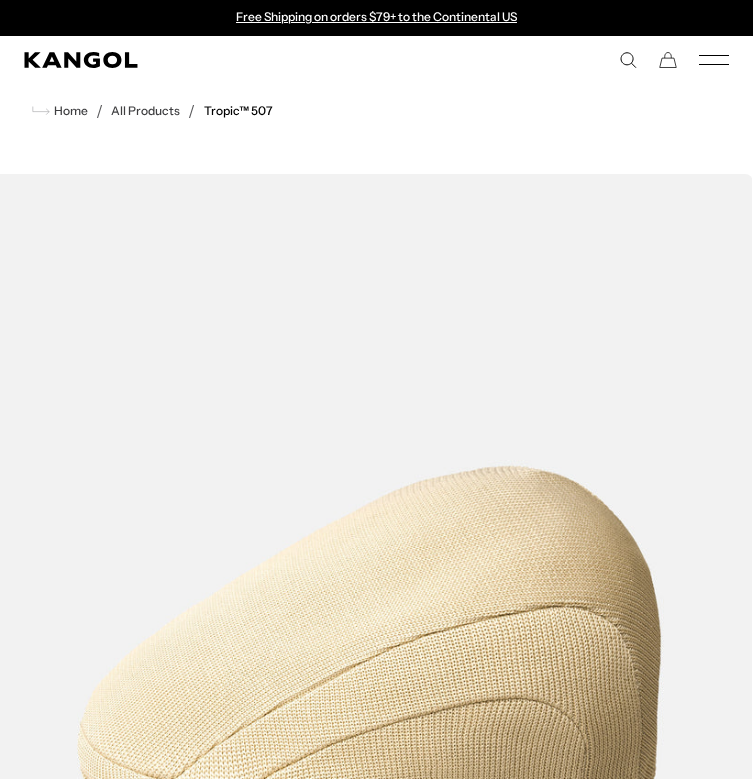 scroll, scrollTop: 0, scrollLeft: 0, axis: both 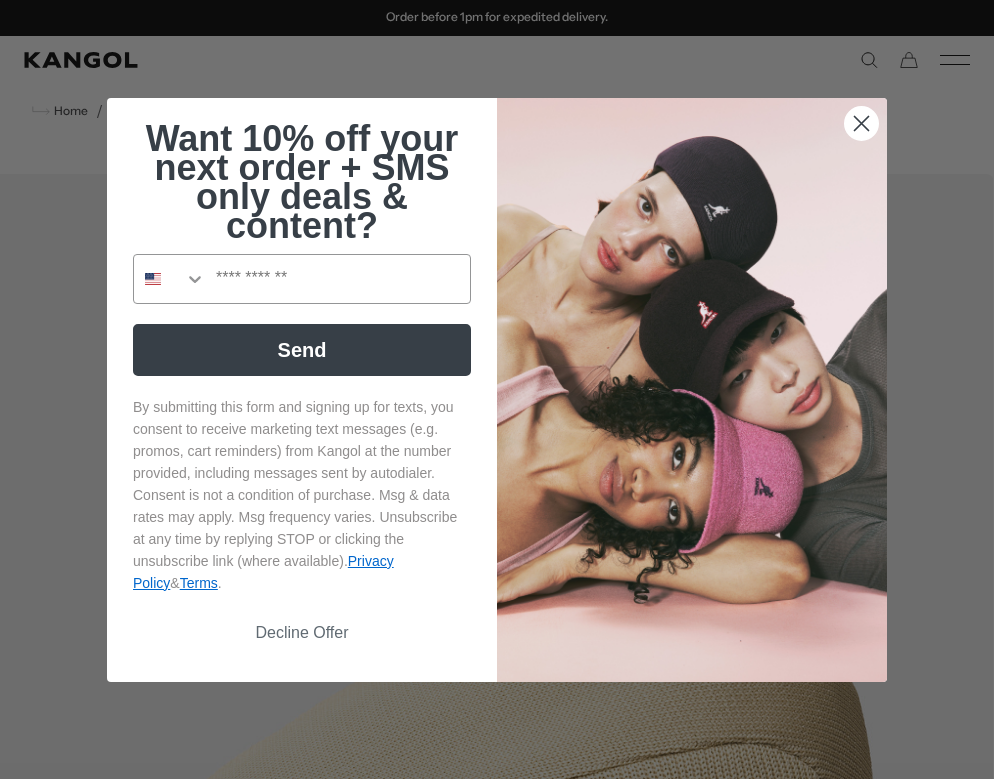 click 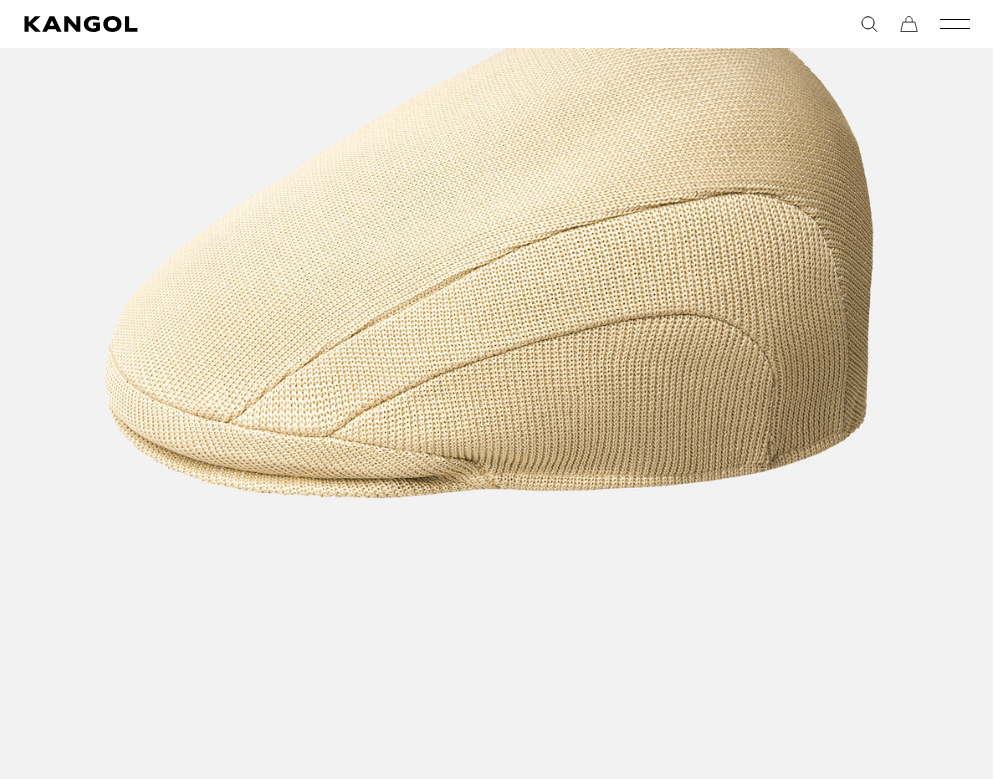 scroll, scrollTop: 712, scrollLeft: 0, axis: vertical 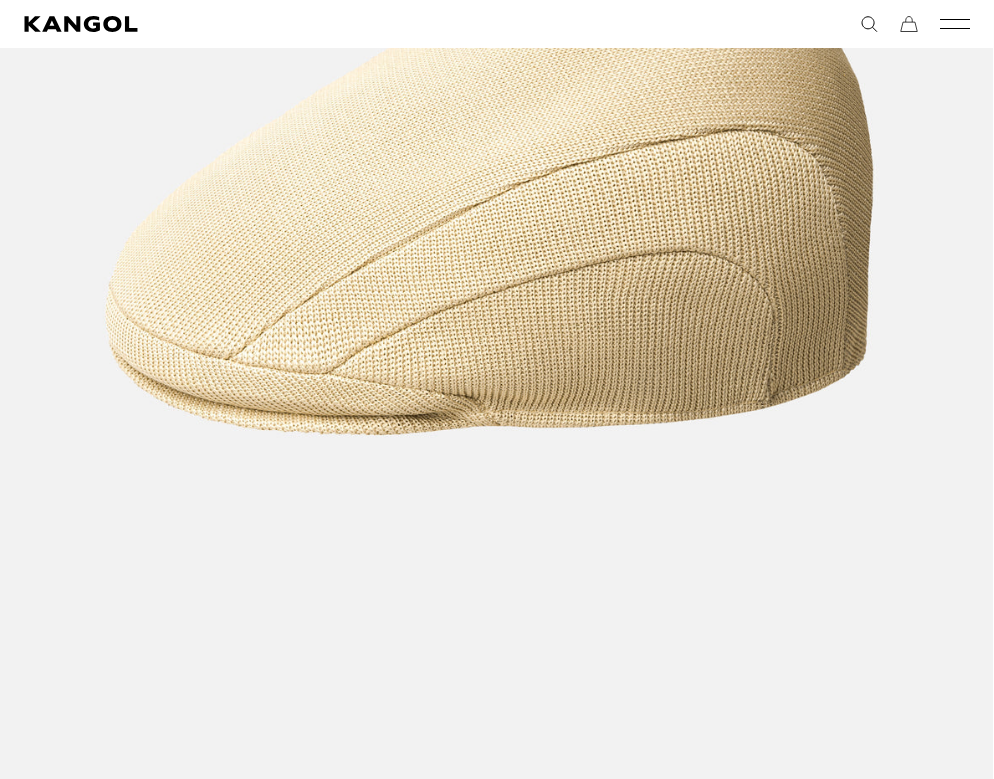 click at bounding box center (491, 190) 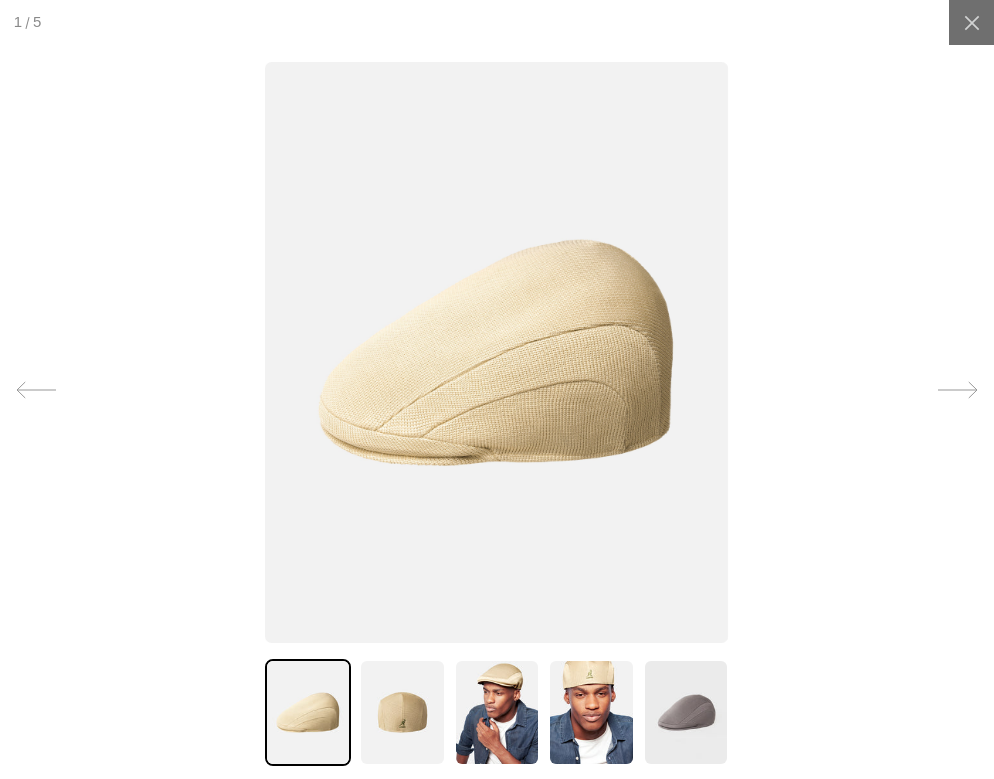 click 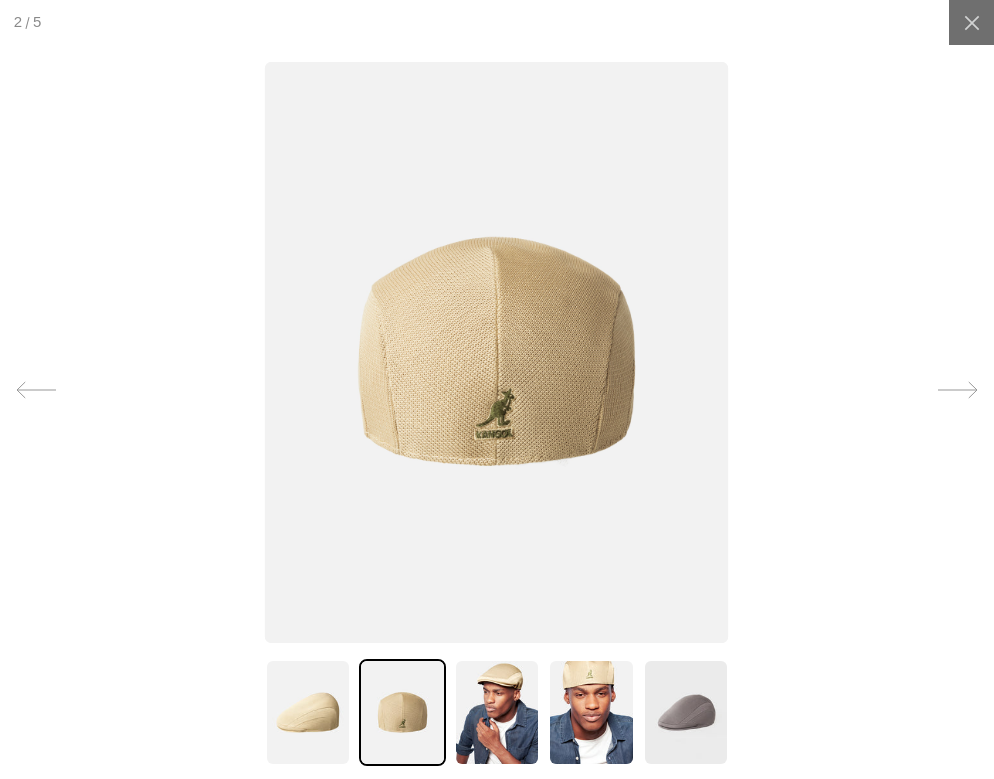 scroll, scrollTop: 0, scrollLeft: 412, axis: horizontal 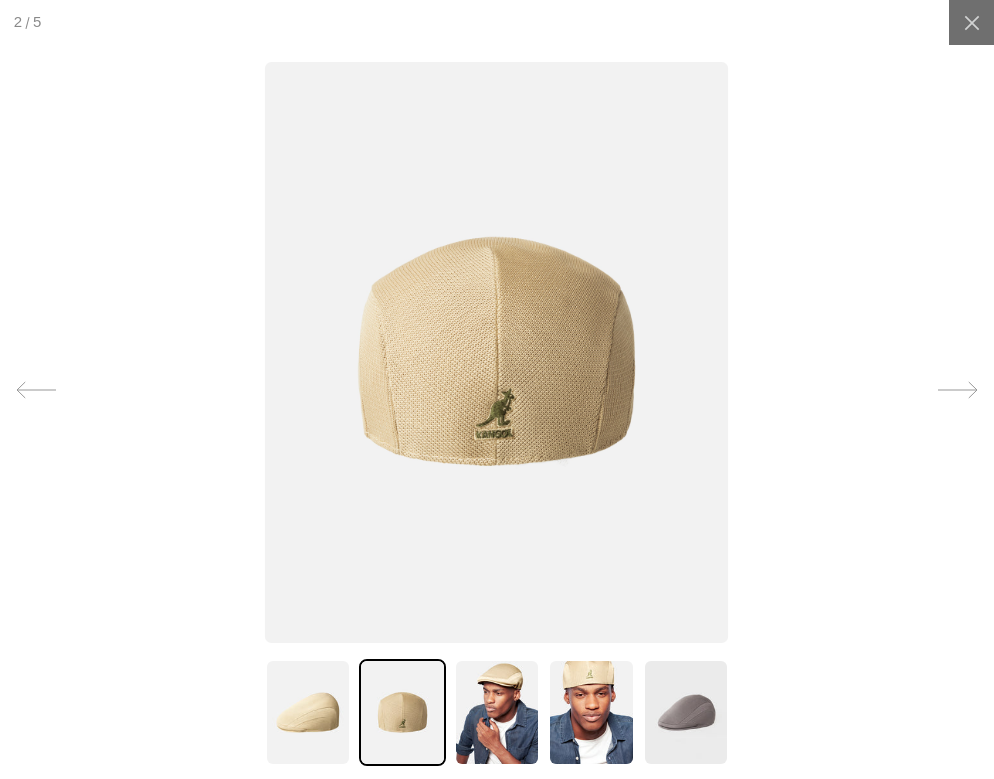 click 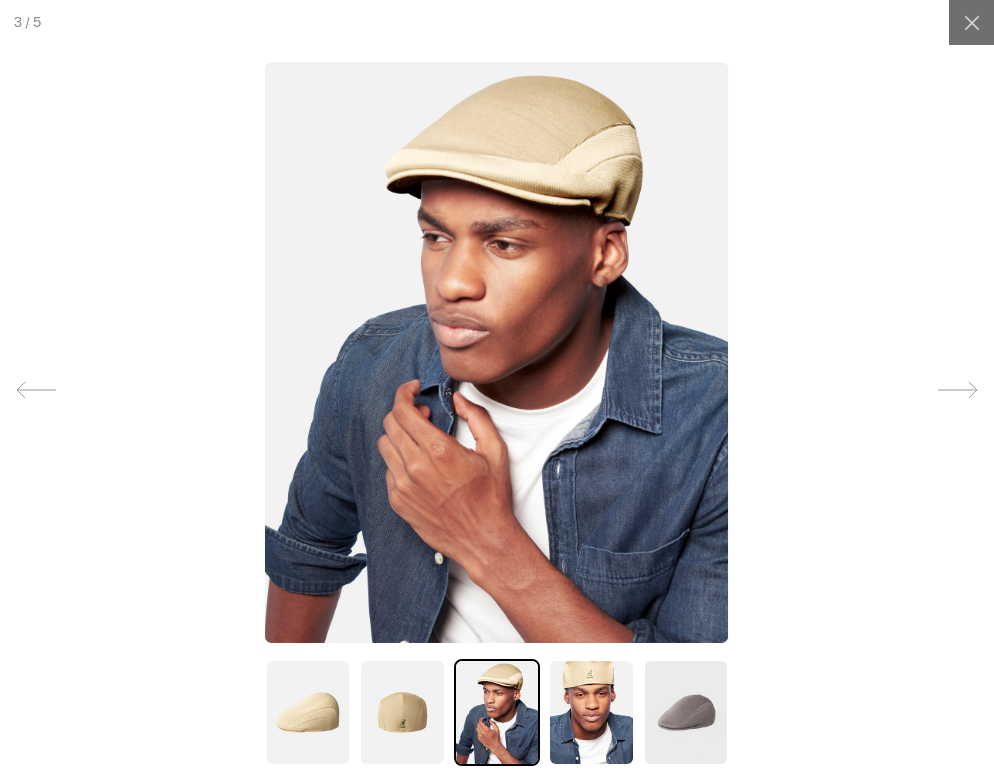 click 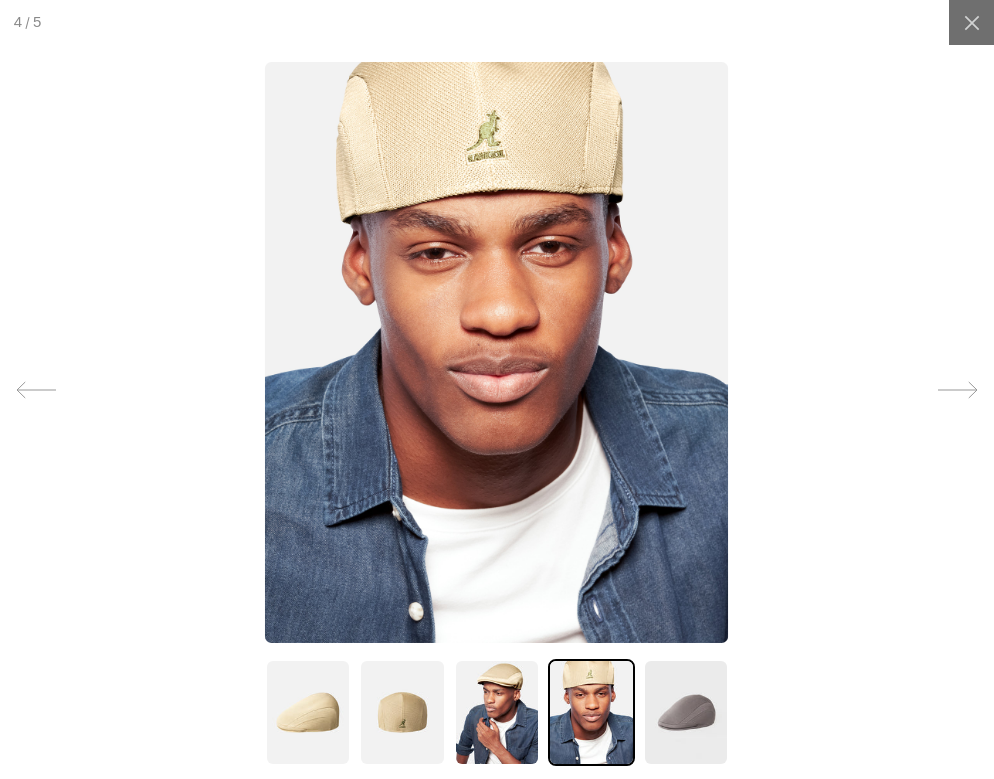 click 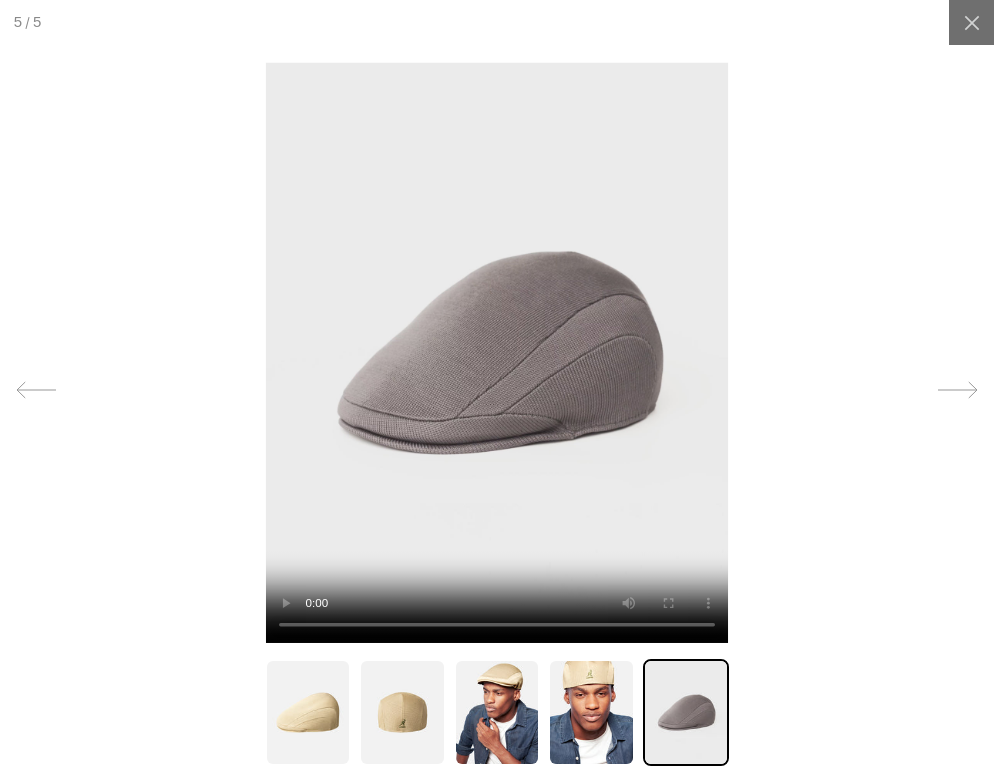 scroll, scrollTop: 0, scrollLeft: 0, axis: both 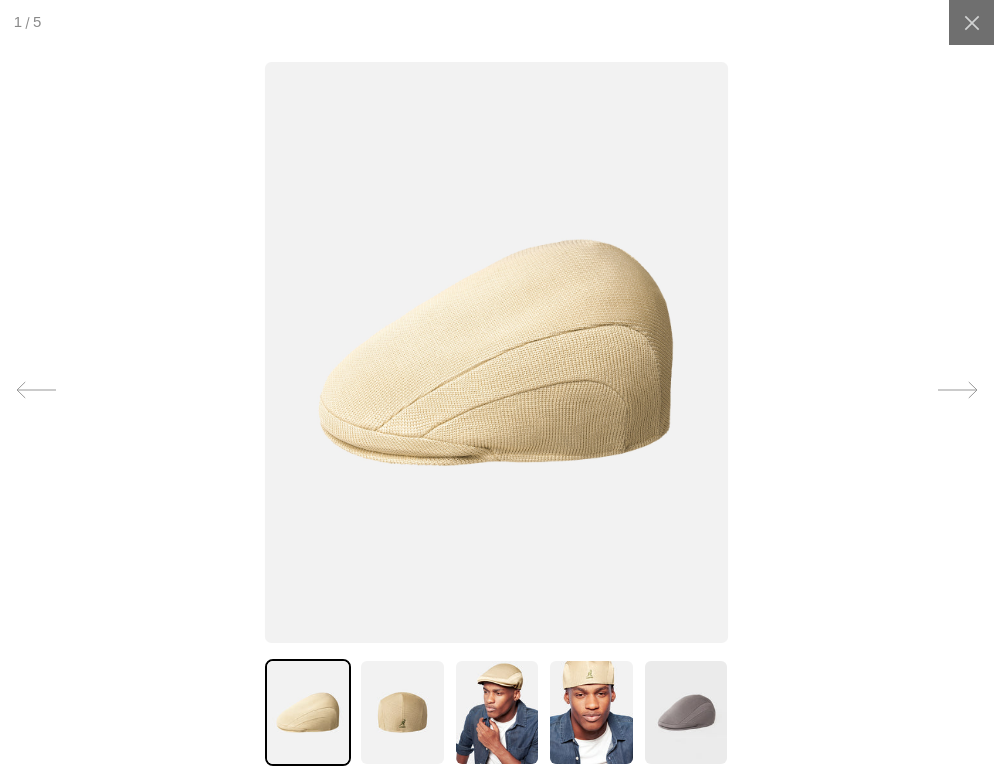 click 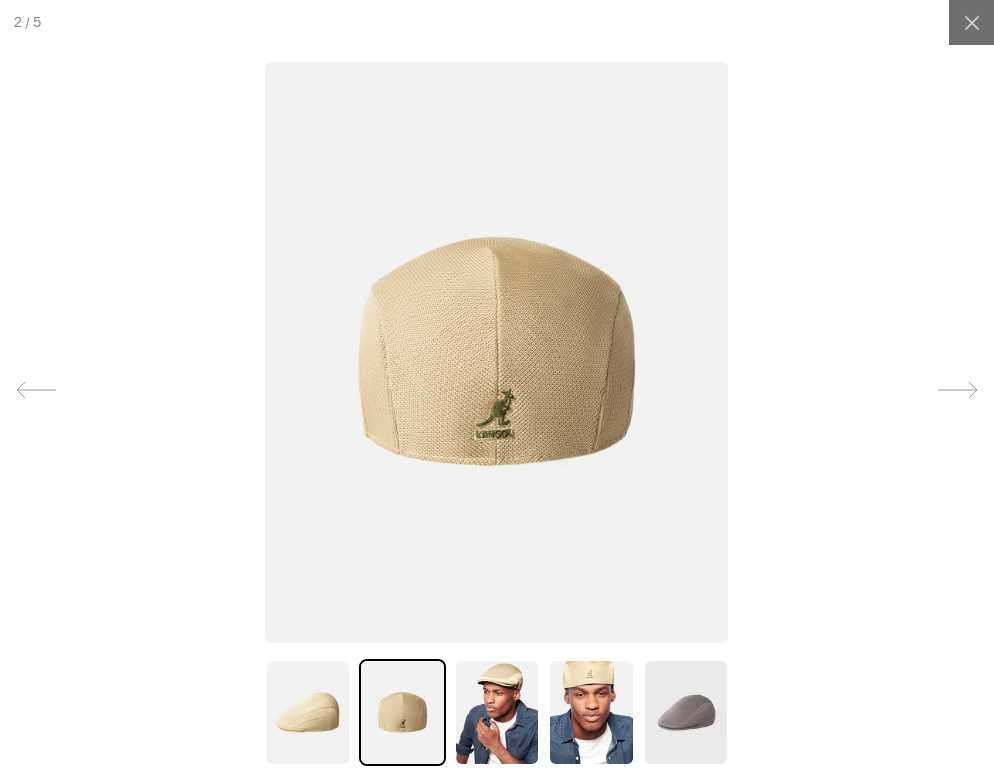 click 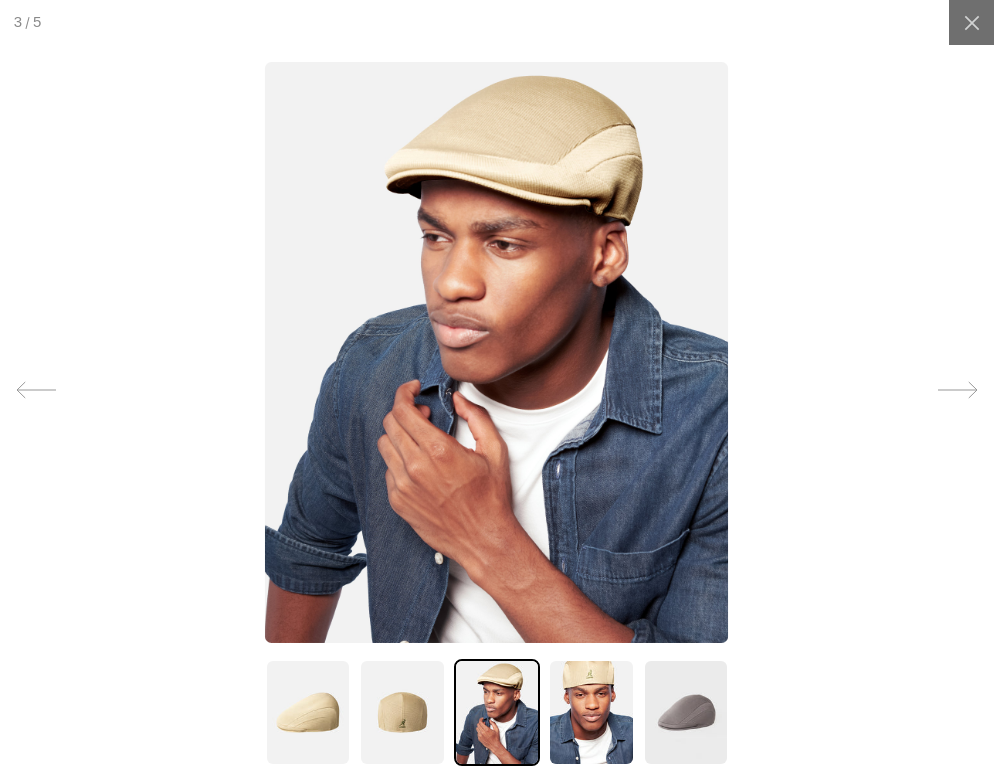 scroll, scrollTop: 0, scrollLeft: 0, axis: both 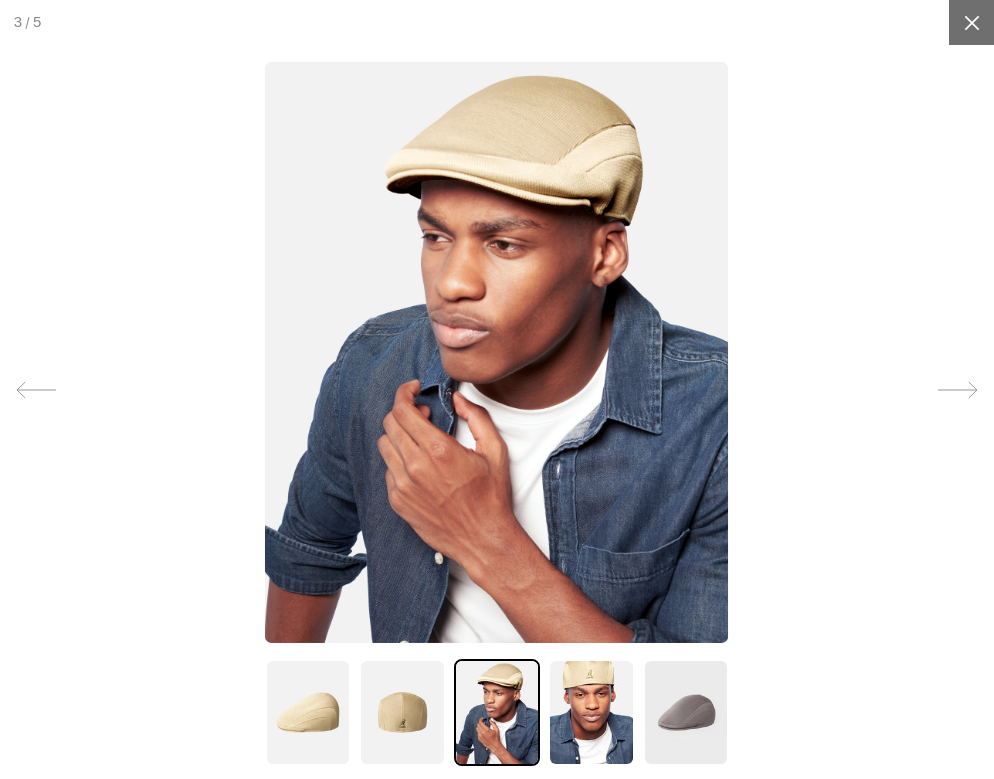 click at bounding box center (971, 22) 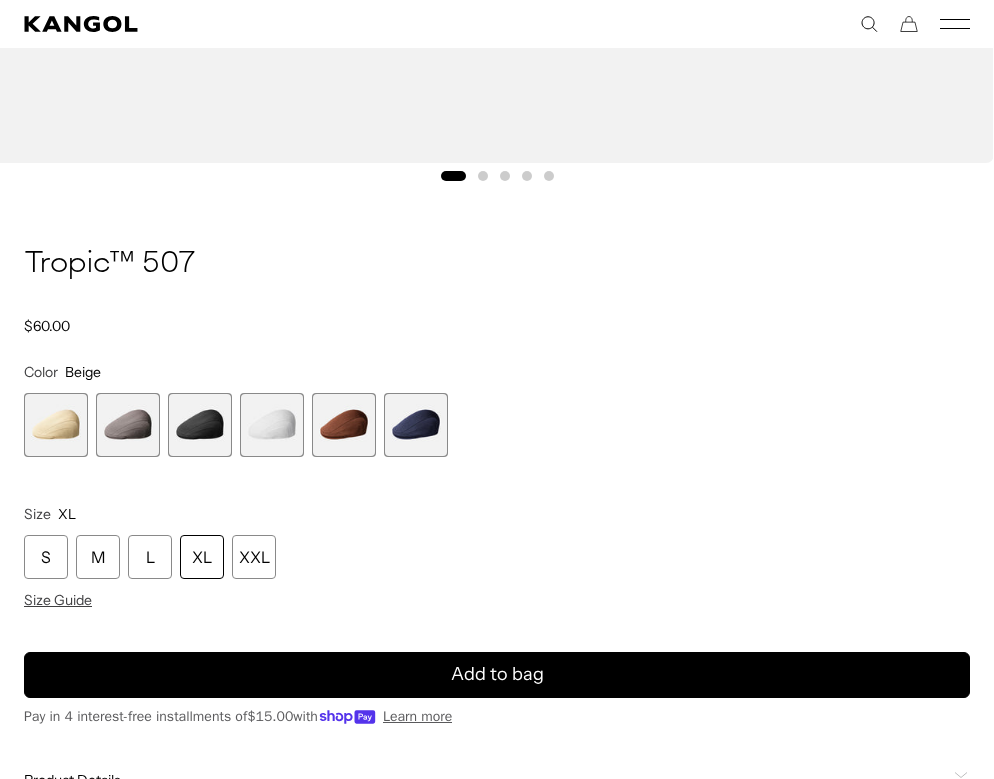 scroll, scrollTop: 1525, scrollLeft: 0, axis: vertical 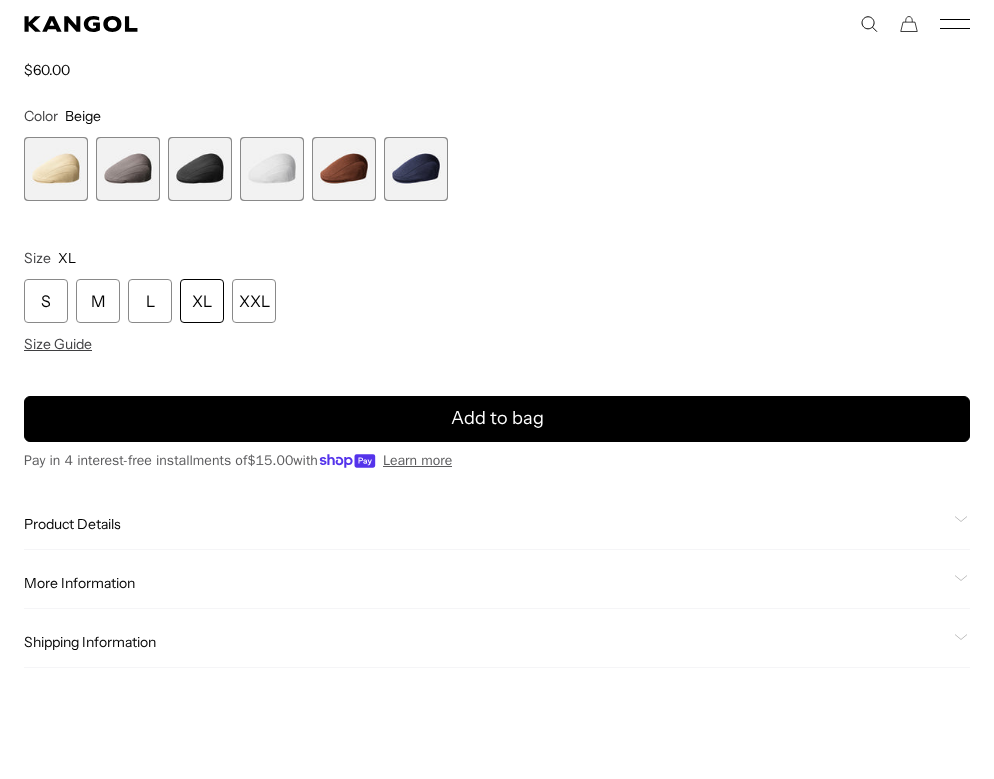 click at bounding box center (200, 169) 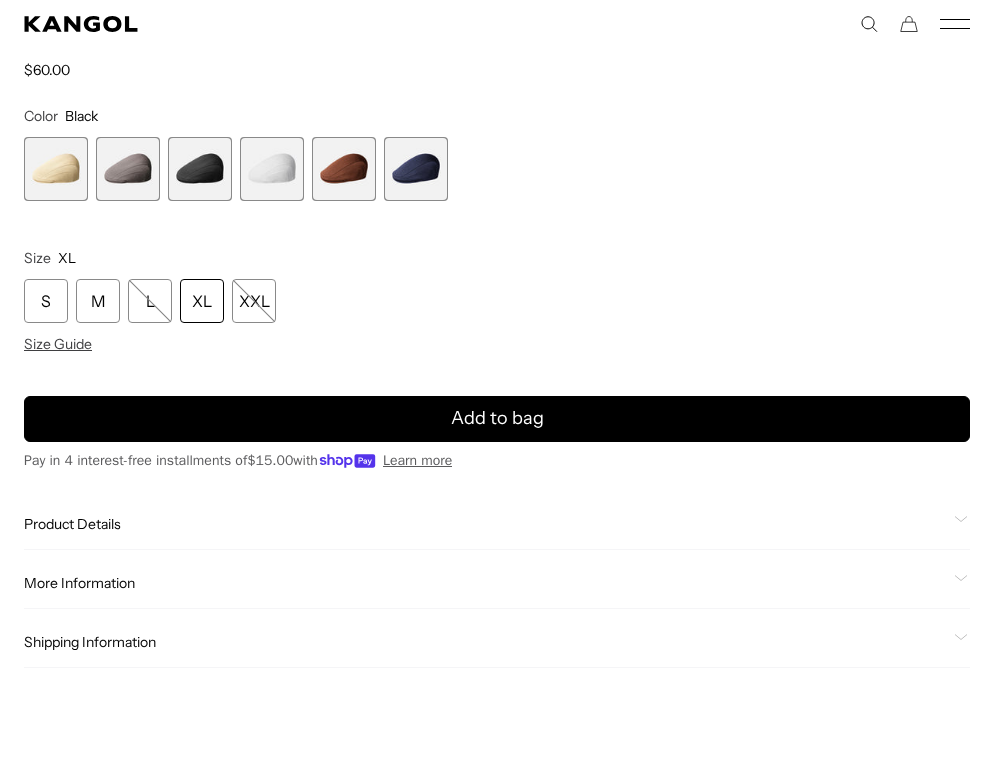 click at bounding box center (56, 169) 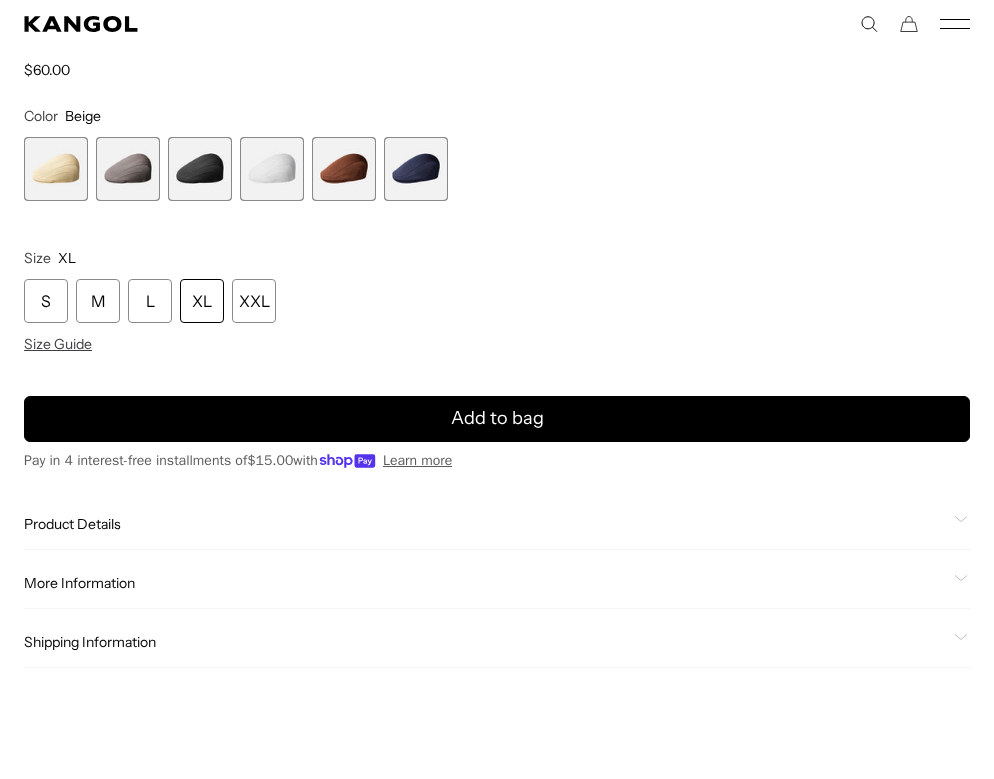 click at bounding box center [200, 169] 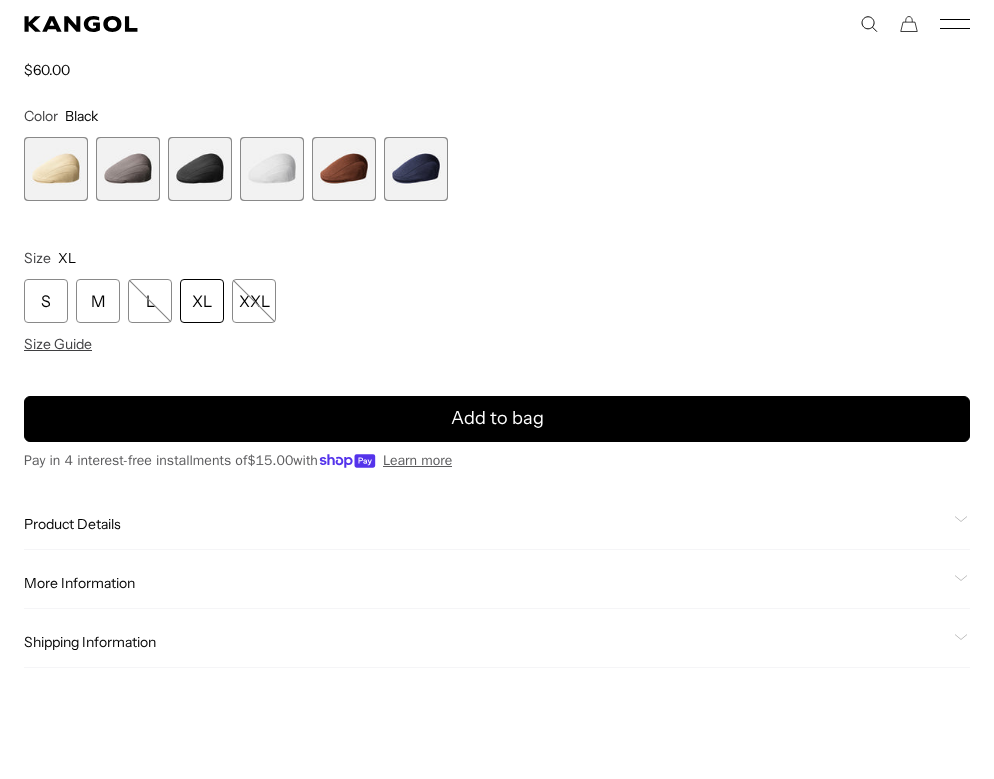 scroll, scrollTop: 0, scrollLeft: 412, axis: horizontal 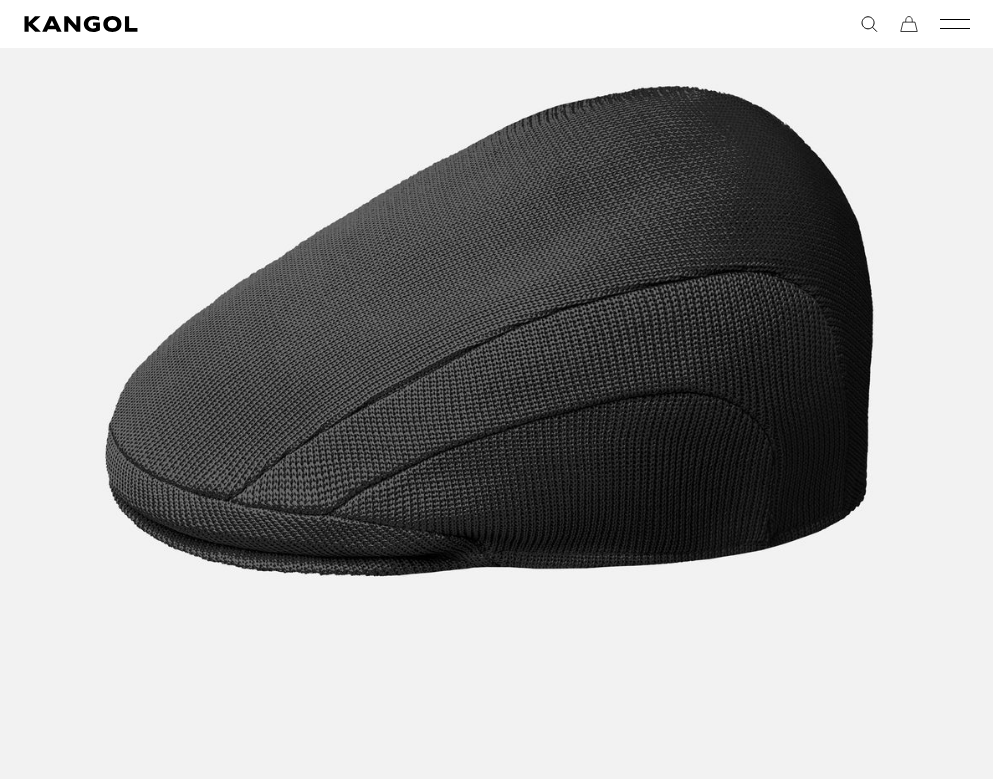 click at bounding box center [491, 331] 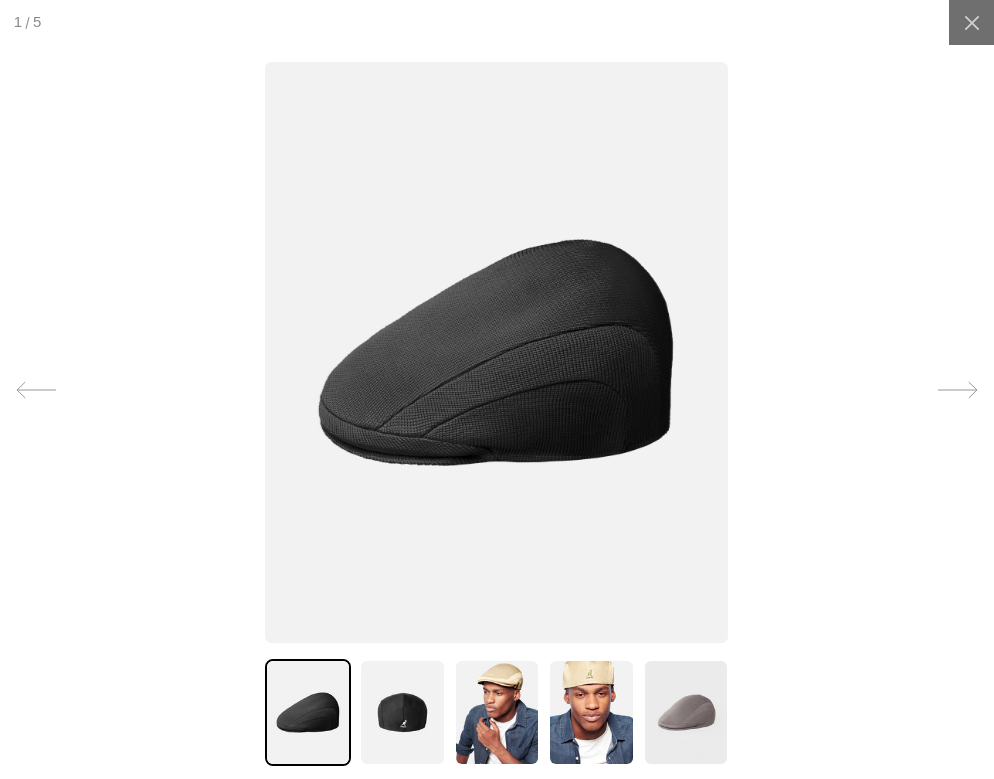 scroll, scrollTop: 0, scrollLeft: 0, axis: both 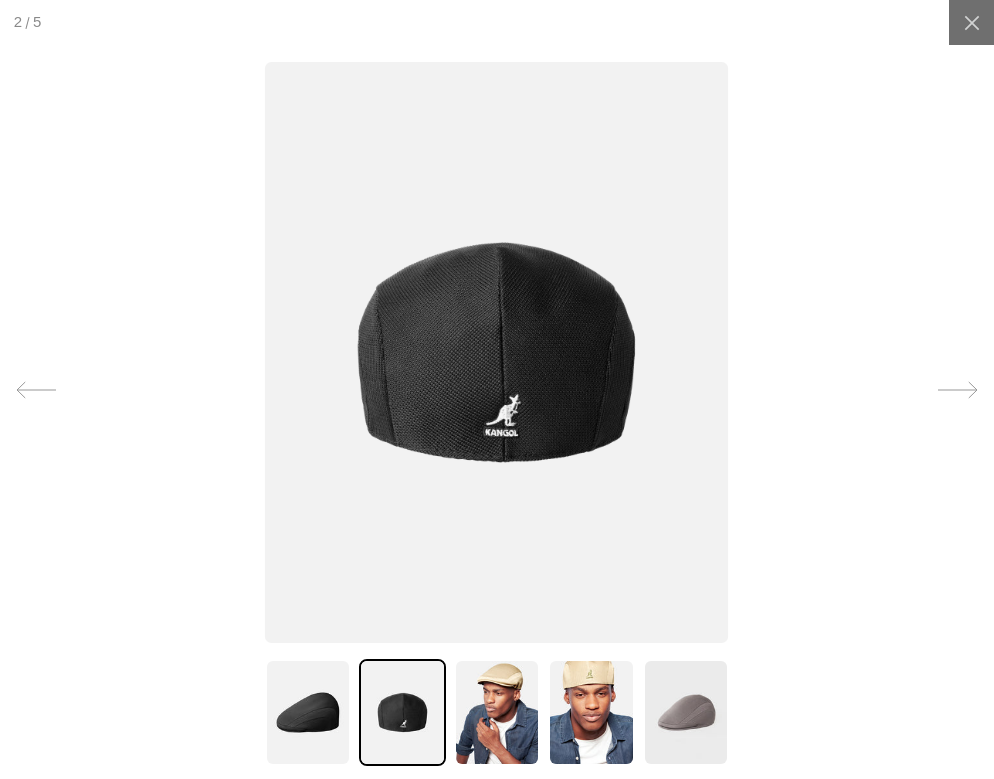 click 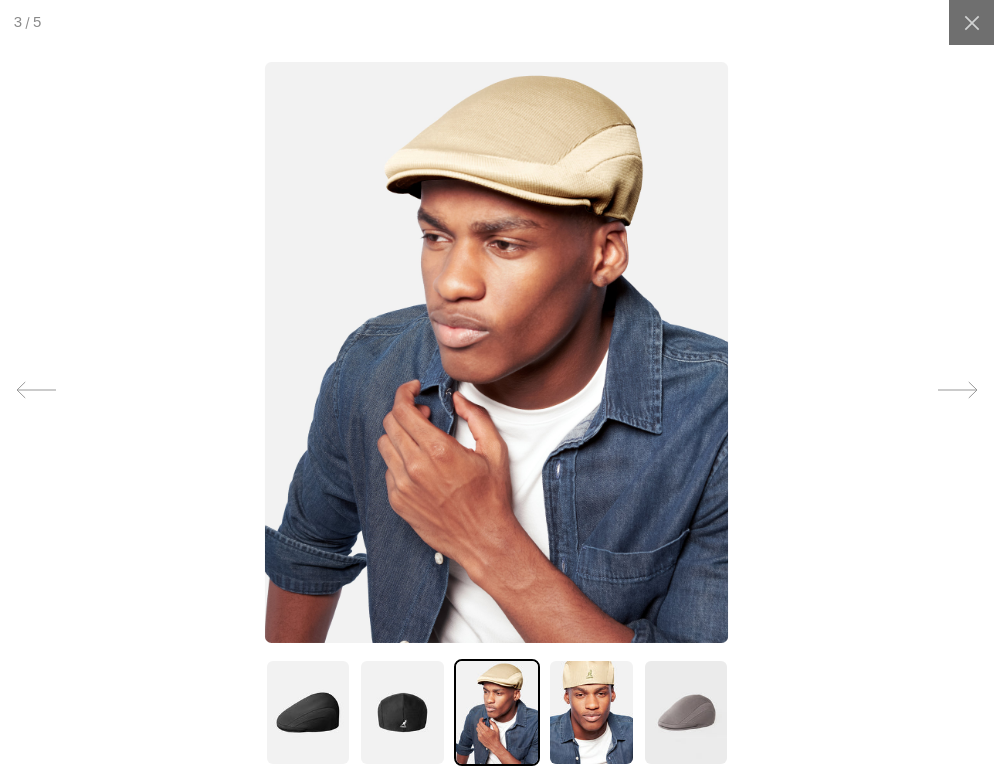 click 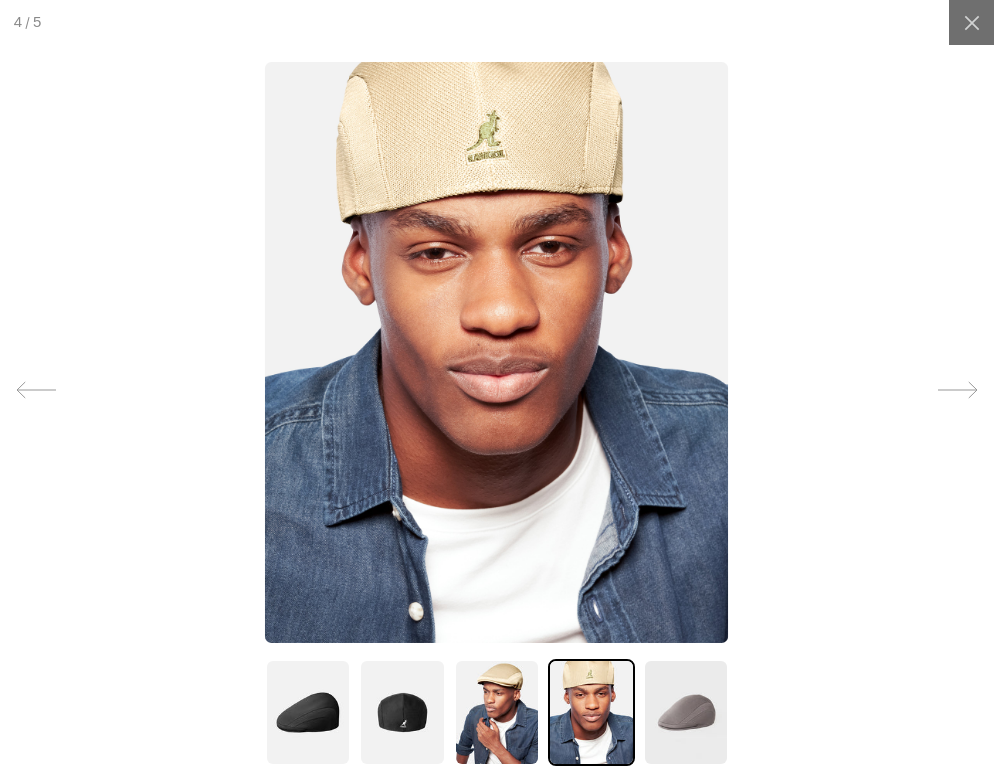 scroll, scrollTop: 0, scrollLeft: 412, axis: horizontal 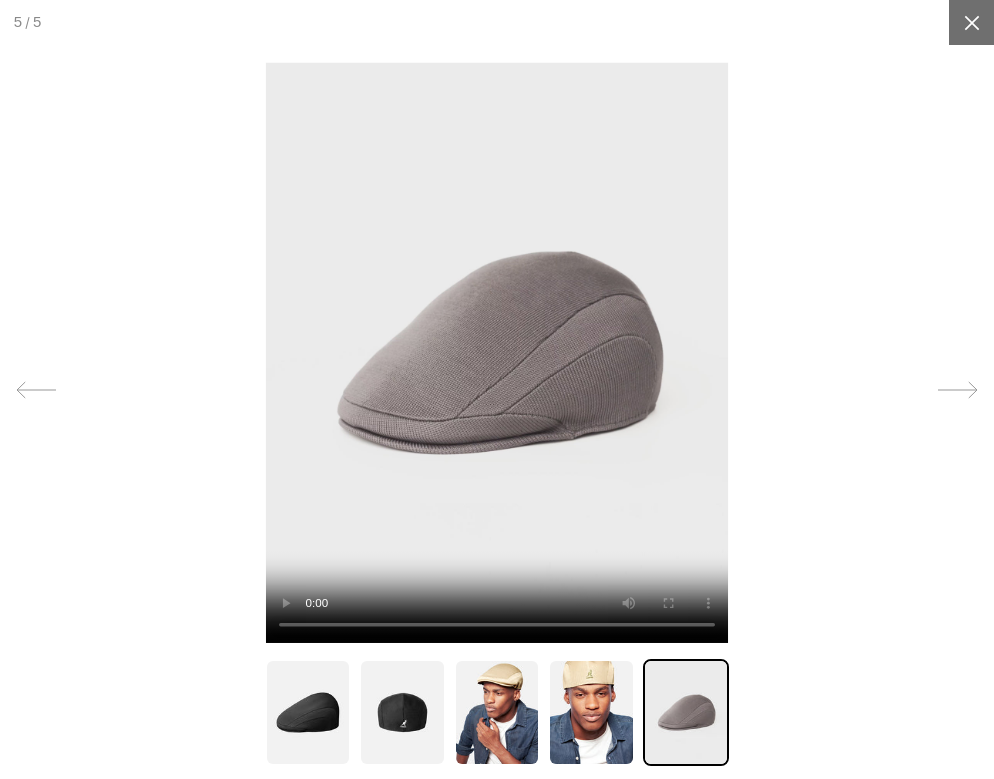 click at bounding box center (971, 22) 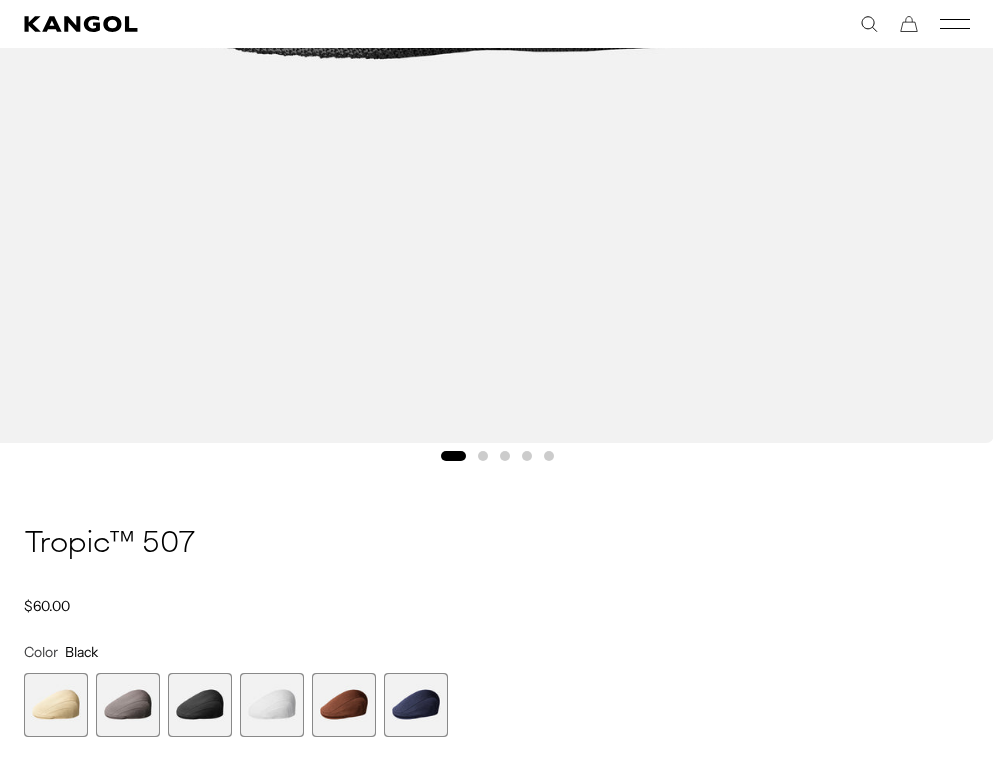 scroll, scrollTop: 1167, scrollLeft: 0, axis: vertical 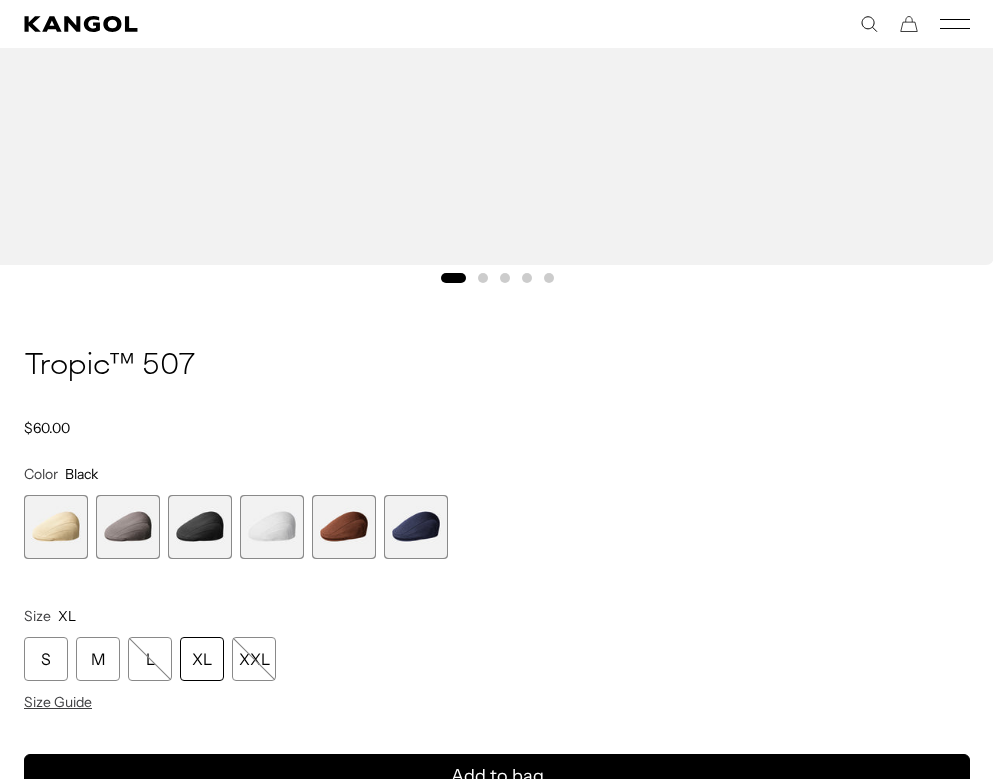 click at bounding box center (56, 527) 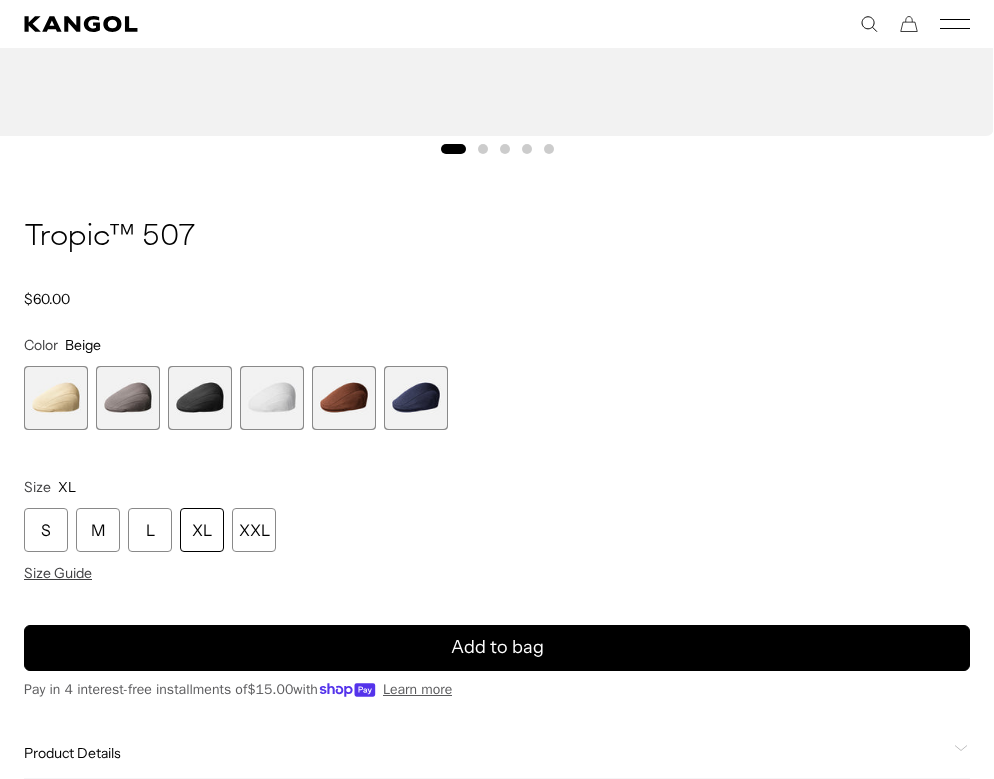 scroll, scrollTop: 1298, scrollLeft: 0, axis: vertical 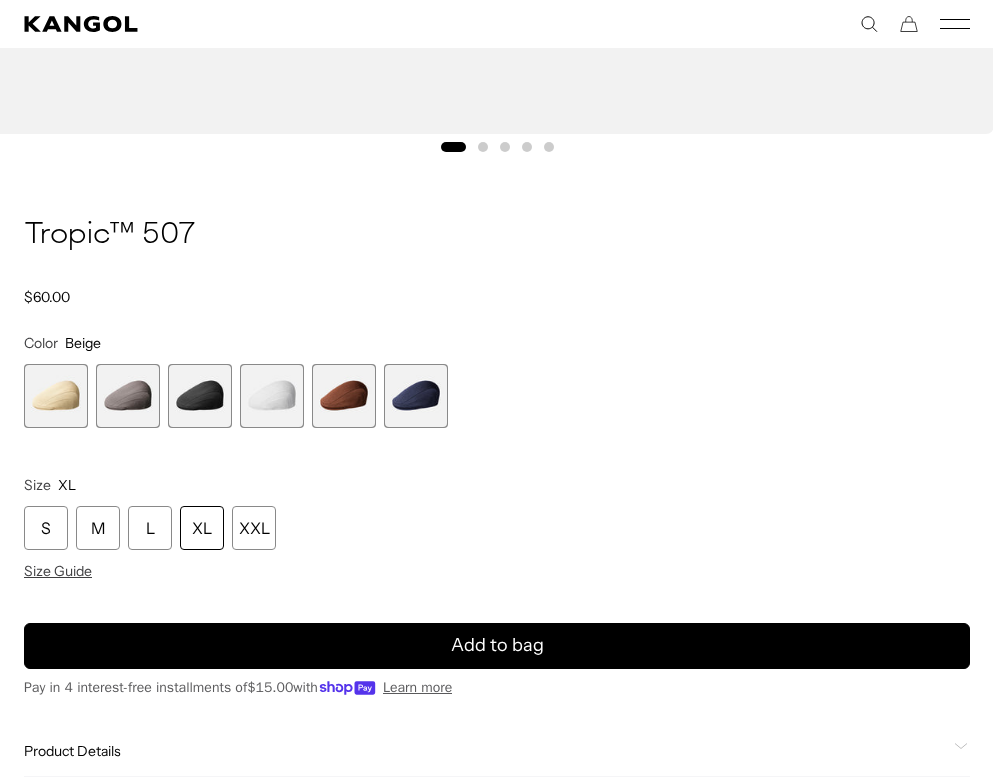 click on "XL" at bounding box center (202, 528) 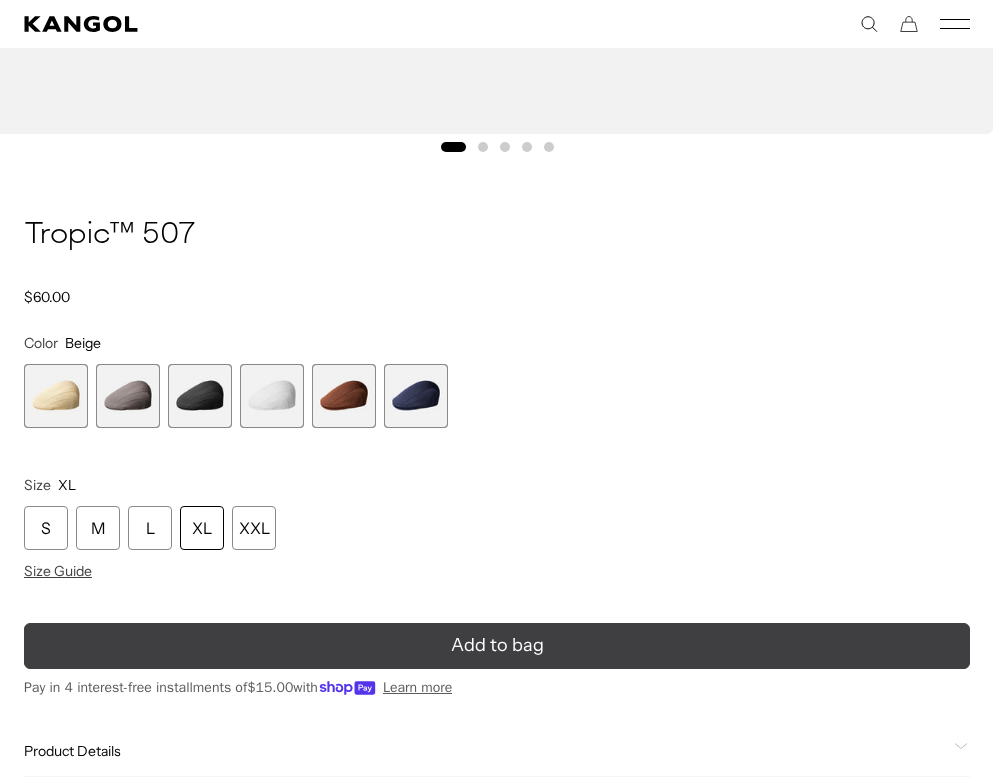 click on "Add to bag" at bounding box center [497, 646] 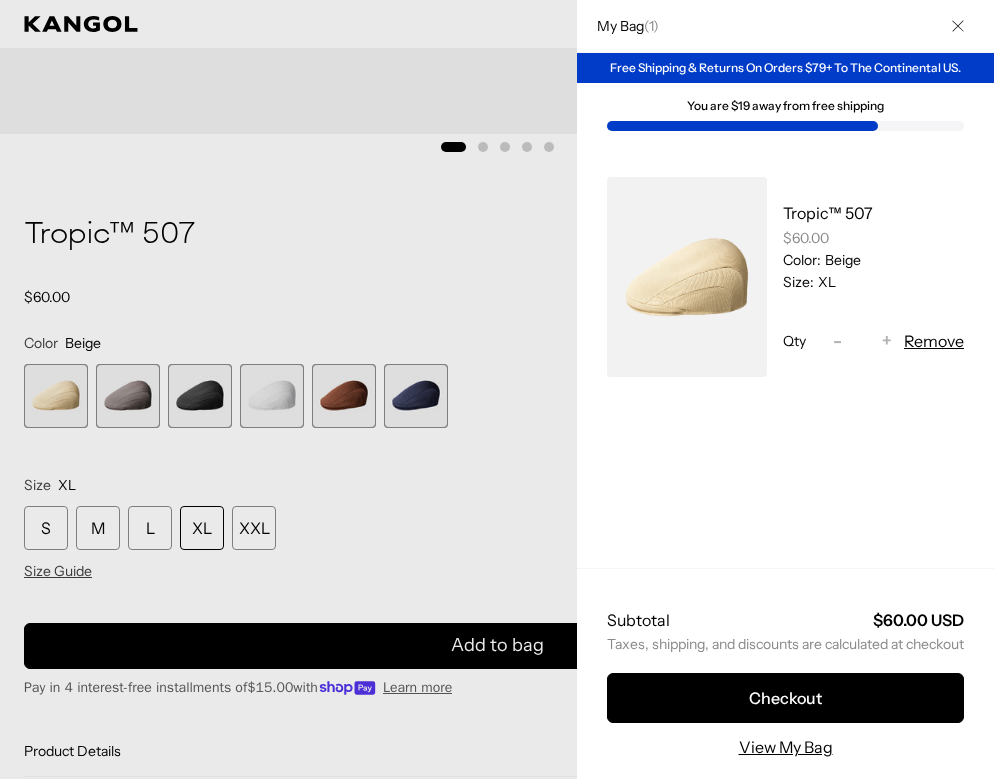 scroll, scrollTop: 0, scrollLeft: 0, axis: both 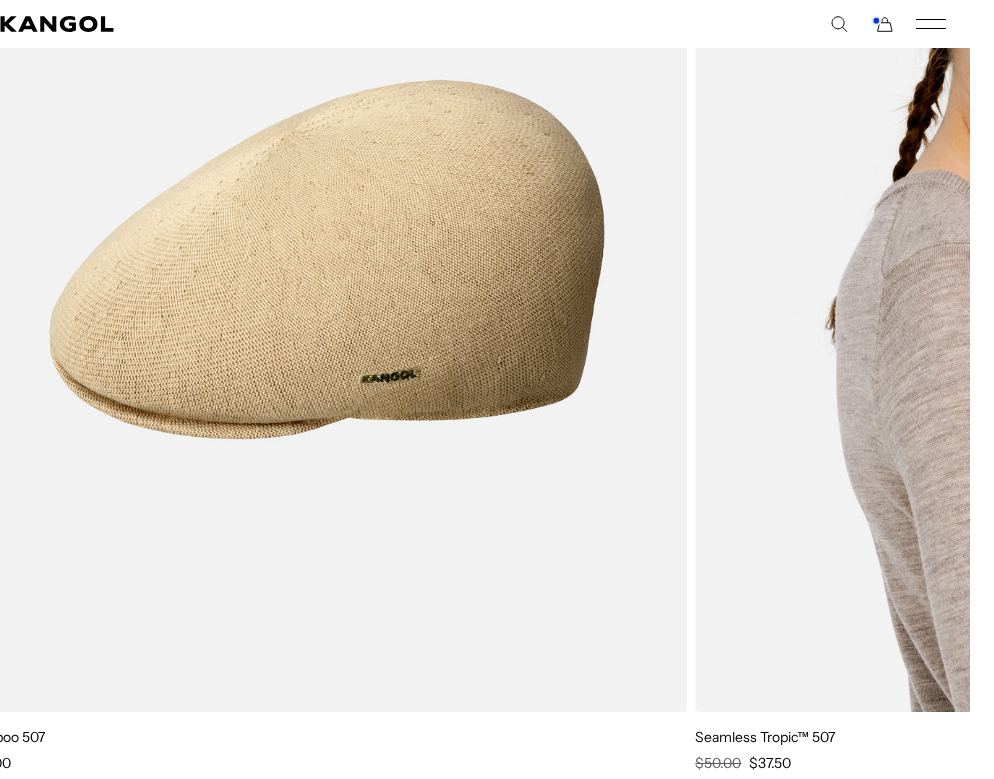 drag, startPoint x: 881, startPoint y: 381, endPoint x: 620, endPoint y: 380, distance: 261.00192 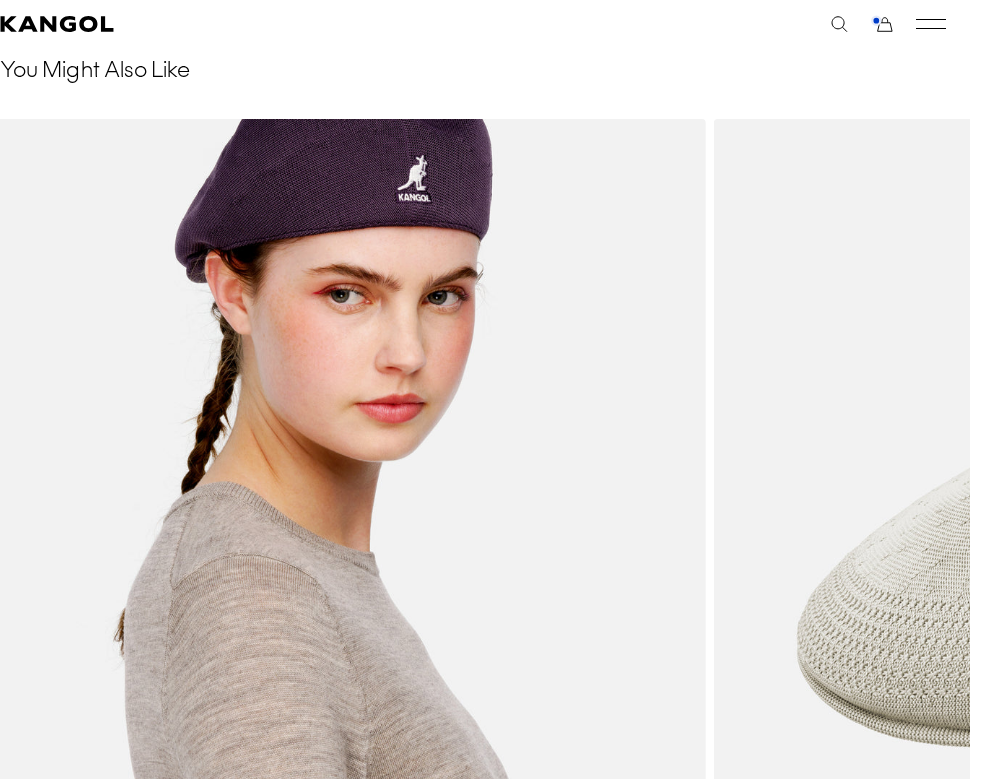 scroll, scrollTop: 2243, scrollLeft: 24, axis: both 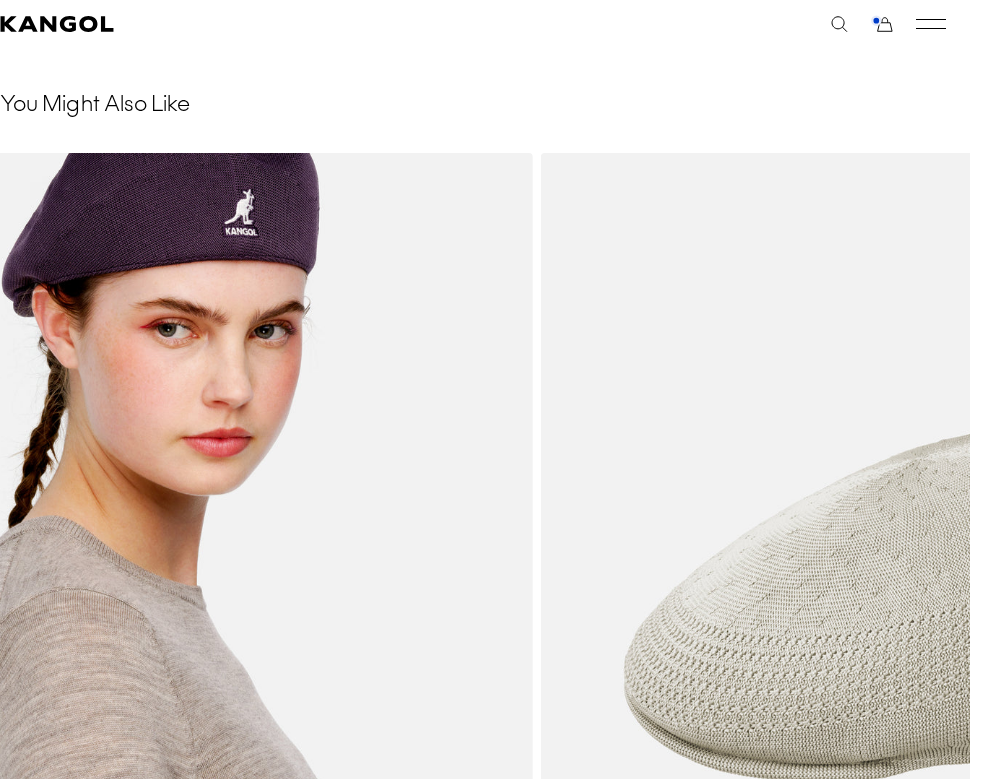 drag, startPoint x: 639, startPoint y: 396, endPoint x: 297, endPoint y: 408, distance: 342.21045 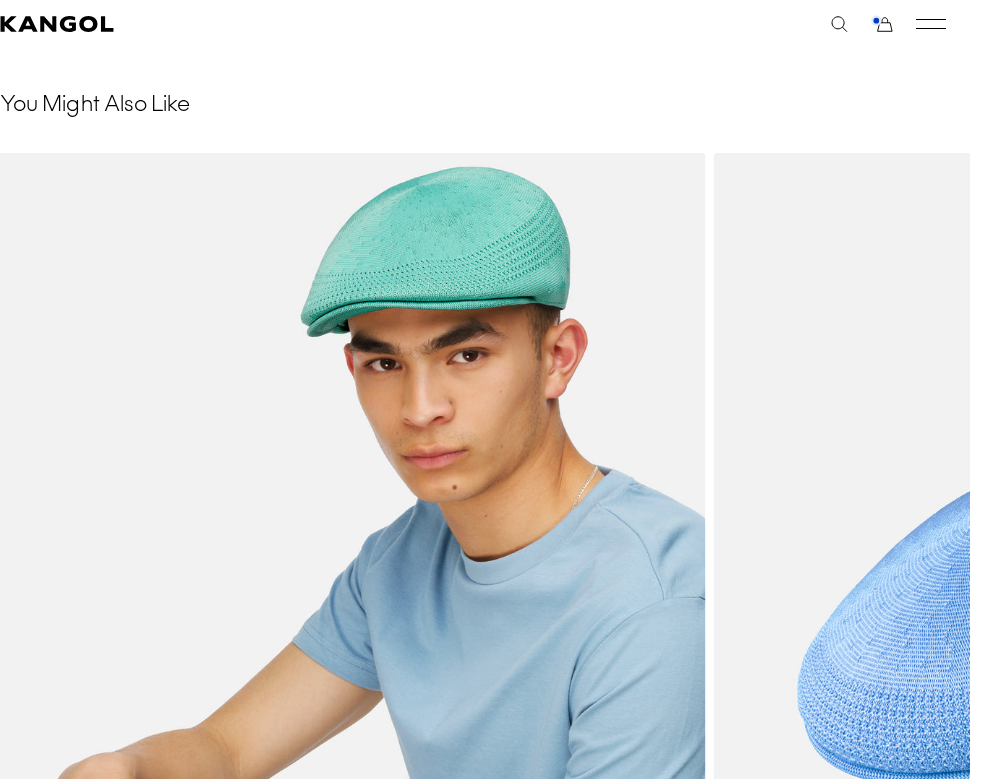 drag, startPoint x: 297, startPoint y: 408, endPoint x: 556, endPoint y: 421, distance: 259.32605 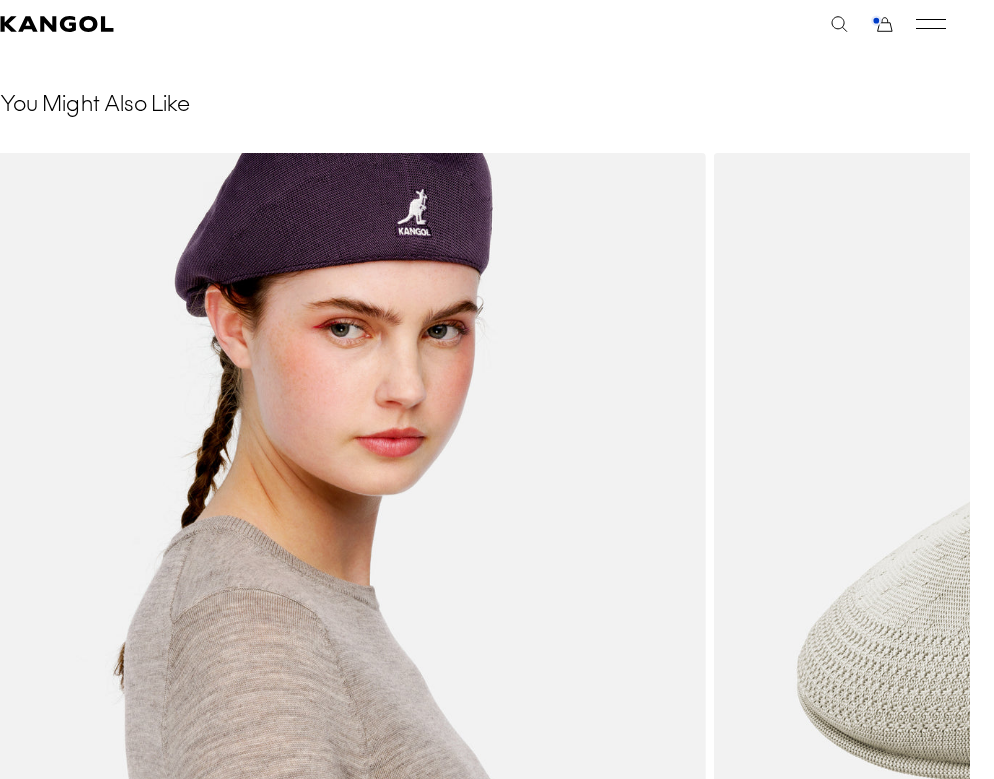 scroll, scrollTop: 0, scrollLeft: 0, axis: both 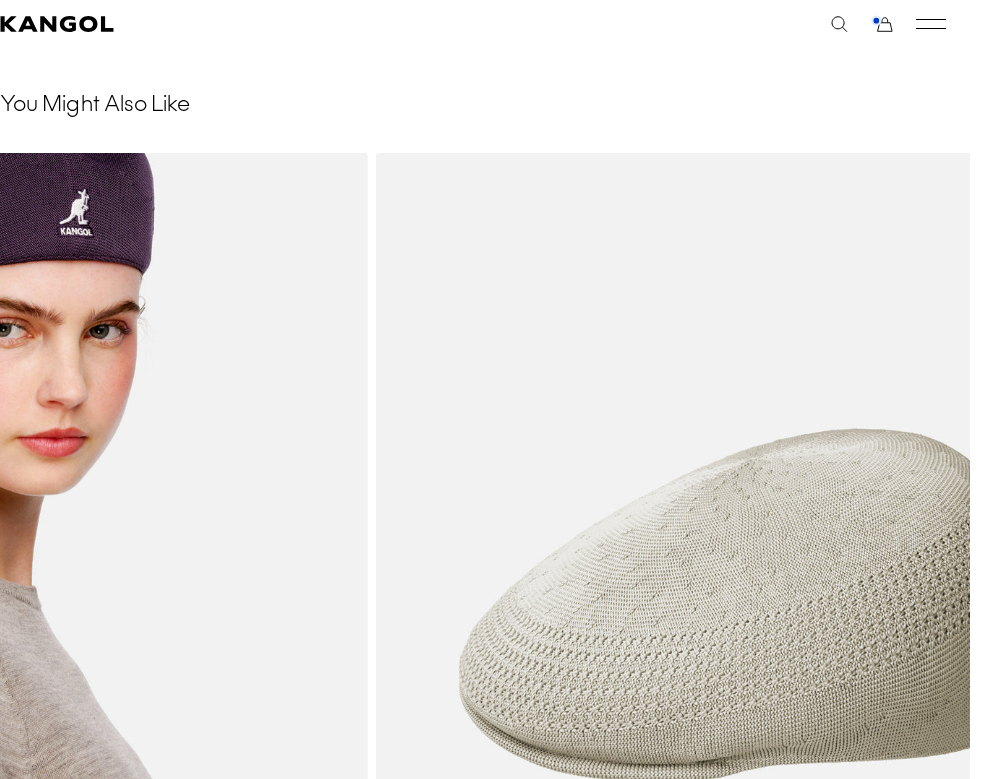 drag, startPoint x: 655, startPoint y: 365, endPoint x: 301, endPoint y: 368, distance: 354.01273 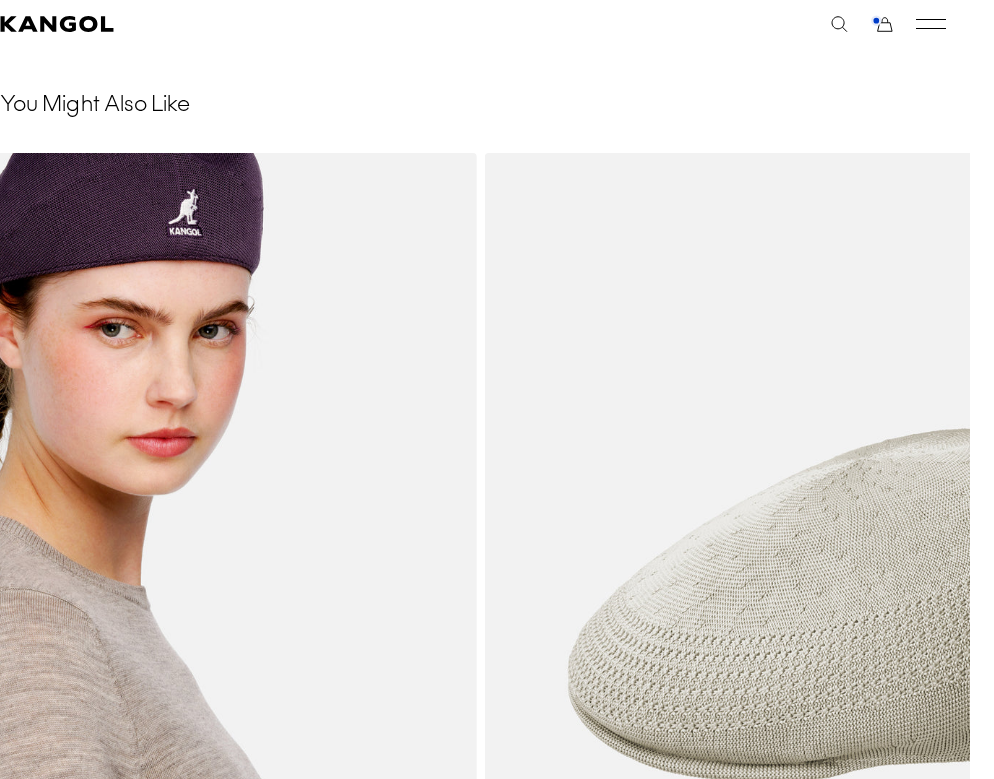 drag, startPoint x: 625, startPoint y: 382, endPoint x: 185, endPoint y: 414, distance: 441.1621 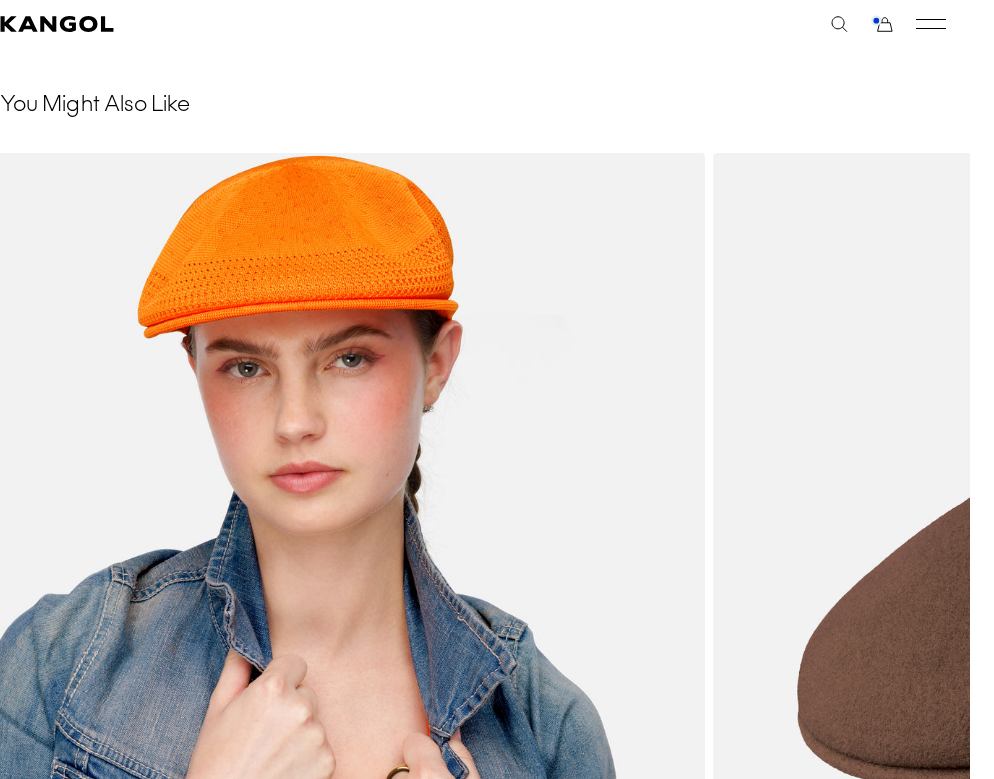 scroll, scrollTop: 0, scrollLeft: 412, axis: horizontal 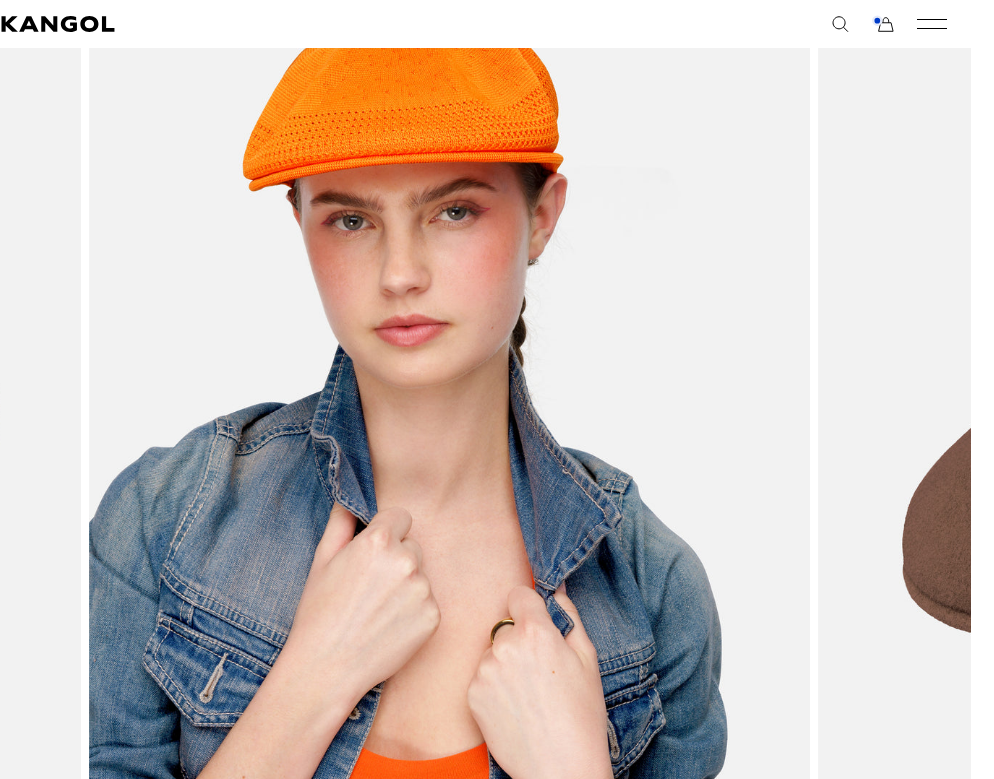 drag, startPoint x: 526, startPoint y: 476, endPoint x: 773, endPoint y: 497, distance: 247.8911 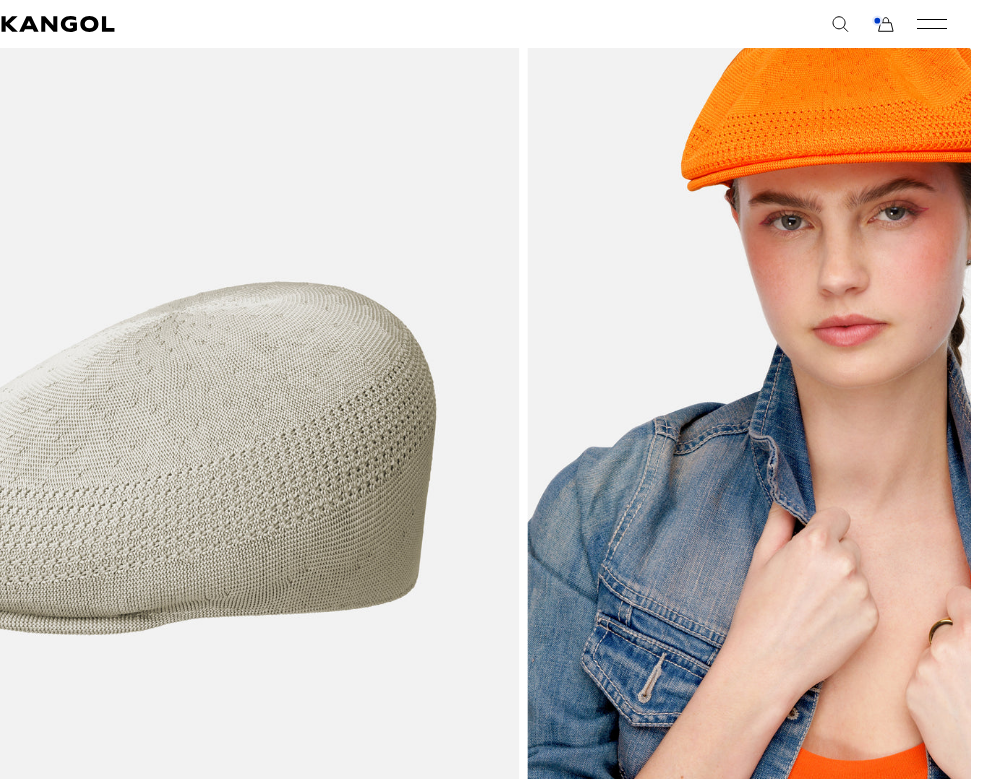 drag, startPoint x: 773, startPoint y: 497, endPoint x: 444, endPoint y: 463, distance: 330.75217 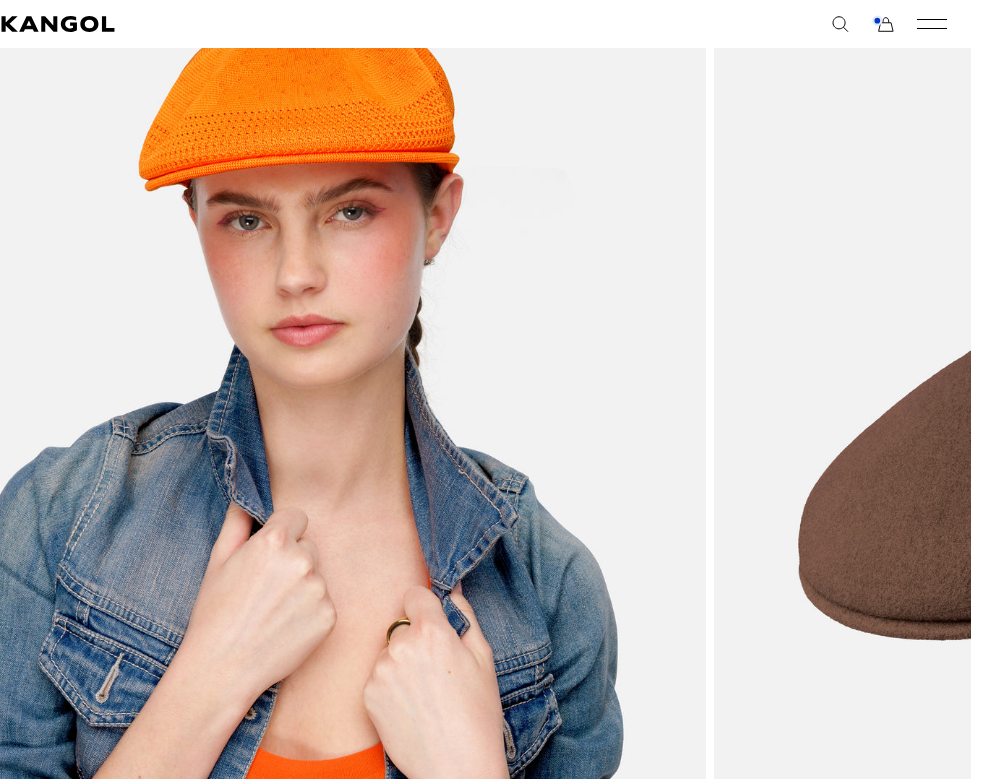 scroll, scrollTop: 0, scrollLeft: 0, axis: both 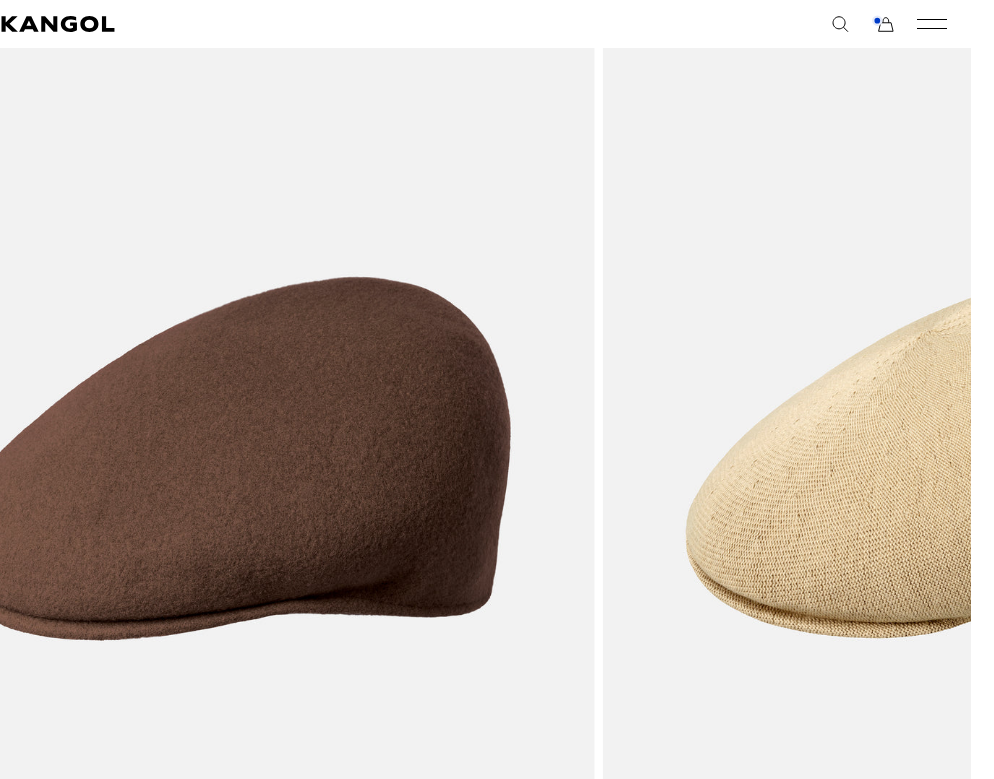 drag, startPoint x: 733, startPoint y: 471, endPoint x: 334, endPoint y: 485, distance: 399.24554 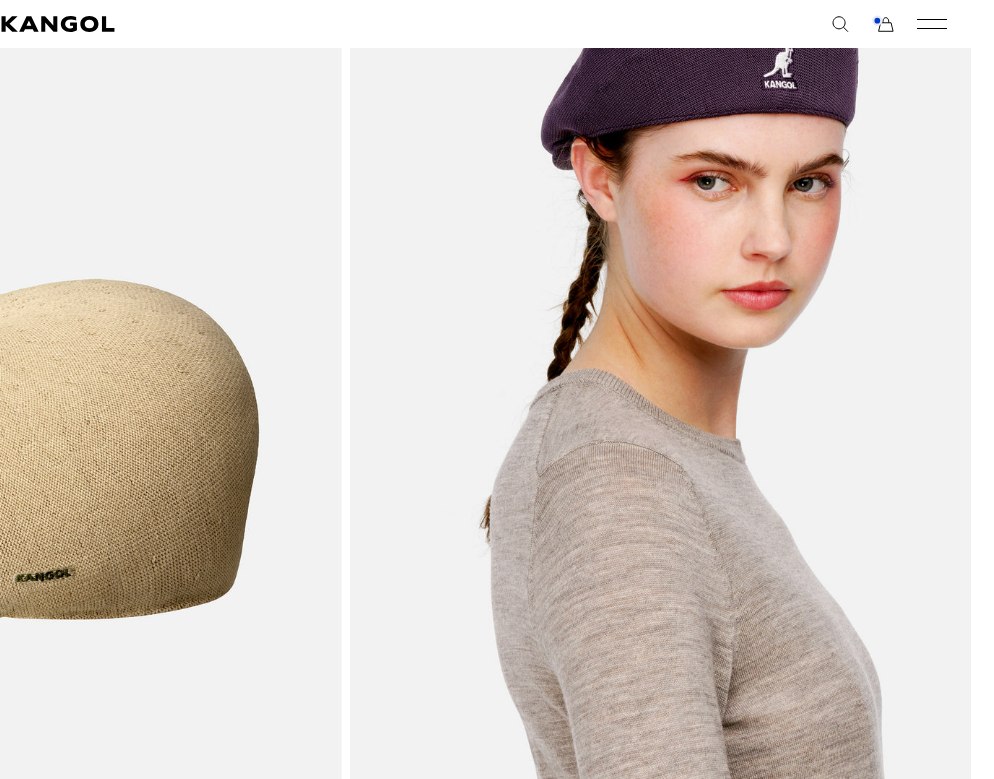 drag, startPoint x: 334, startPoint y: 485, endPoint x: 735, endPoint y: 464, distance: 401.5495 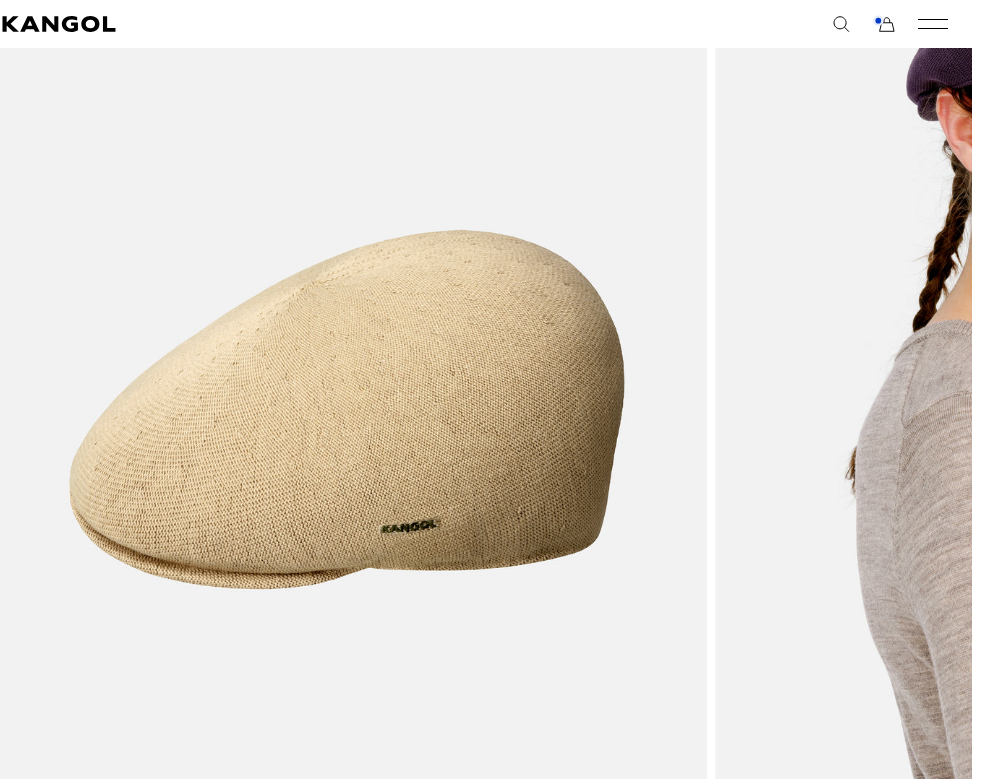 scroll, scrollTop: 2450, scrollLeft: 22, axis: both 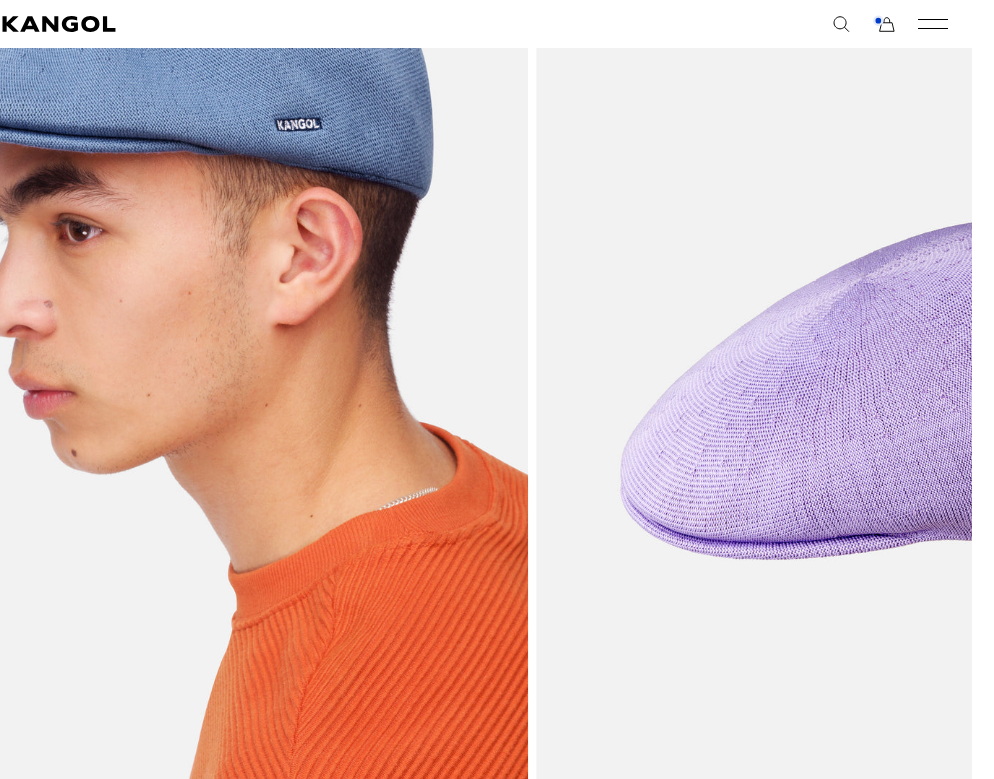 drag, startPoint x: 623, startPoint y: 459, endPoint x: 206, endPoint y: 479, distance: 417.47934 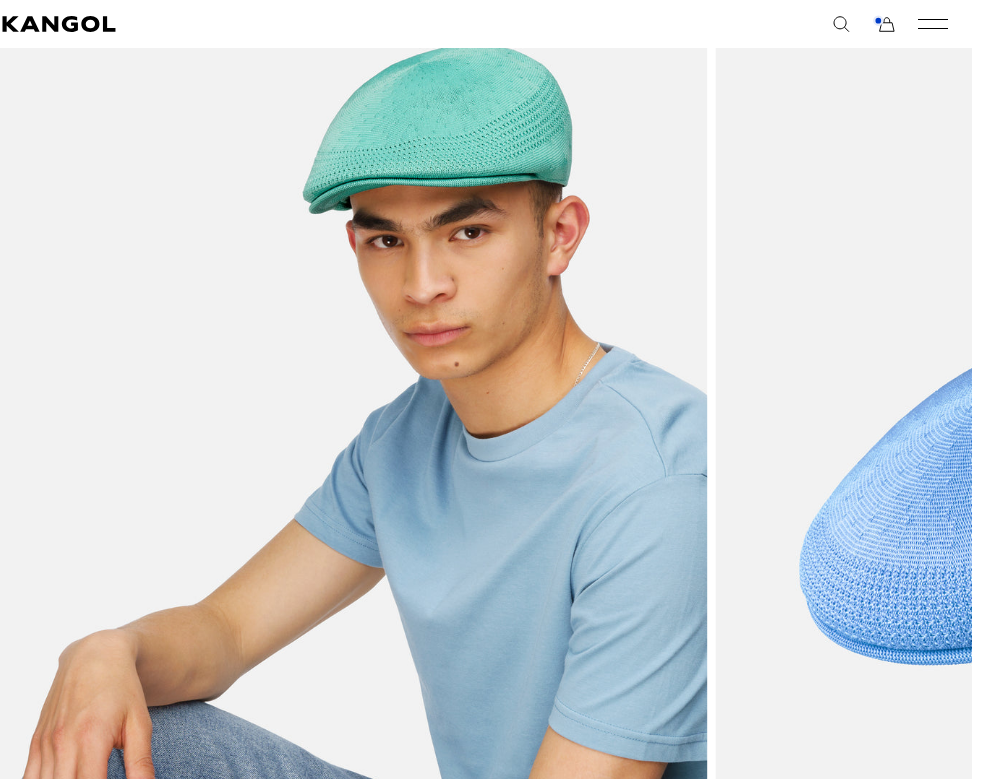 scroll, scrollTop: 2352, scrollLeft: 21, axis: both 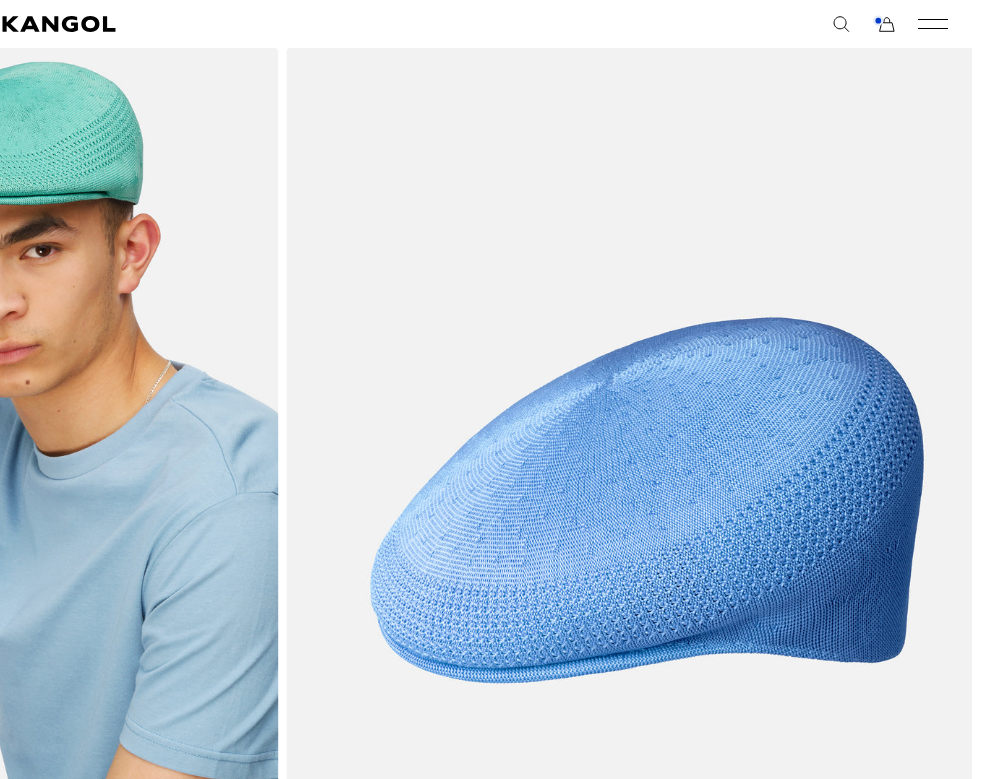 drag, startPoint x: 663, startPoint y: 374, endPoint x: 234, endPoint y: 391, distance: 429.3367 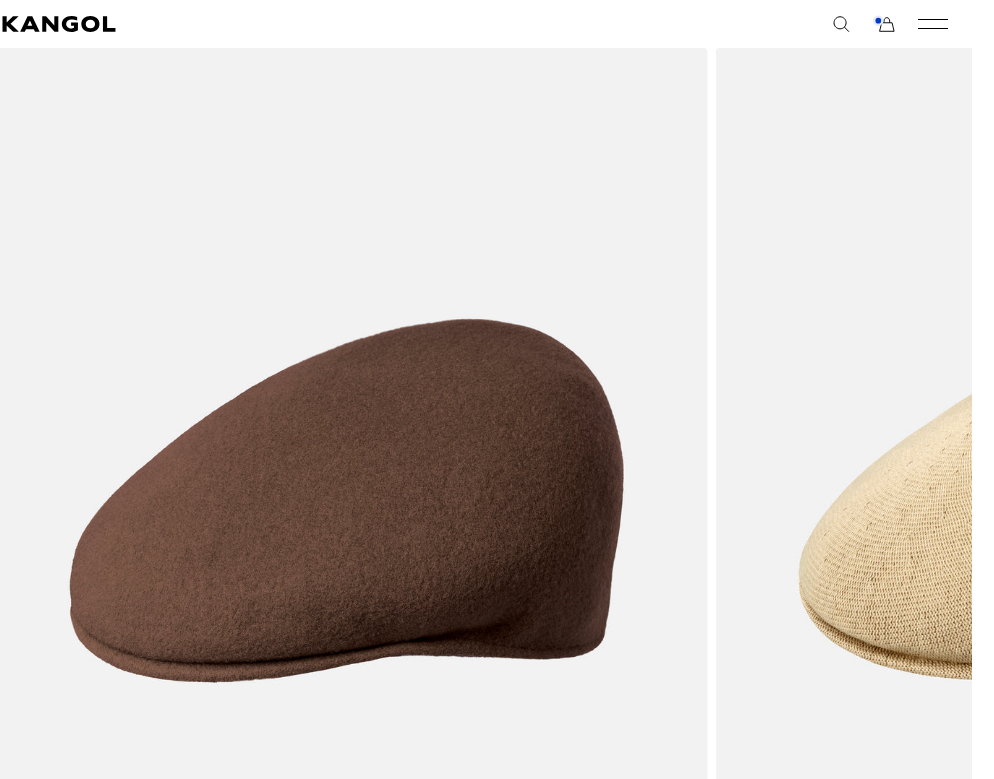 drag, startPoint x: 793, startPoint y: 441, endPoint x: 214, endPoint y: 554, distance: 589.9237 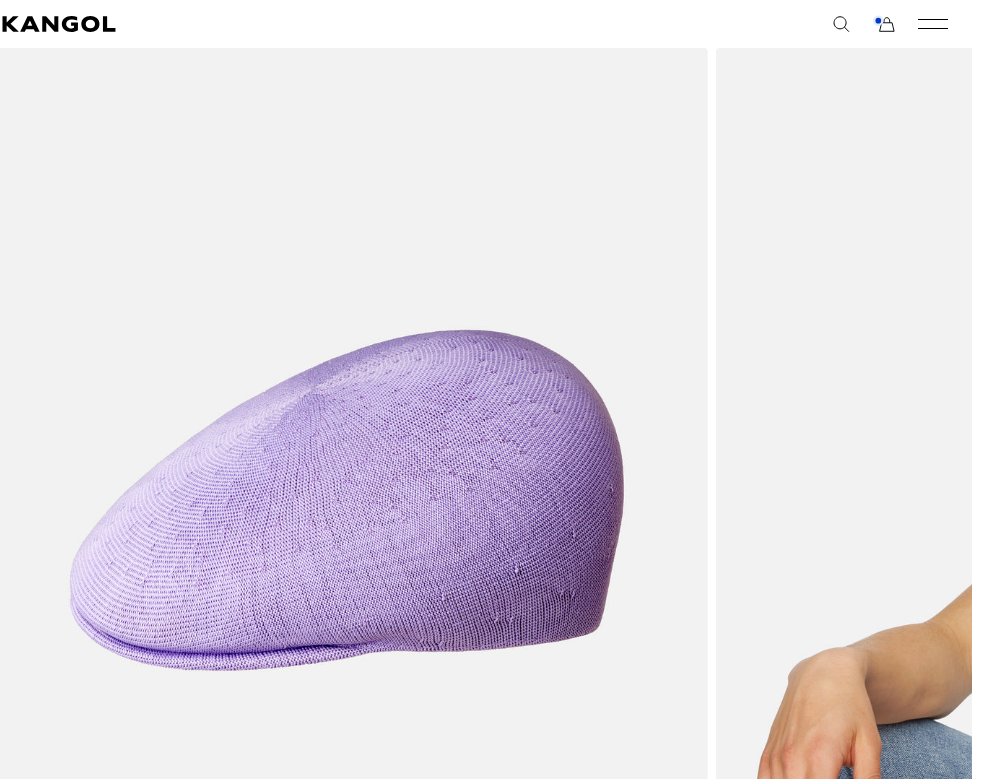 drag, startPoint x: 911, startPoint y: 507, endPoint x: 459, endPoint y: 577, distance: 457.38824 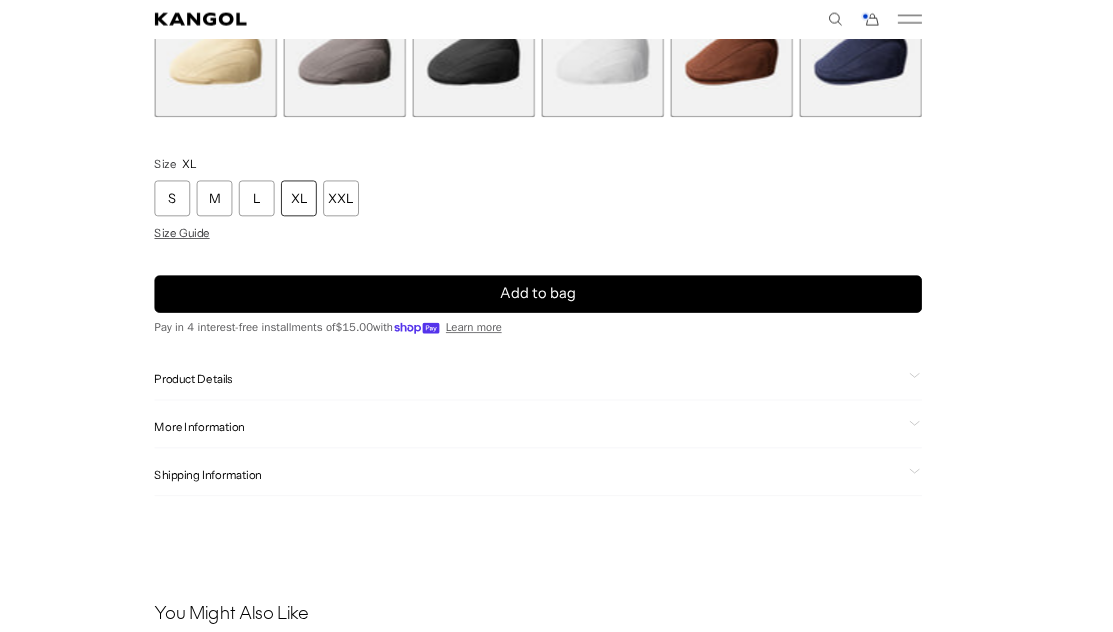 scroll, scrollTop: 2339, scrollLeft: 0, axis: vertical 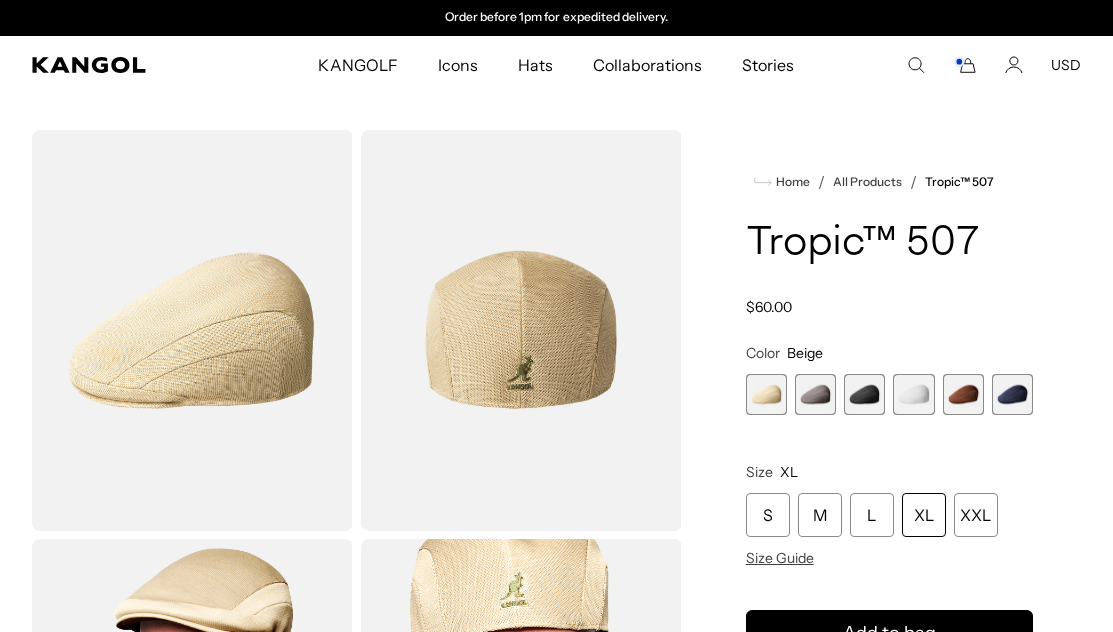 click on "USD" at bounding box center (1066, 65) 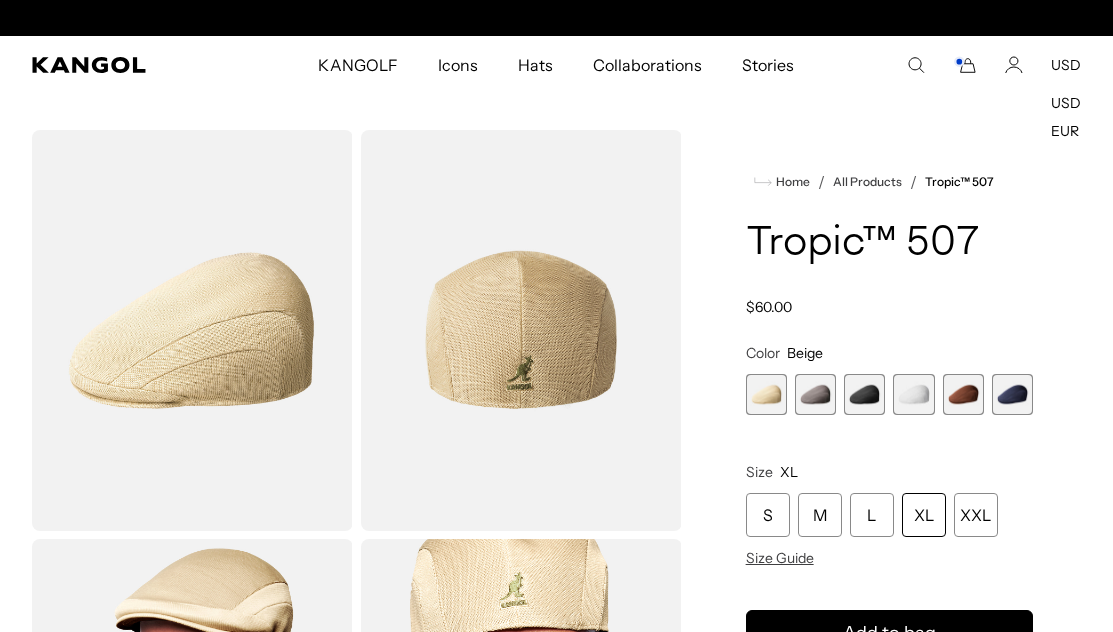 click on "Loading..." at bounding box center (556, 727) 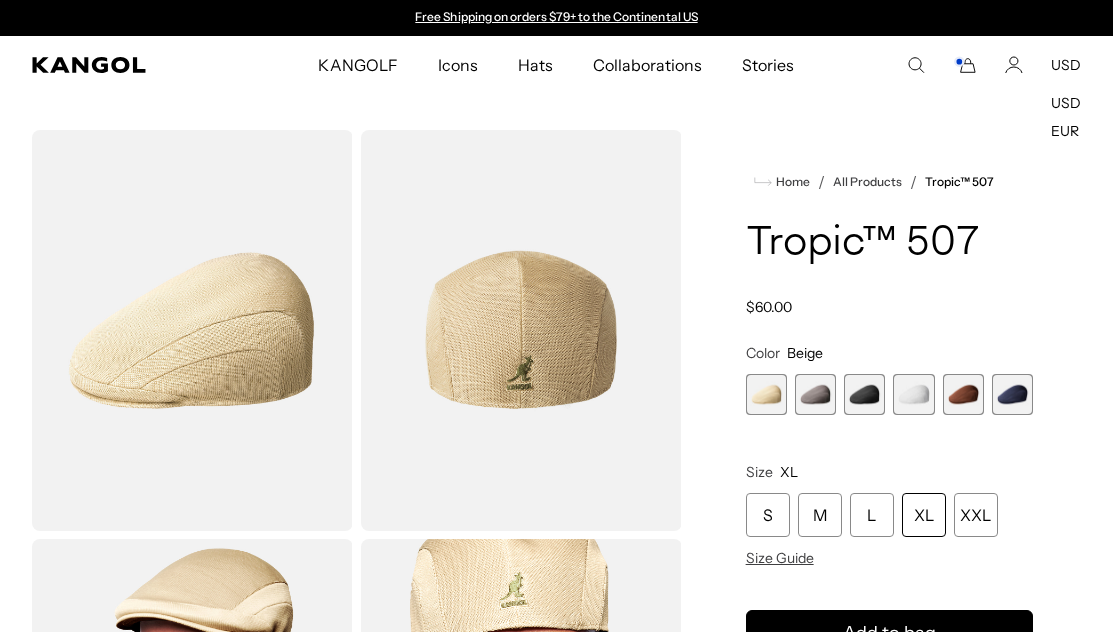 click 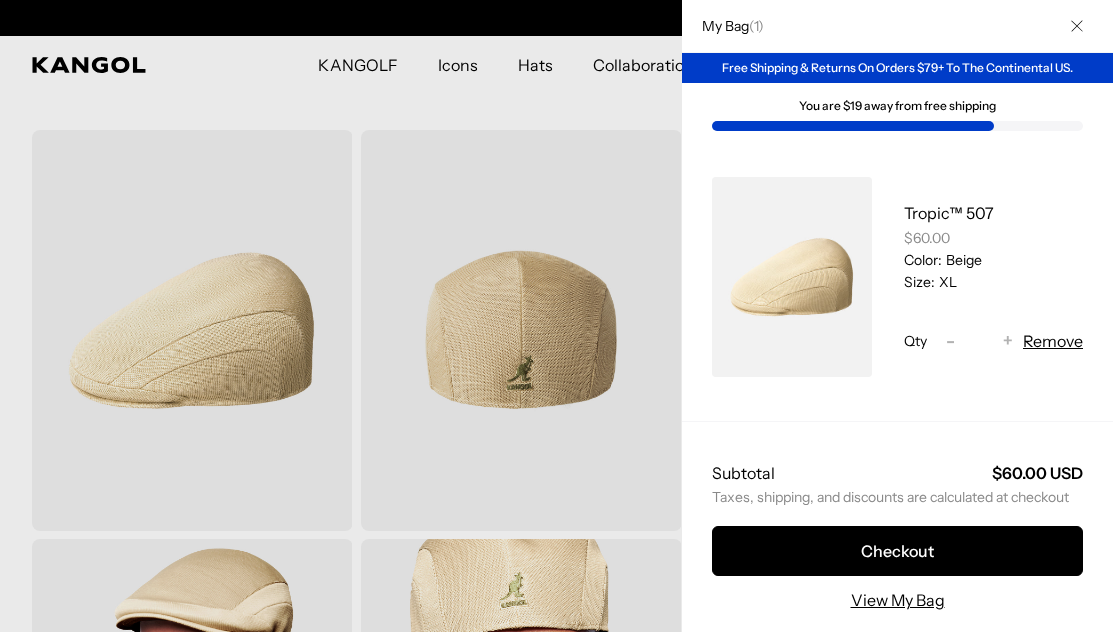 scroll, scrollTop: 0, scrollLeft: 412, axis: horizontal 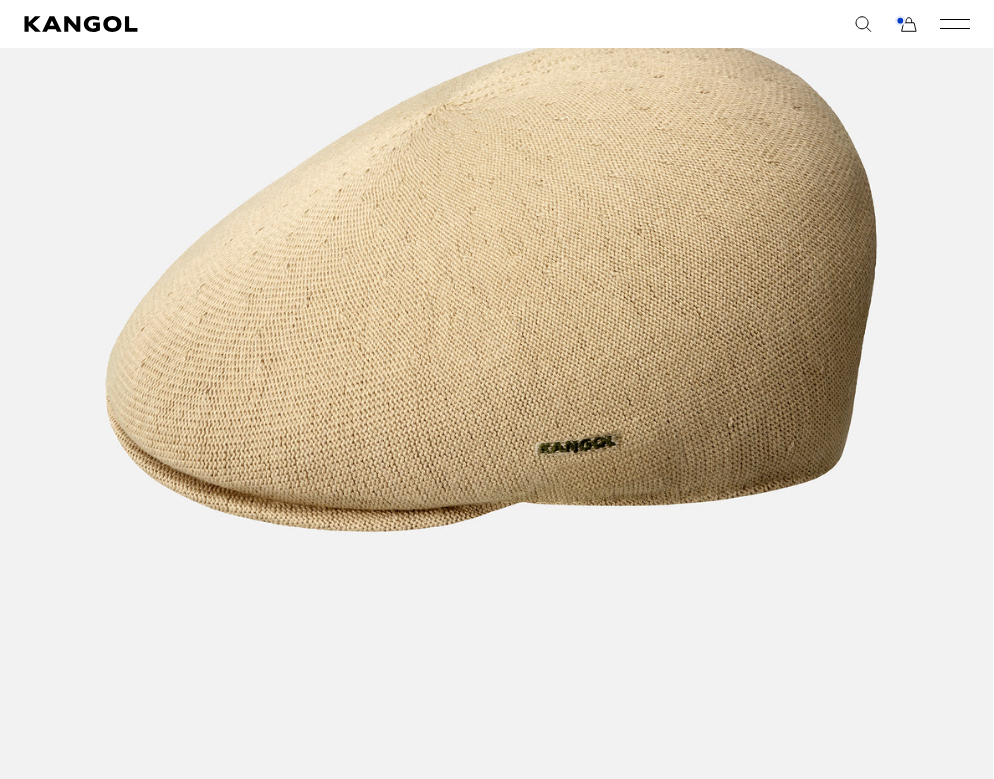 click at bounding box center [491, 282] 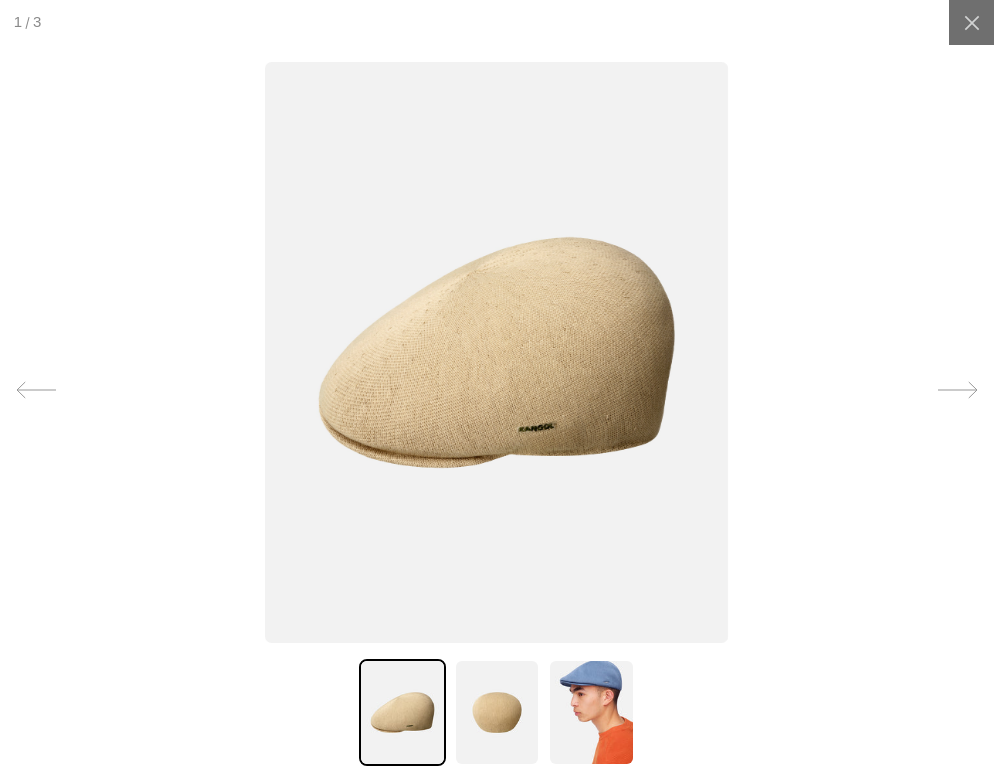 click 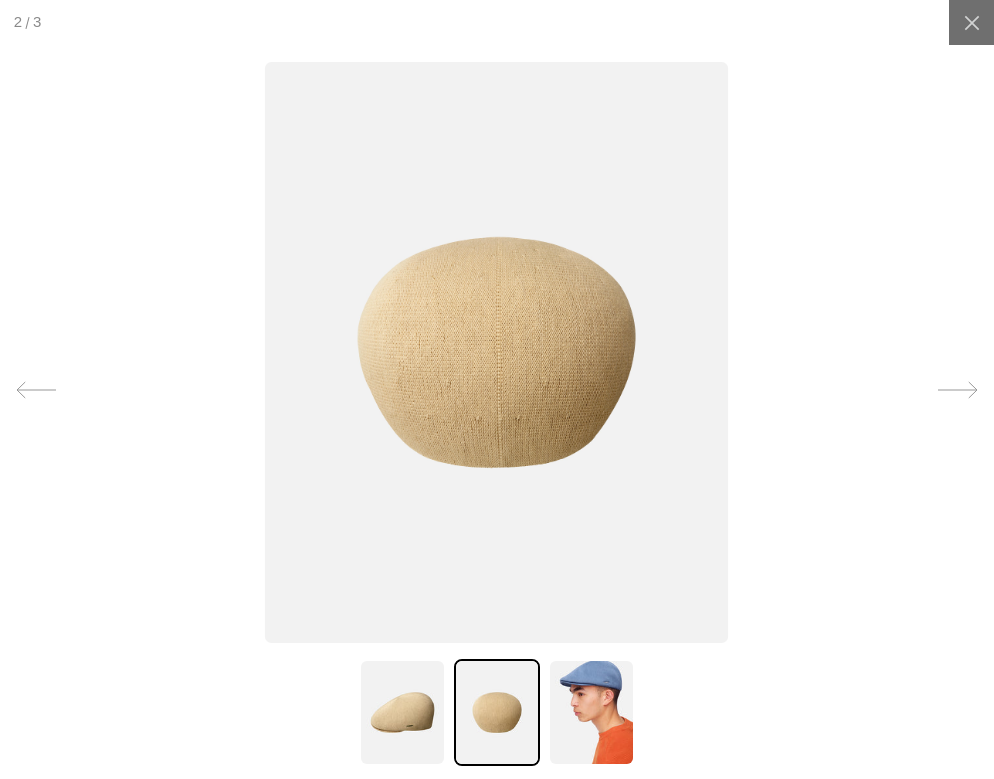 click 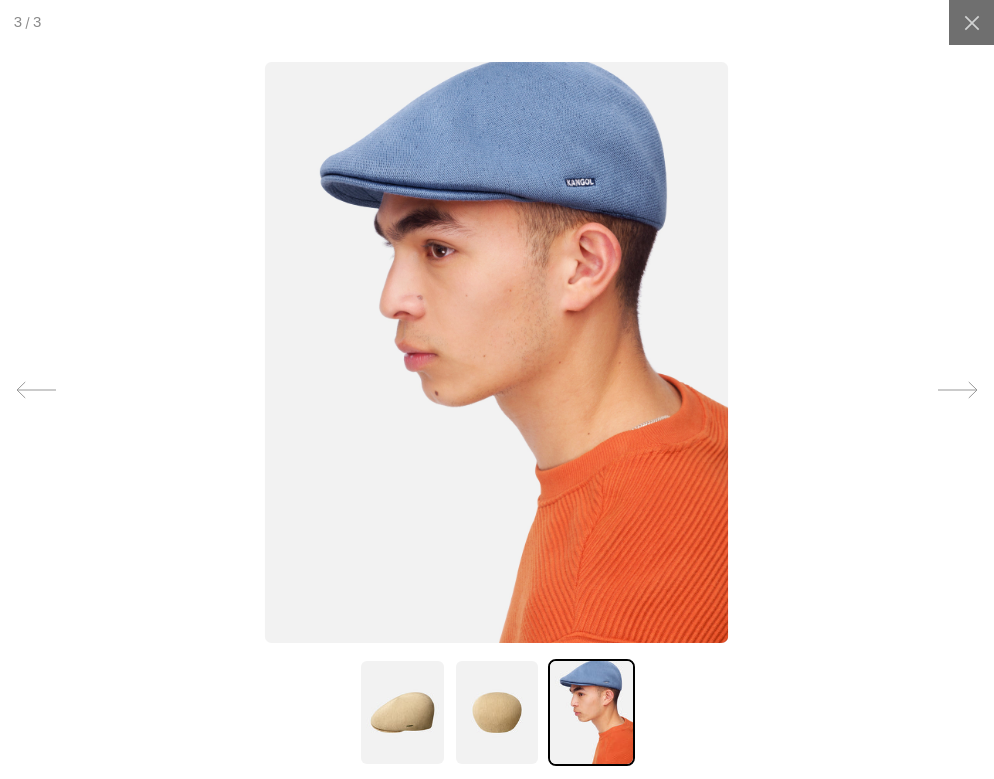 scroll, scrollTop: 0, scrollLeft: 412, axis: horizontal 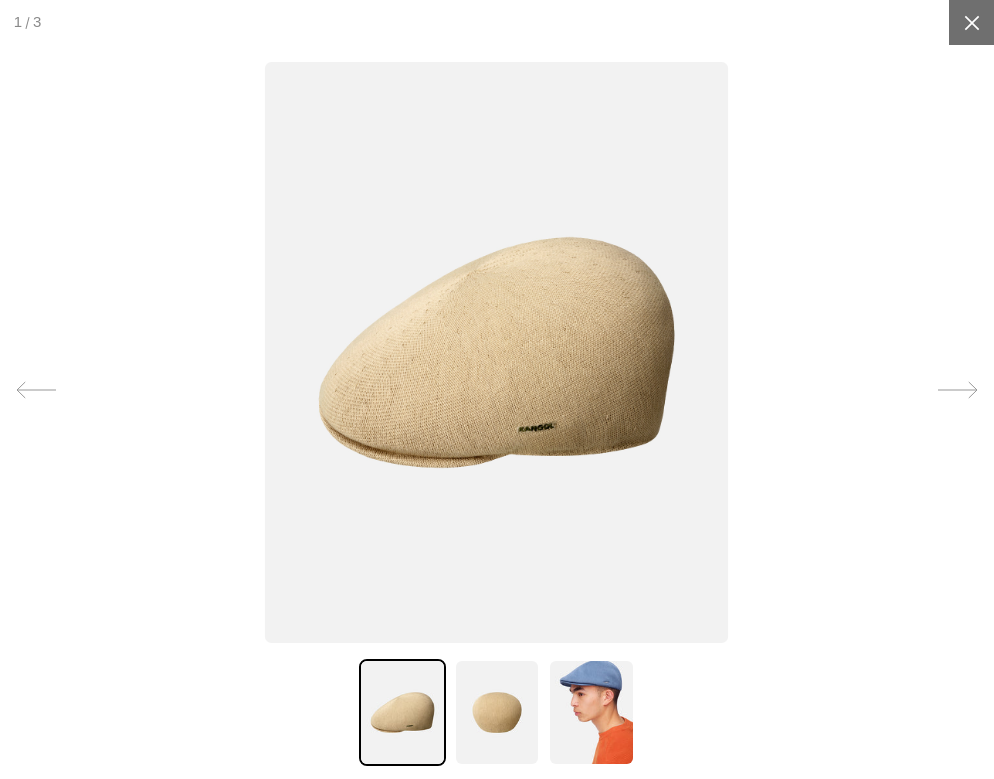 click 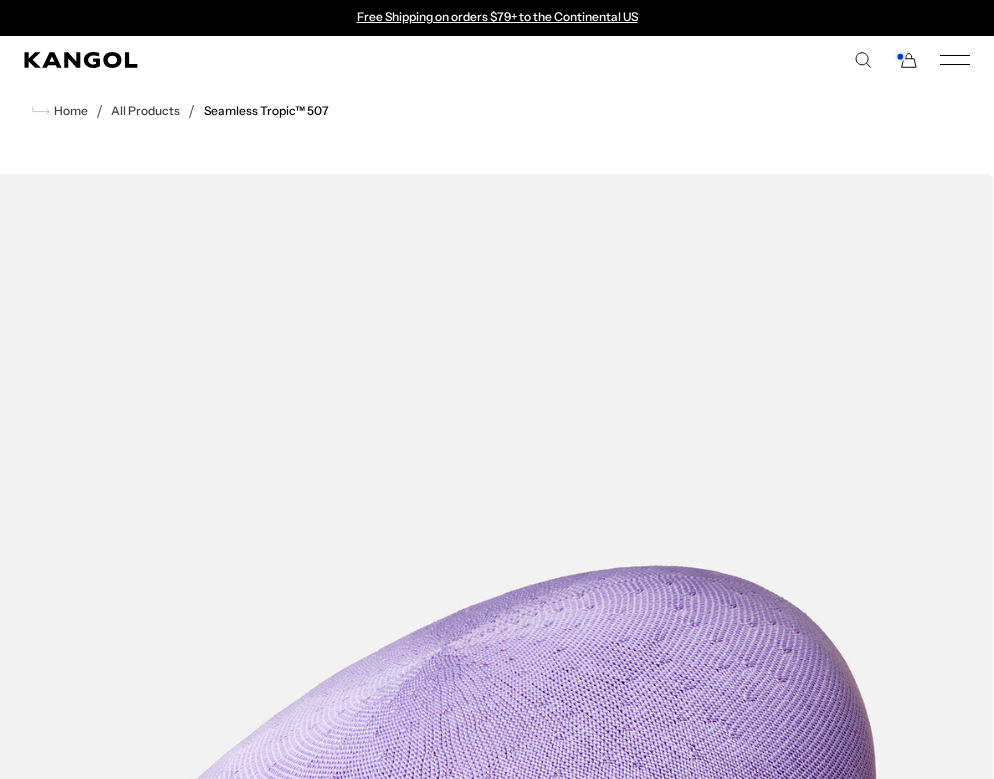 scroll, scrollTop: 0, scrollLeft: 0, axis: both 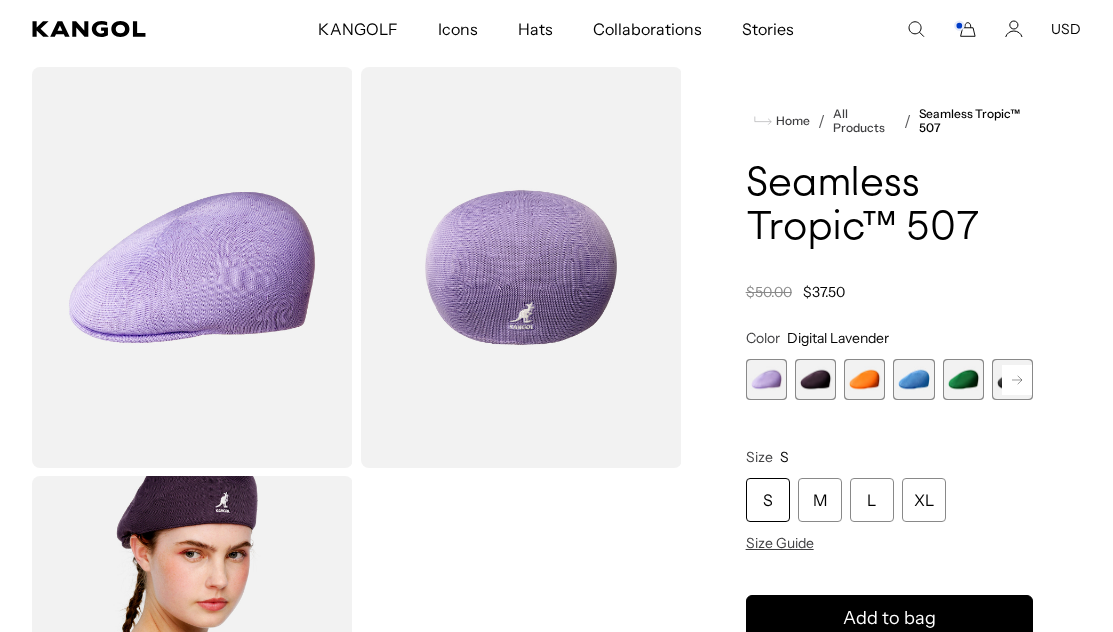 click at bounding box center [815, 379] 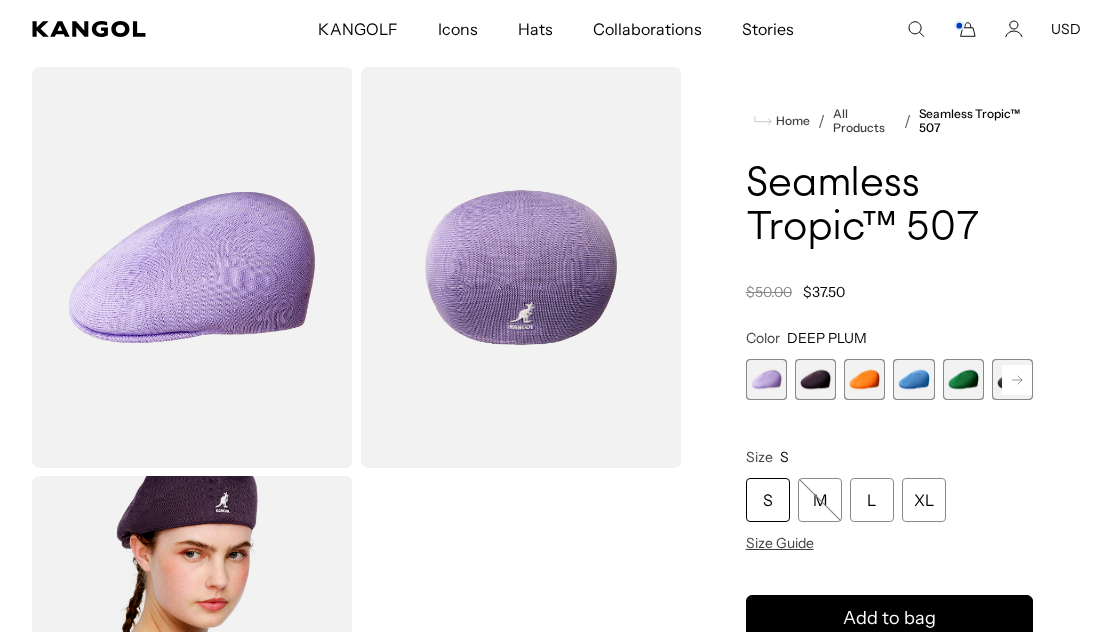 scroll, scrollTop: 0, scrollLeft: 412, axis: horizontal 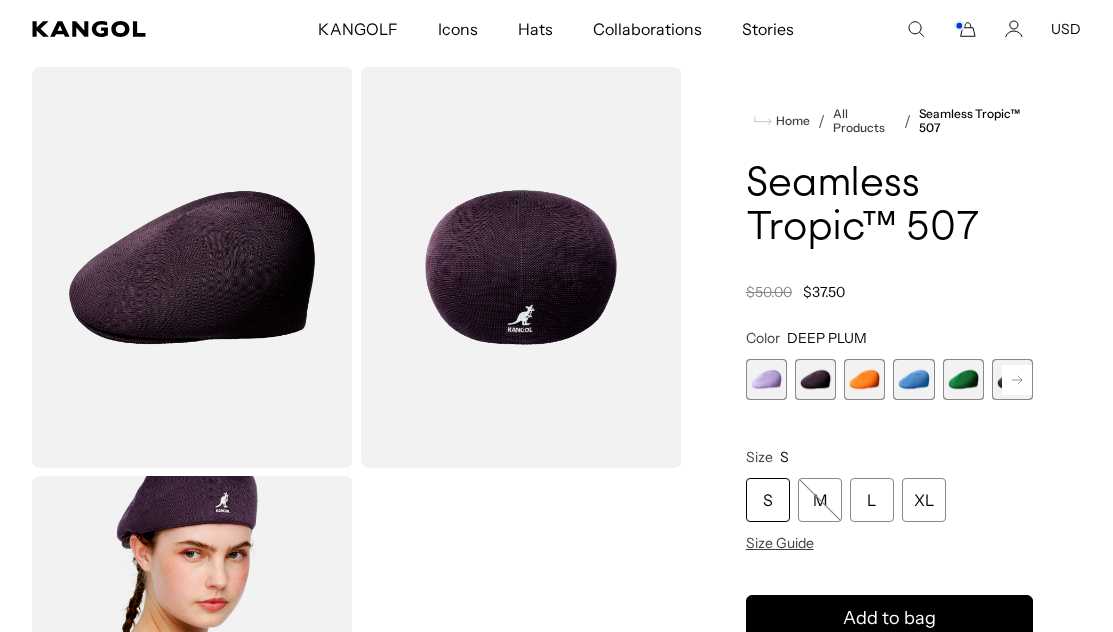 click at bounding box center [864, 379] 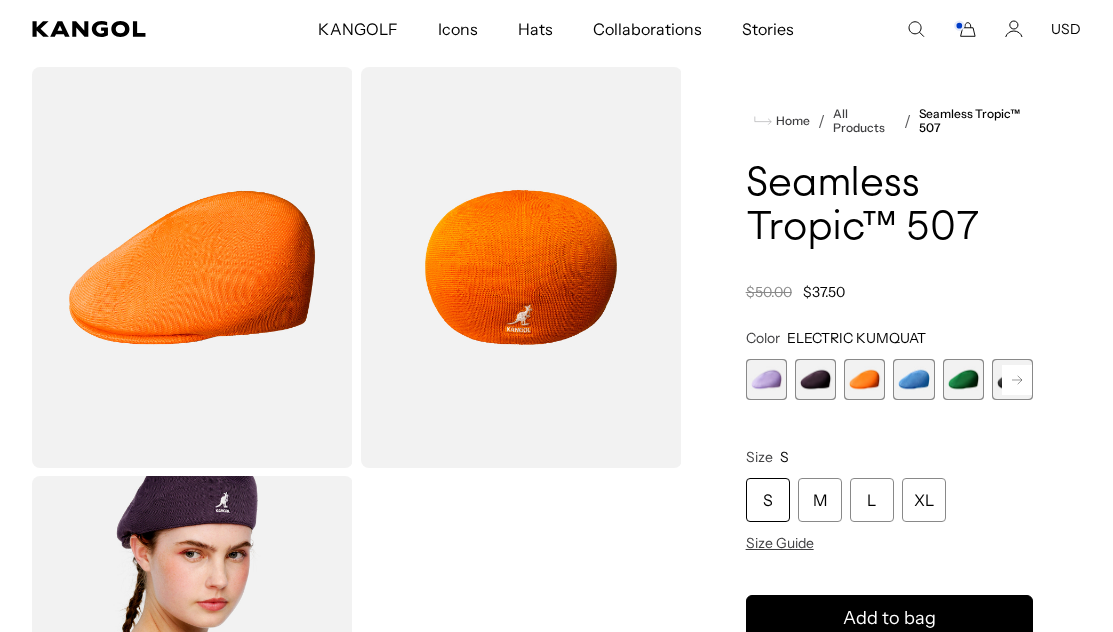 scroll, scrollTop: 0, scrollLeft: 0, axis: both 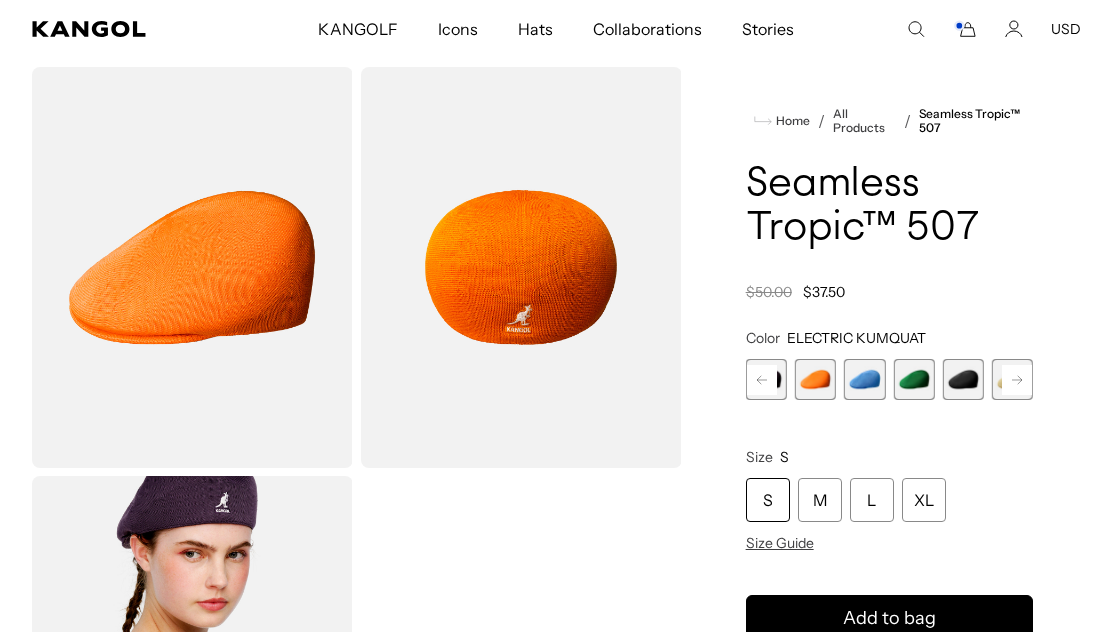 click at bounding box center (963, 379) 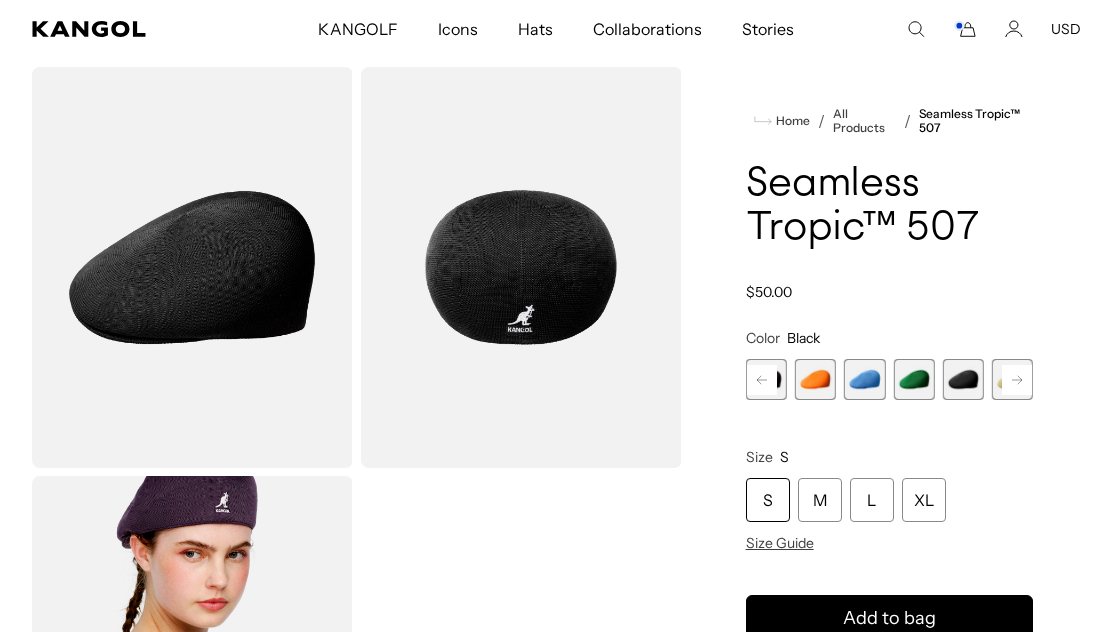scroll, scrollTop: 0, scrollLeft: 412, axis: horizontal 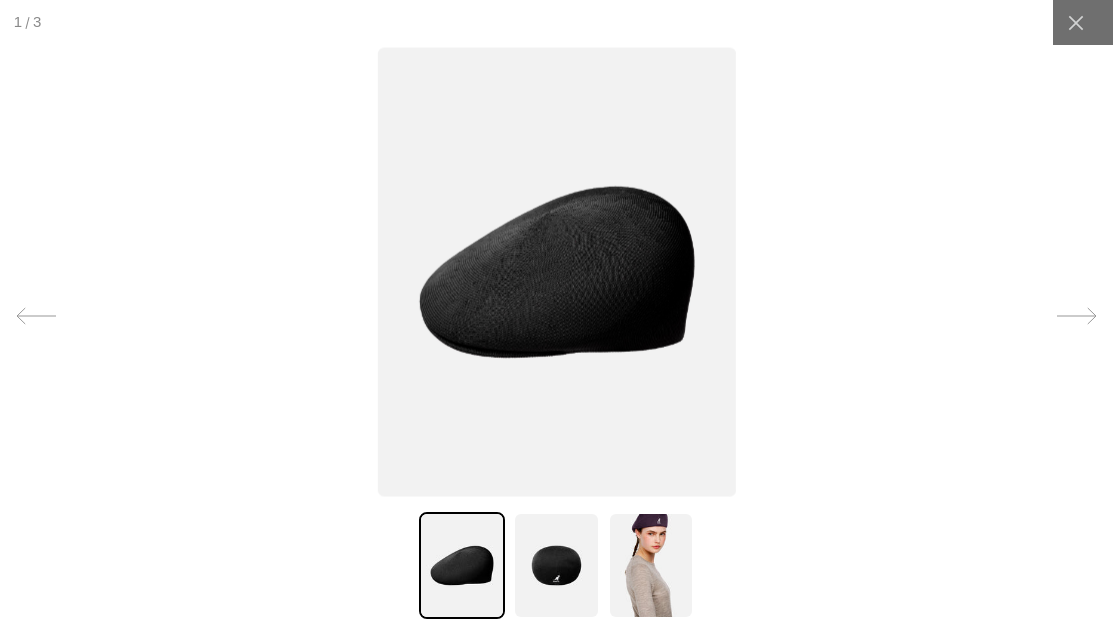 click 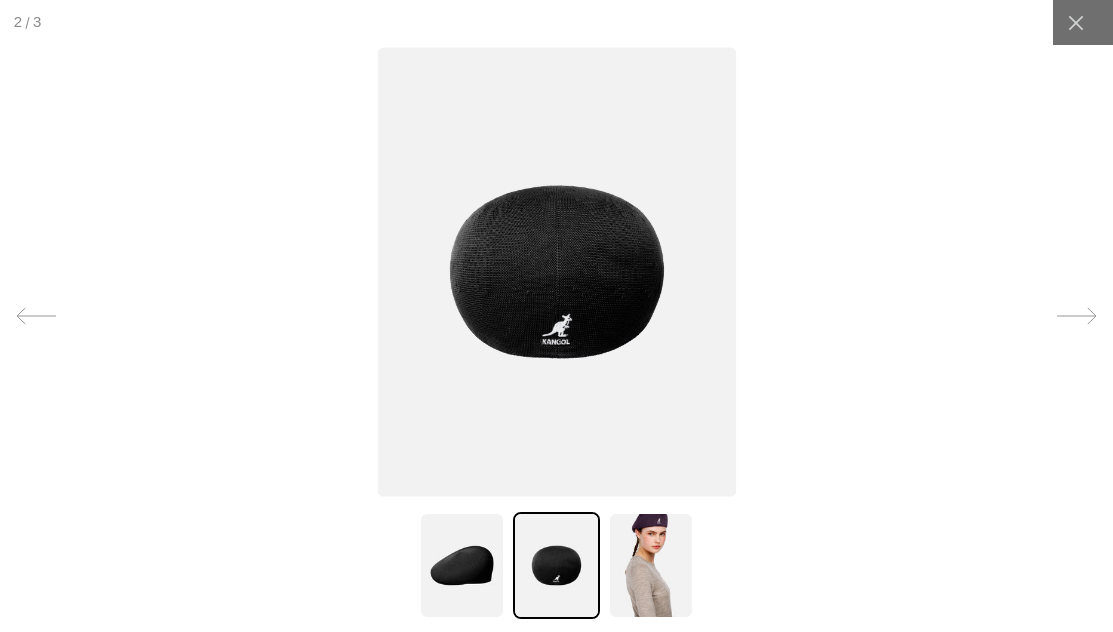 scroll, scrollTop: 0, scrollLeft: 0, axis: both 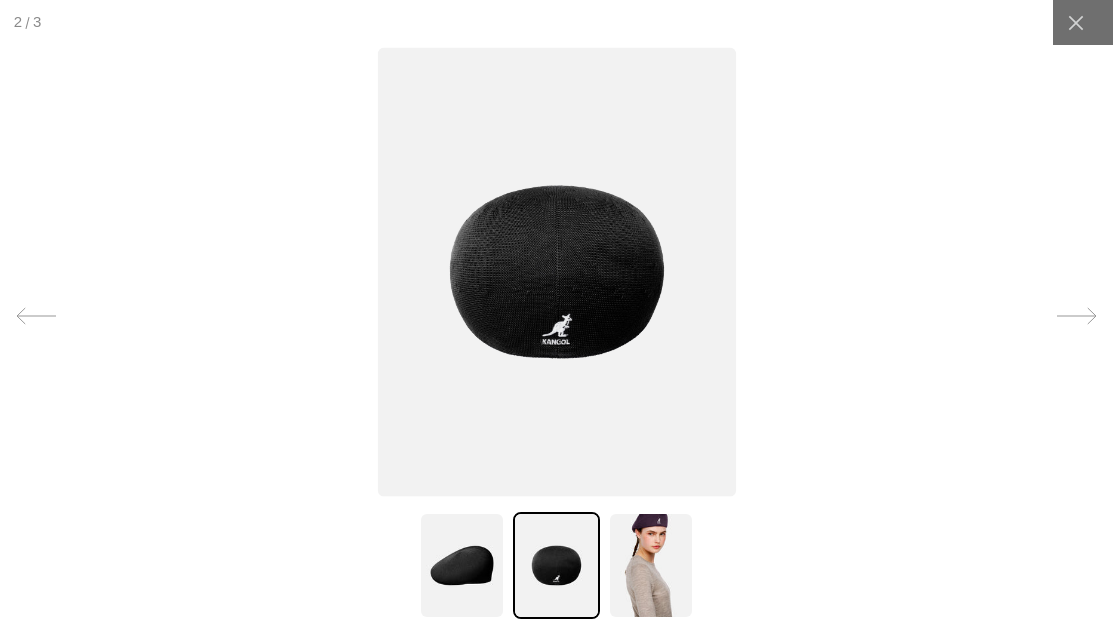 click 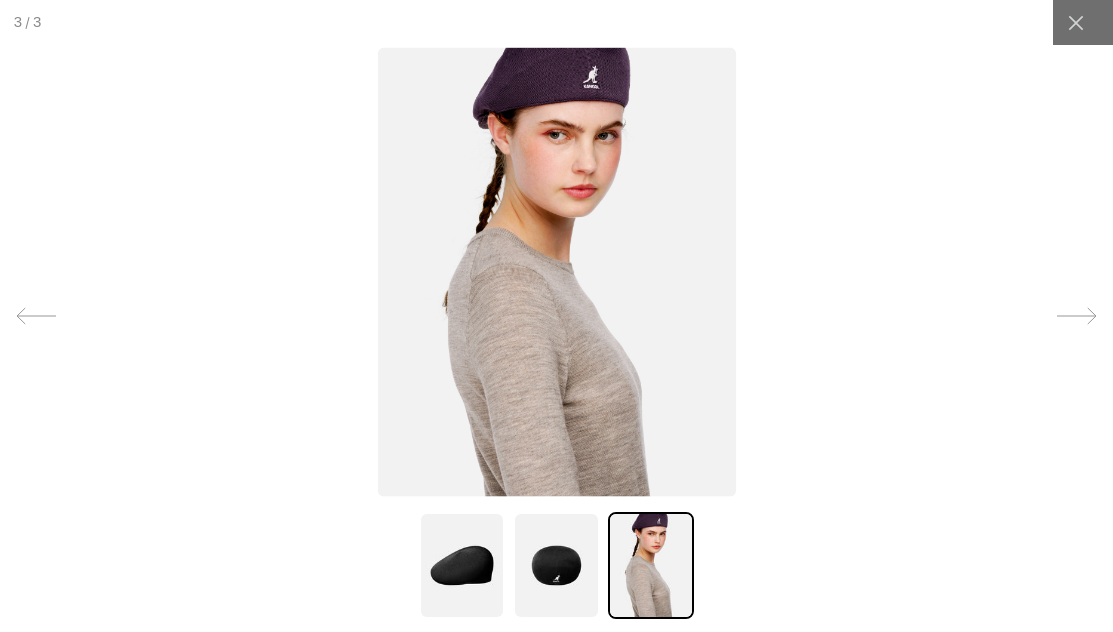 click 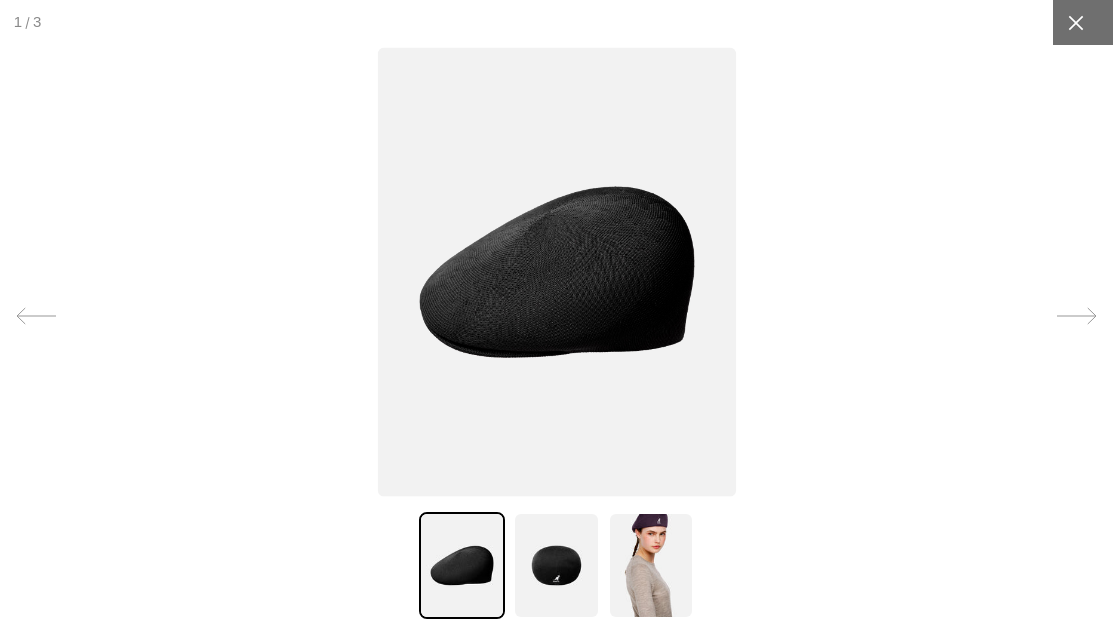 click at bounding box center [1075, 22] 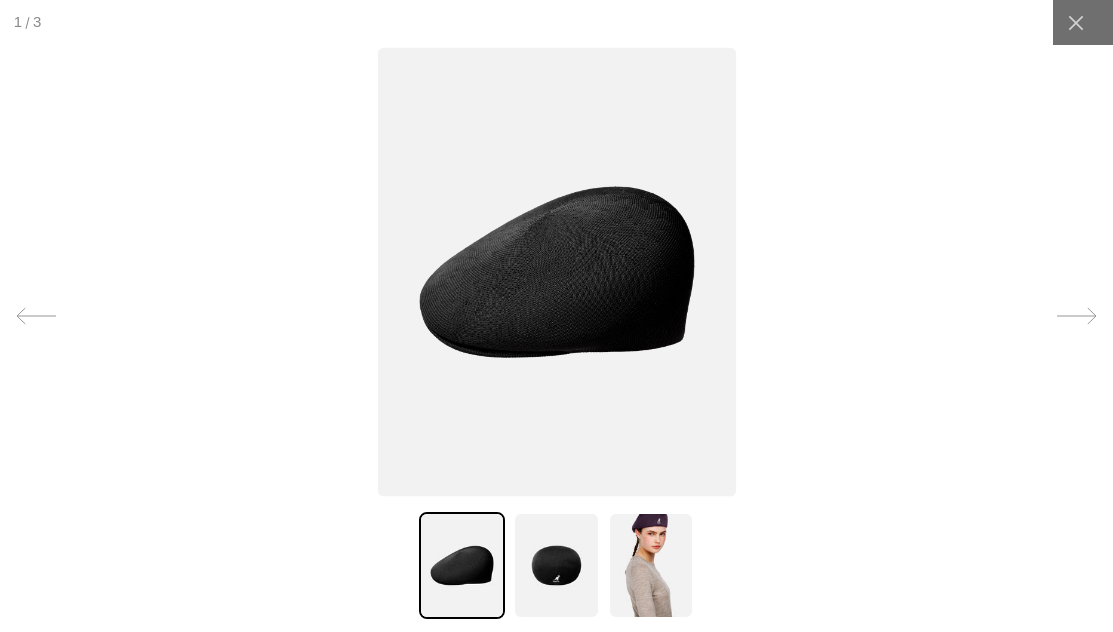 scroll, scrollTop: 0, scrollLeft: 412, axis: horizontal 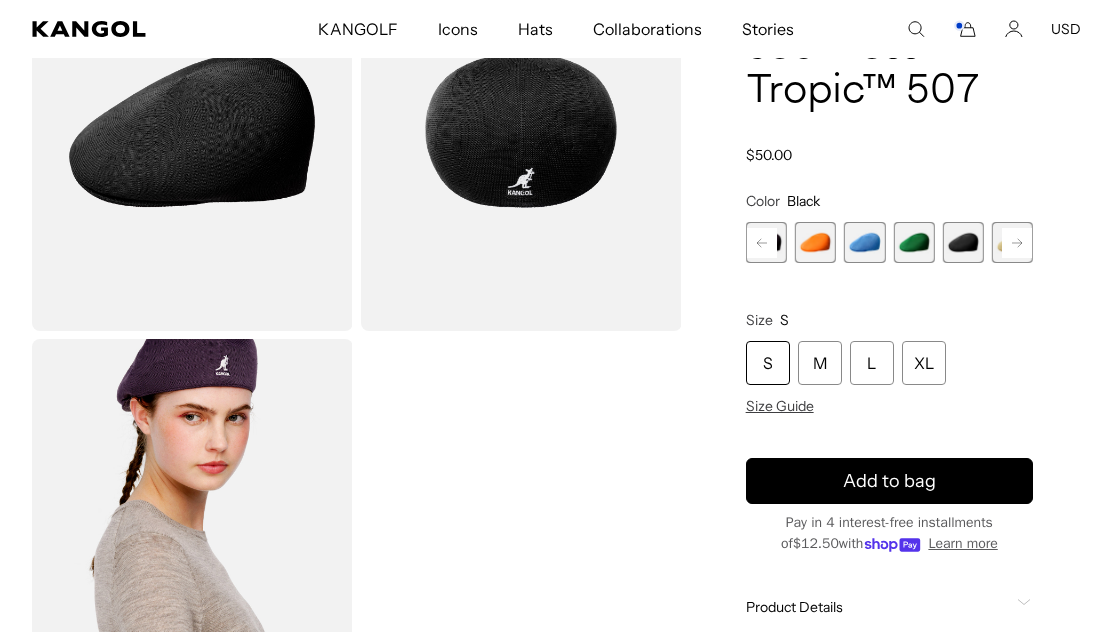 click 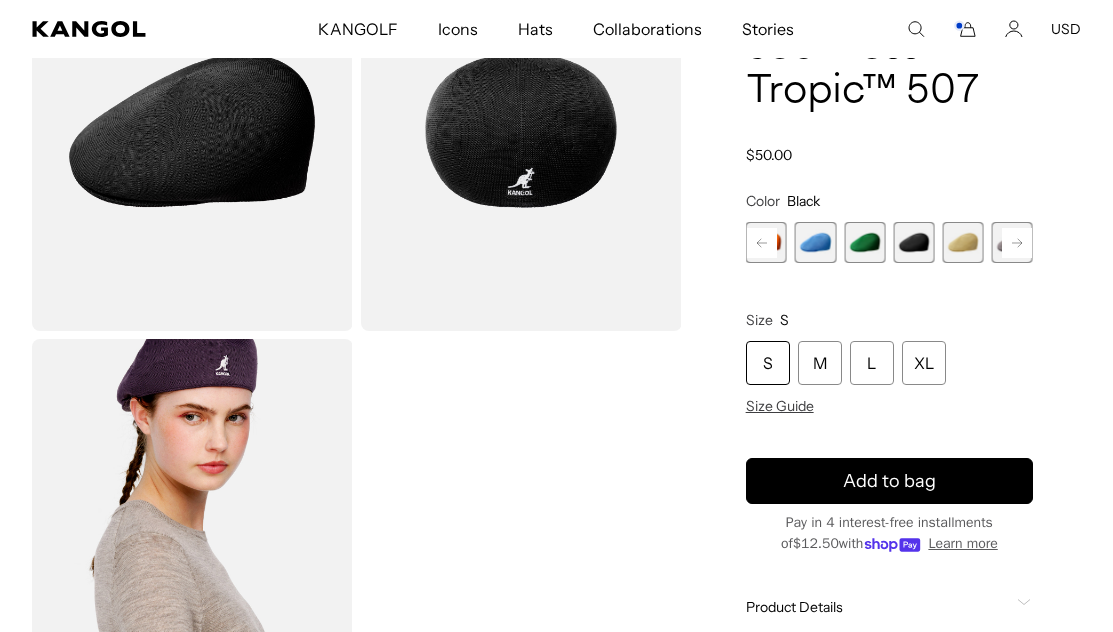 click at bounding box center (963, 242) 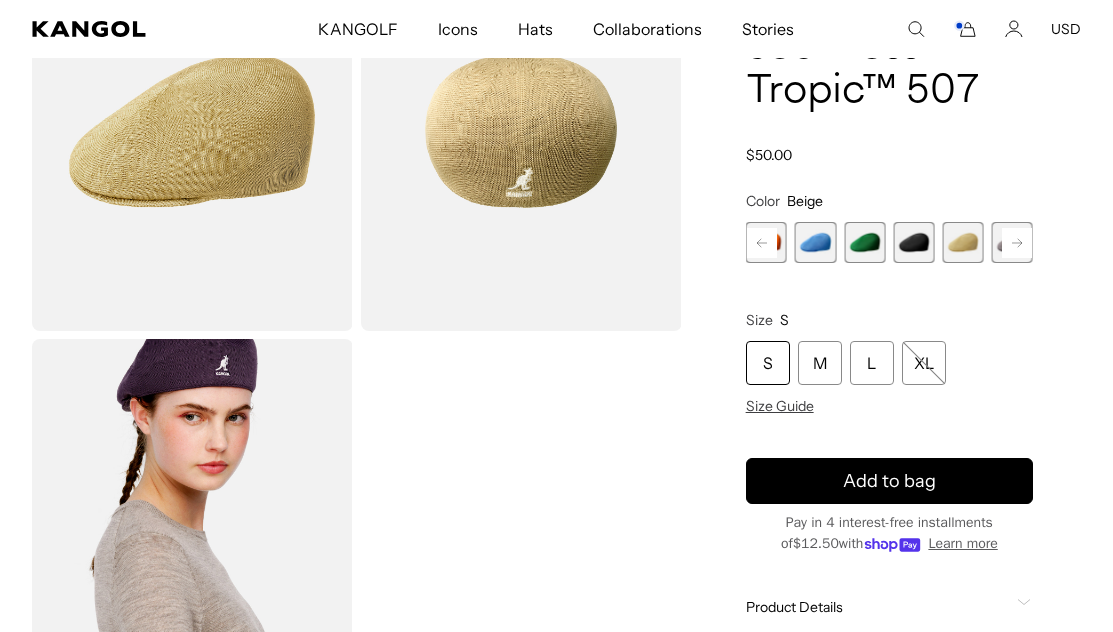 scroll, scrollTop: 0, scrollLeft: 412, axis: horizontal 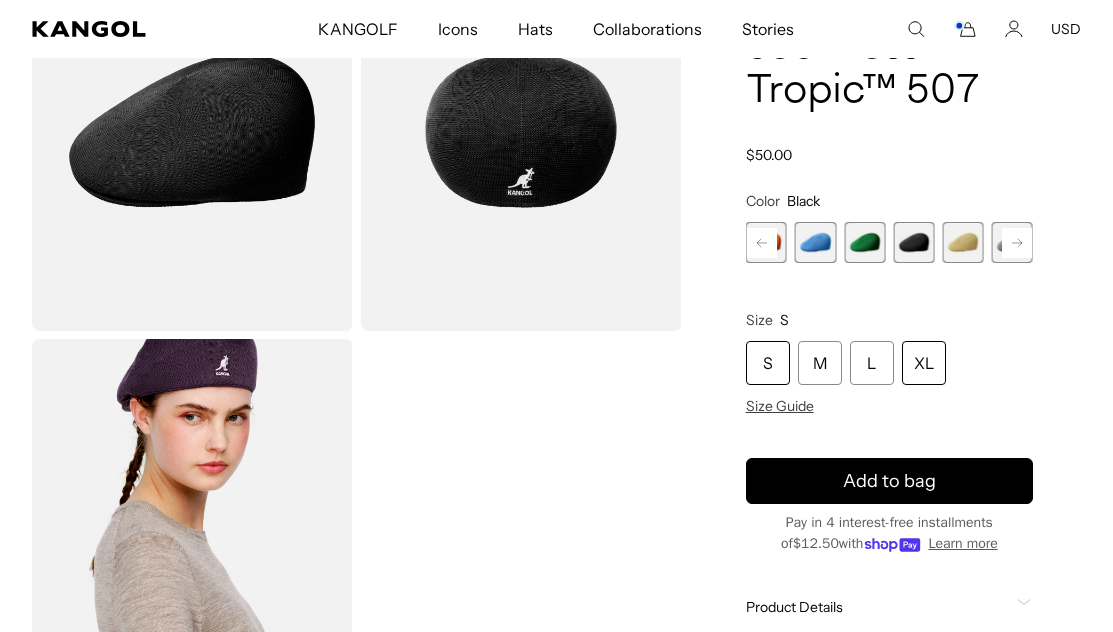 click on "XL" at bounding box center [924, 363] 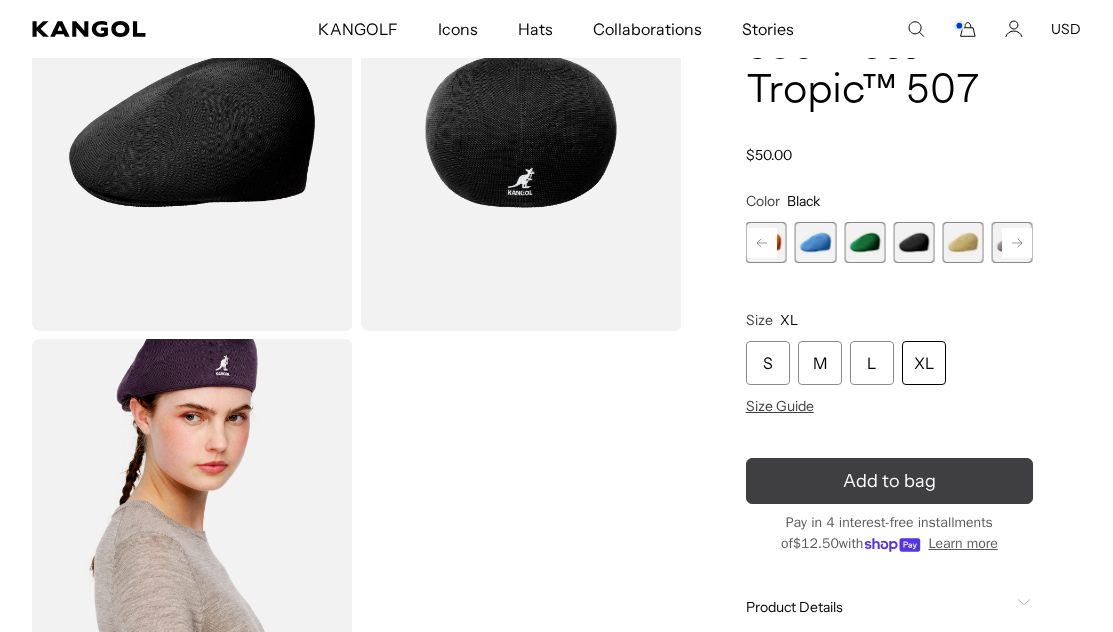 click on "Add to bag" at bounding box center [889, 481] 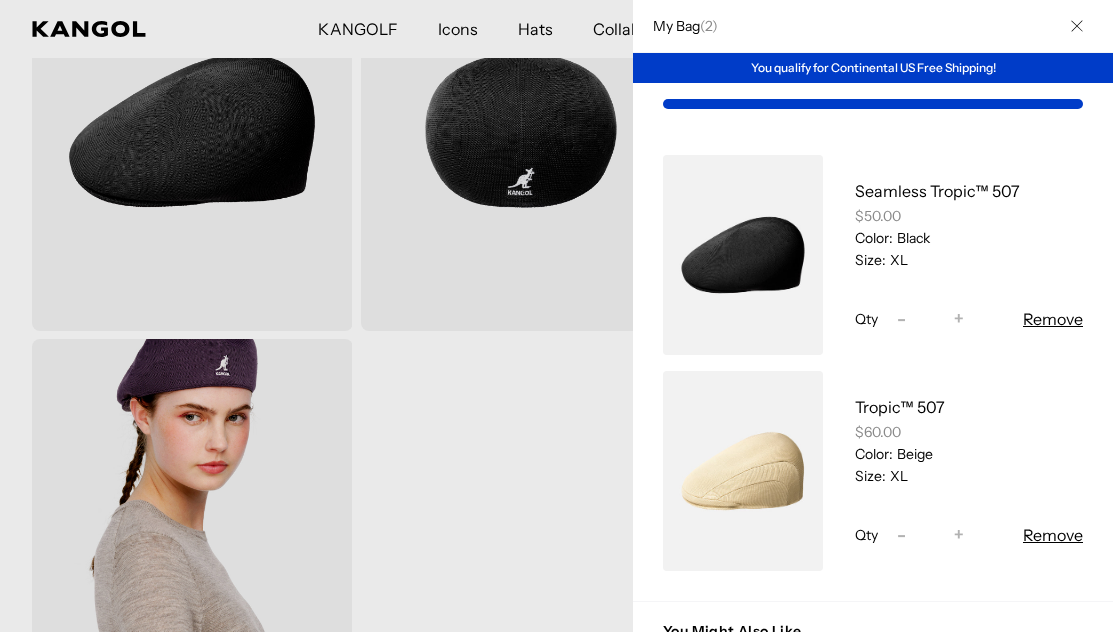 scroll, scrollTop: 0, scrollLeft: 412, axis: horizontal 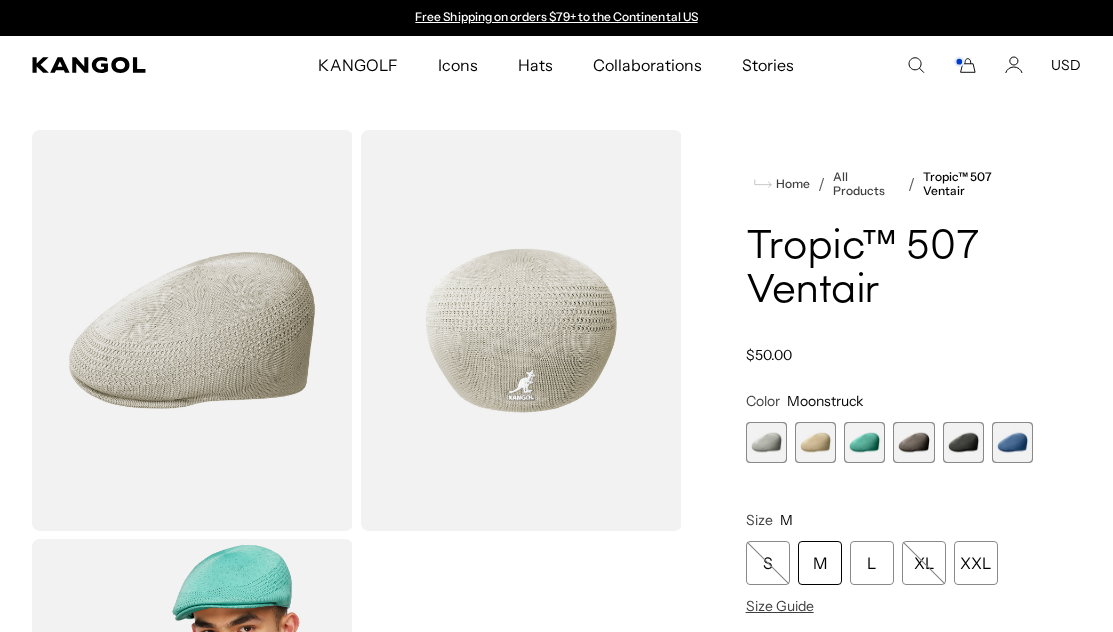 click at bounding box center [963, 442] 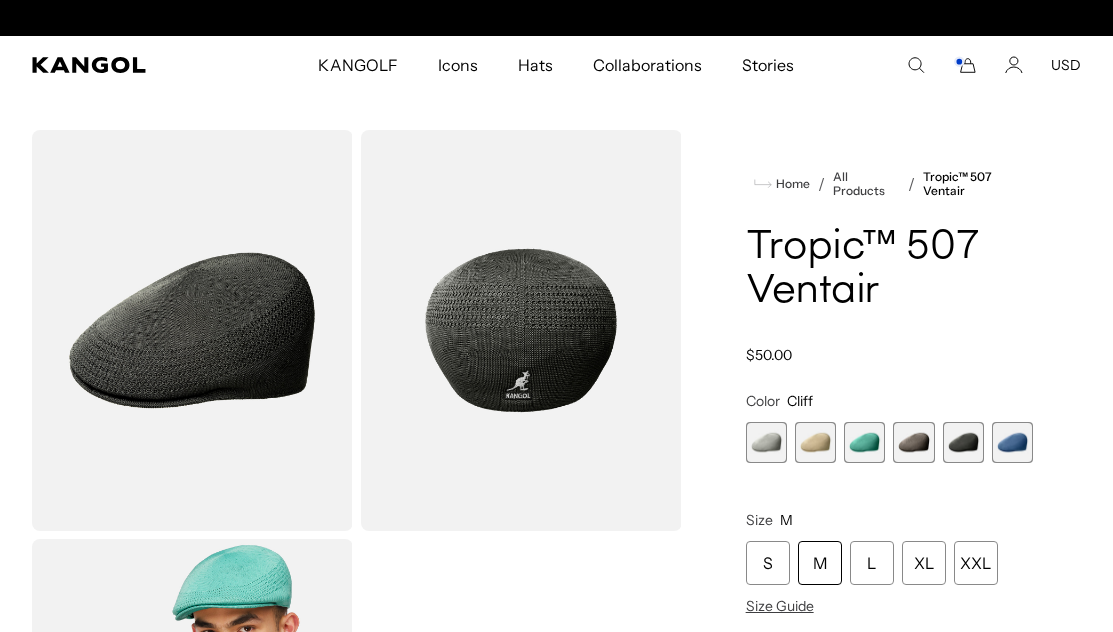 scroll, scrollTop: 0, scrollLeft: 412, axis: horizontal 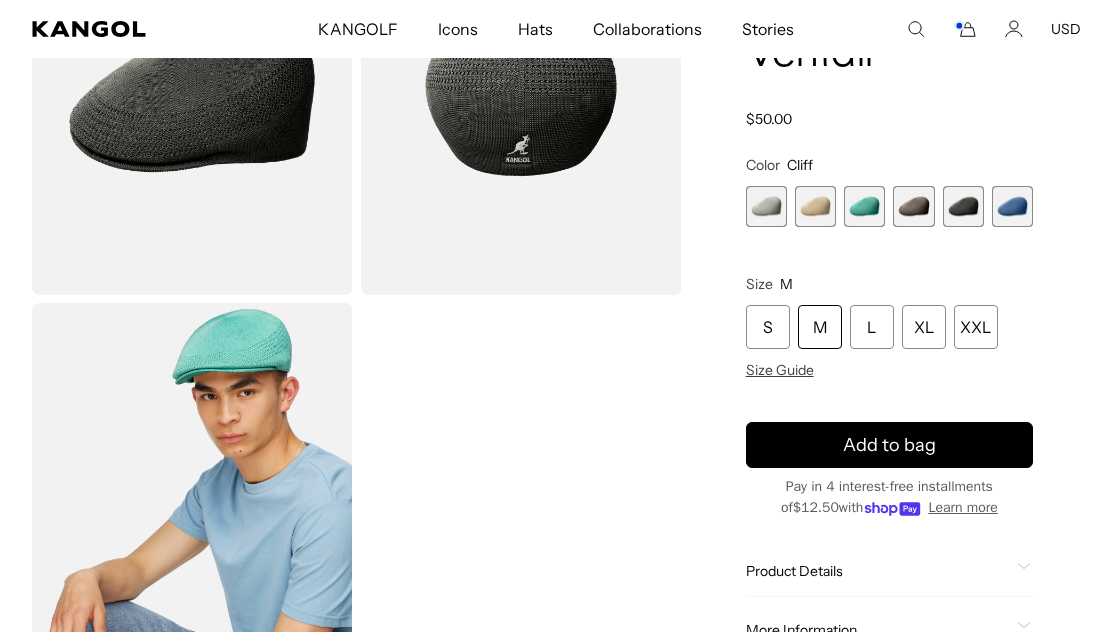 click at bounding box center [192, 94] 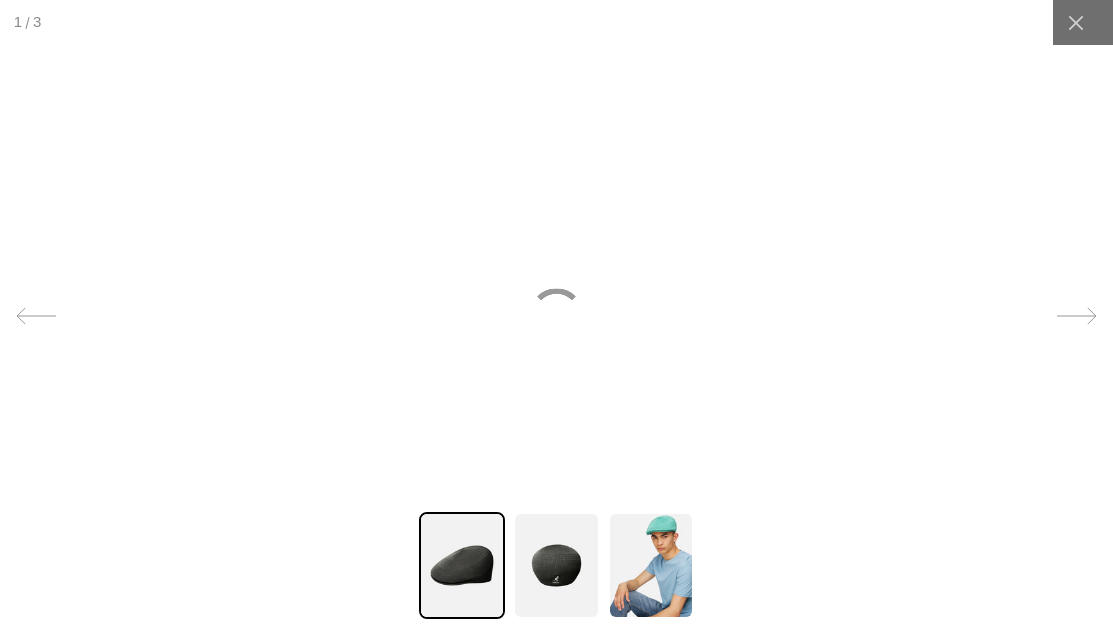 scroll, scrollTop: 0, scrollLeft: 0, axis: both 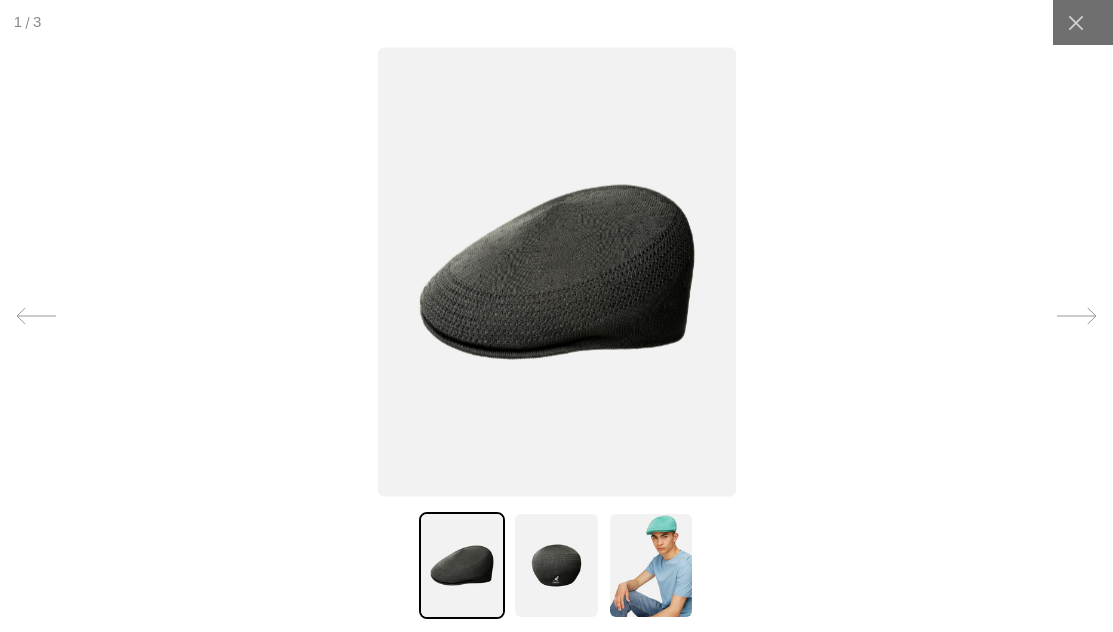 click 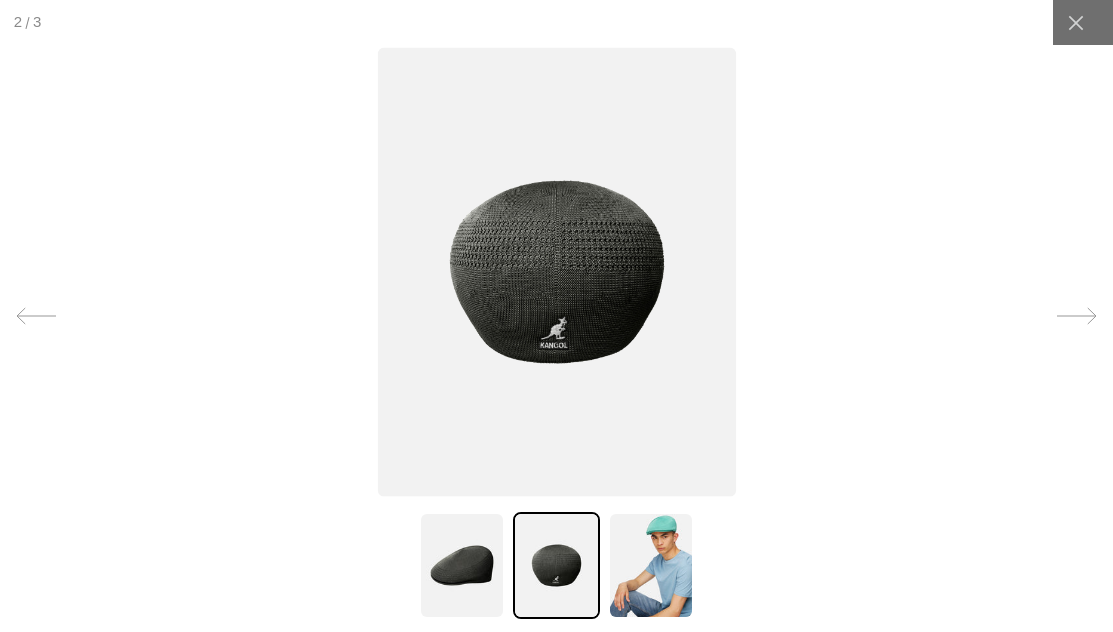 click 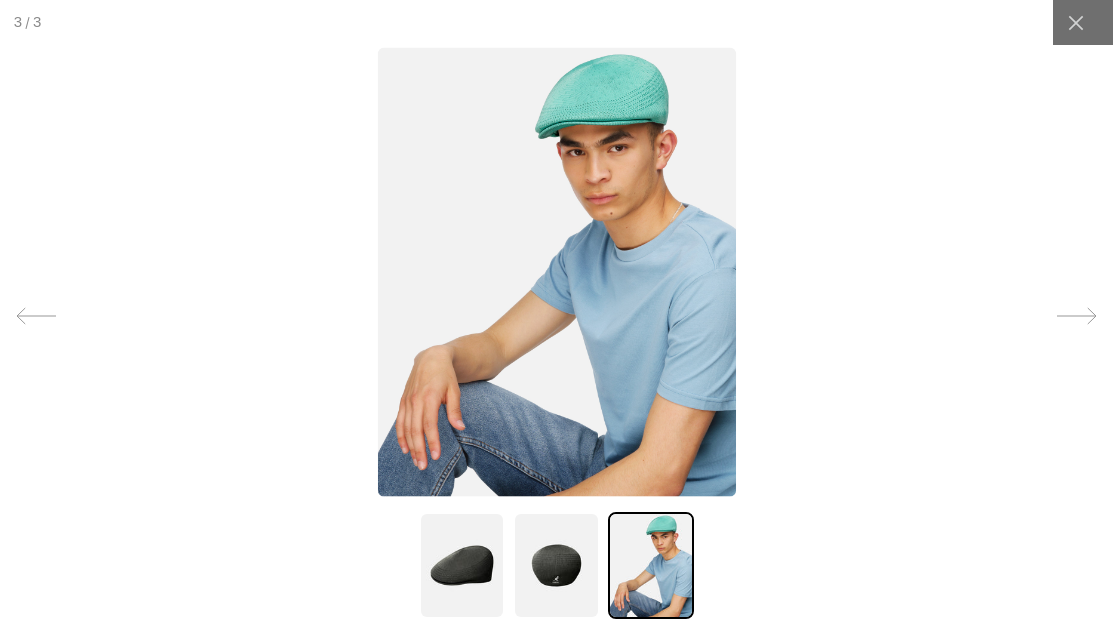 click 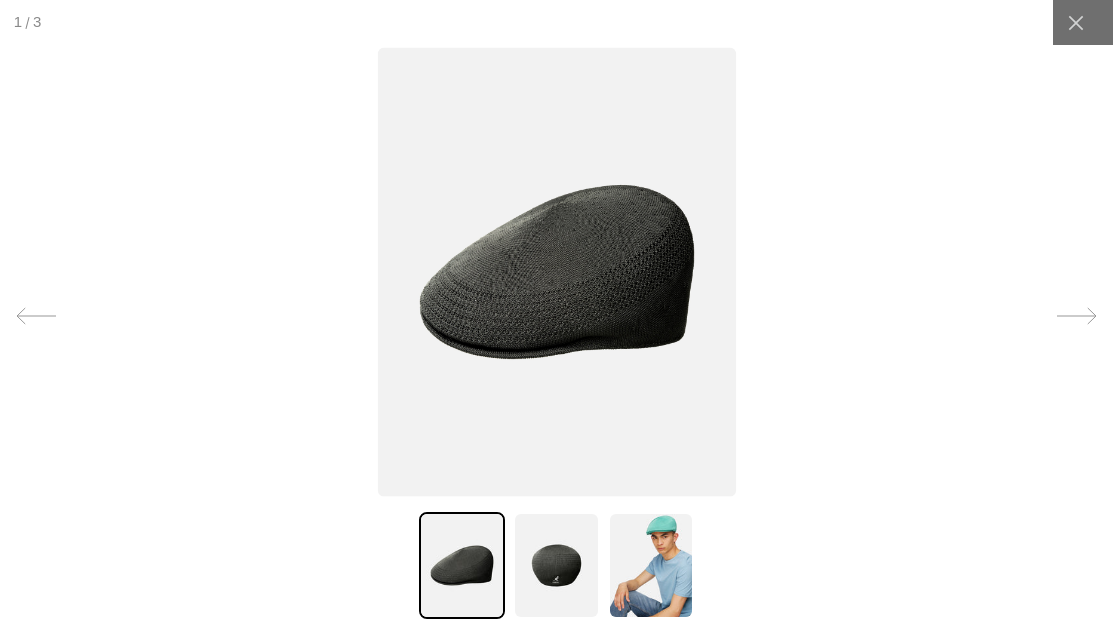 scroll, scrollTop: 0, scrollLeft: 412, axis: horizontal 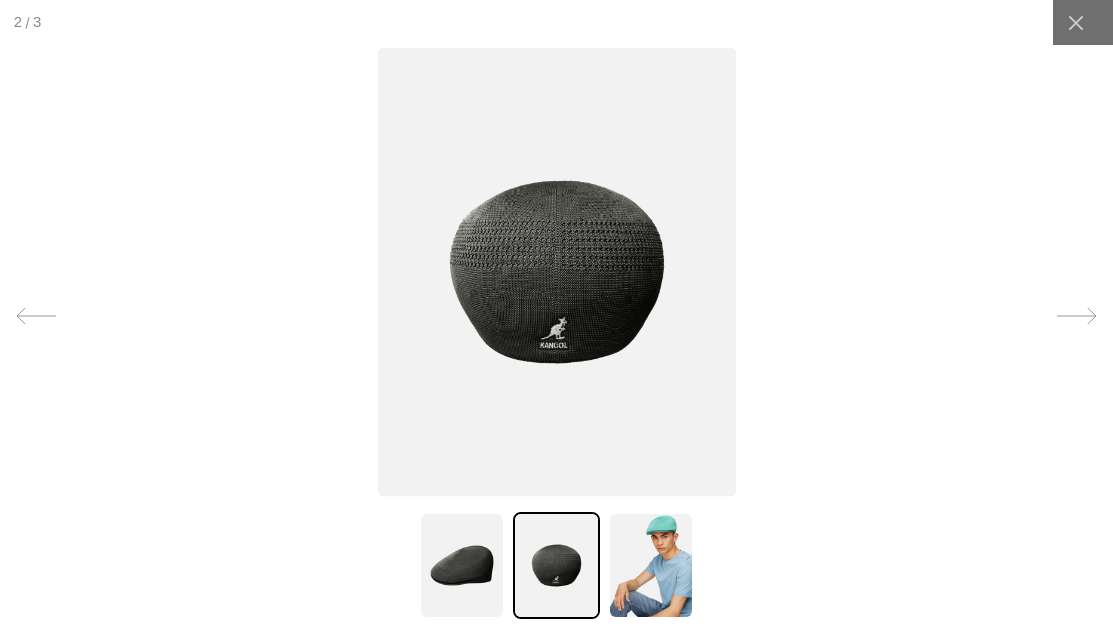 click 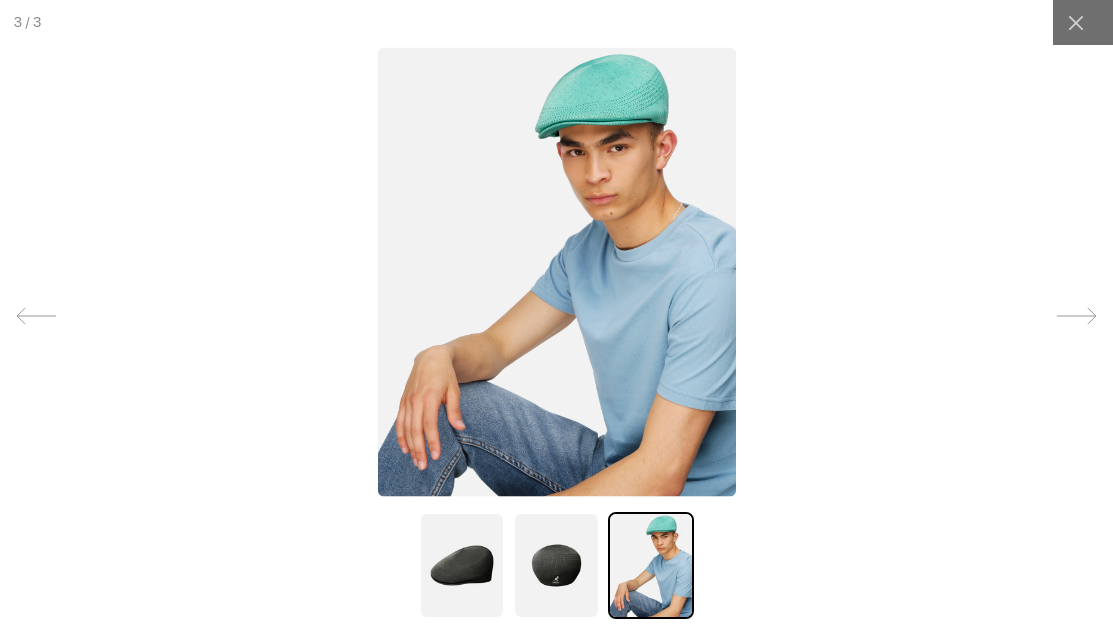 click 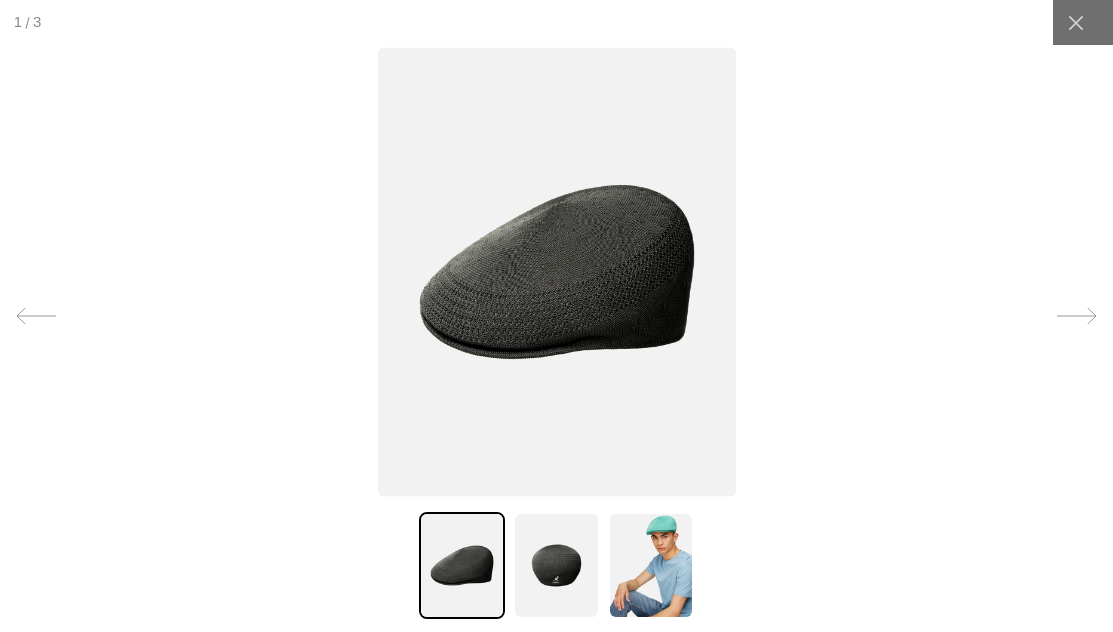 click 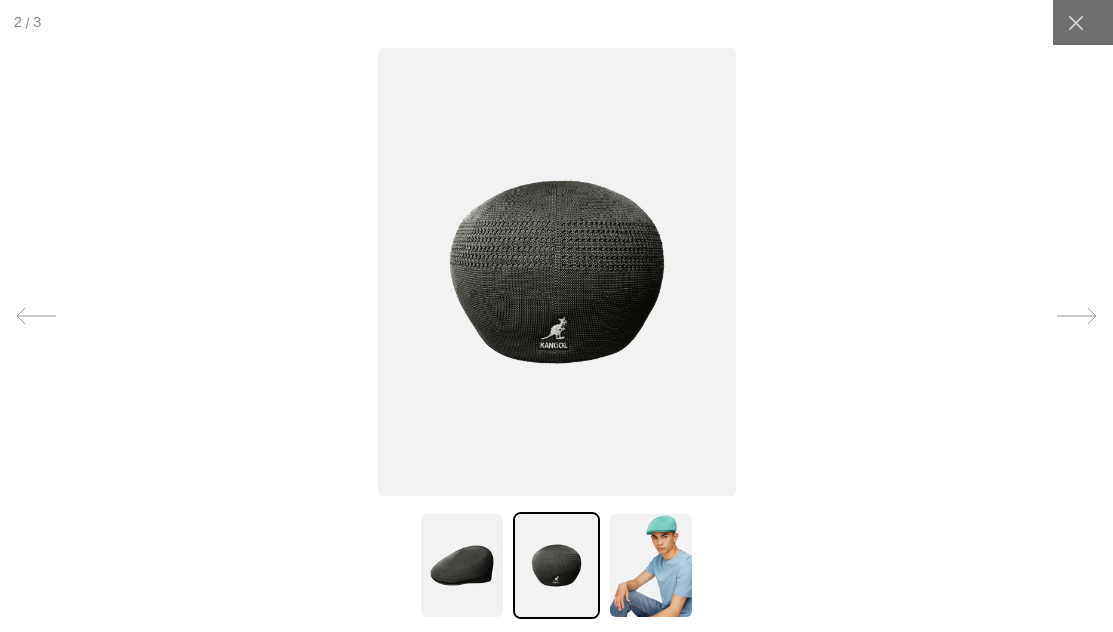 click 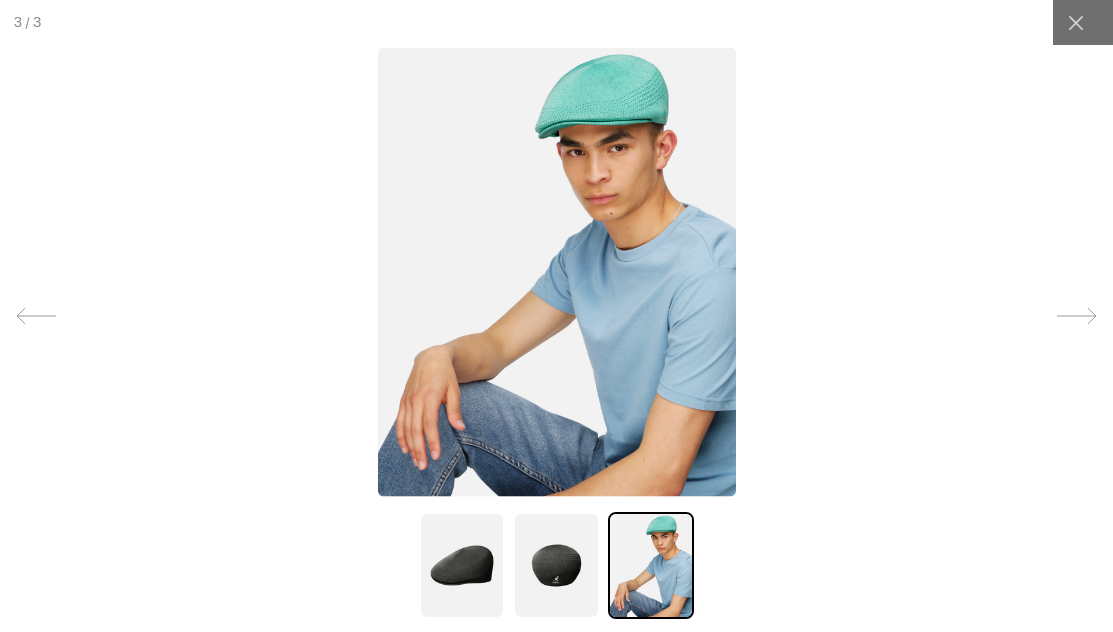 click 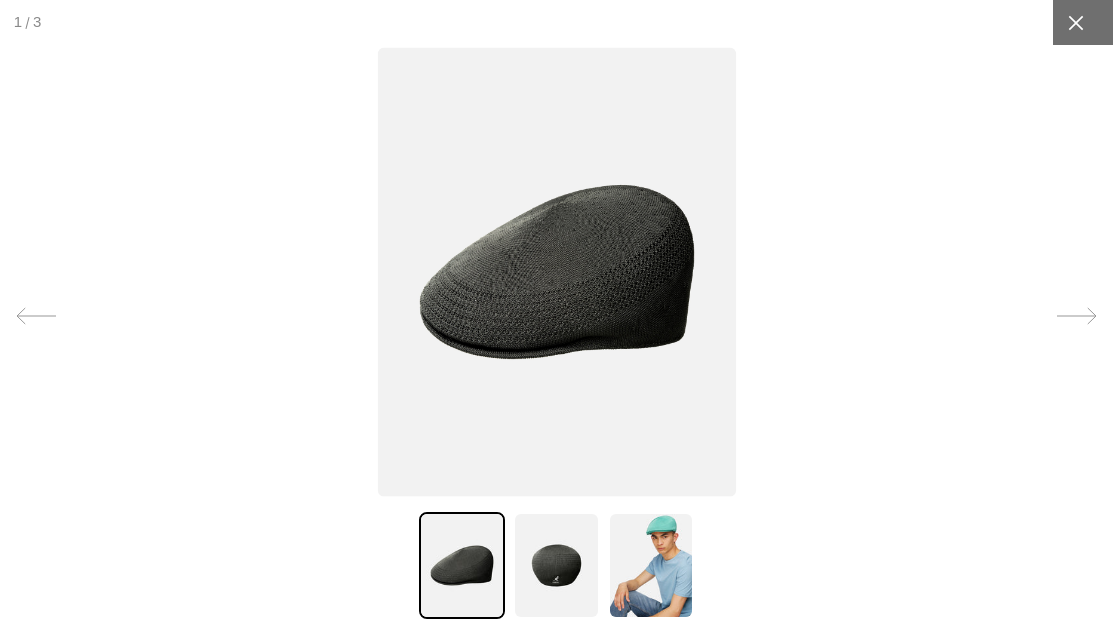 click 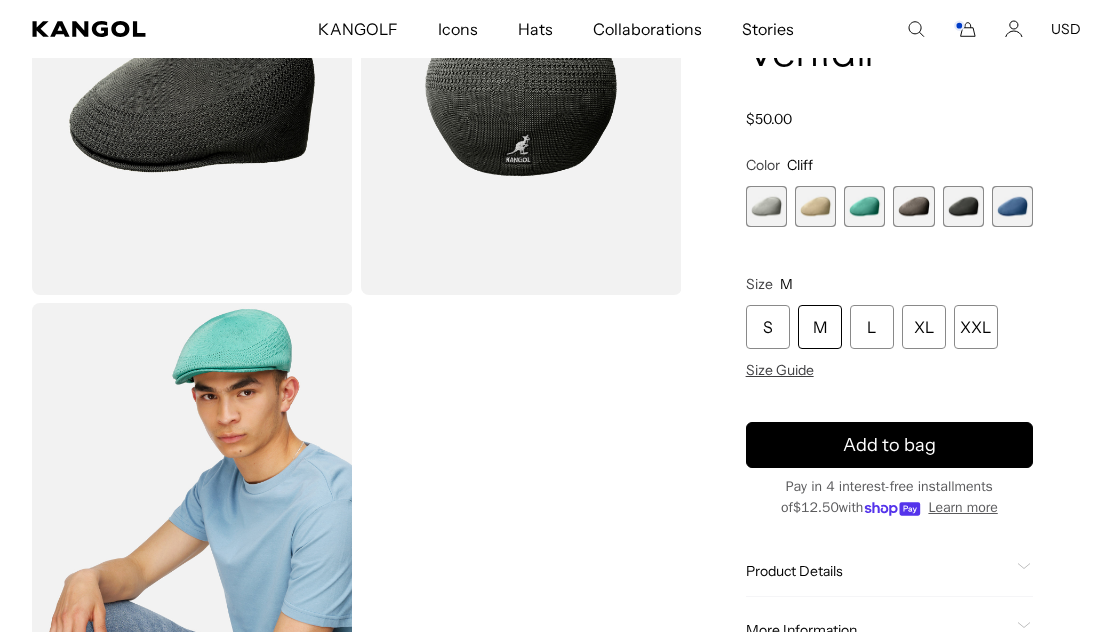 scroll, scrollTop: 0, scrollLeft: 412, axis: horizontal 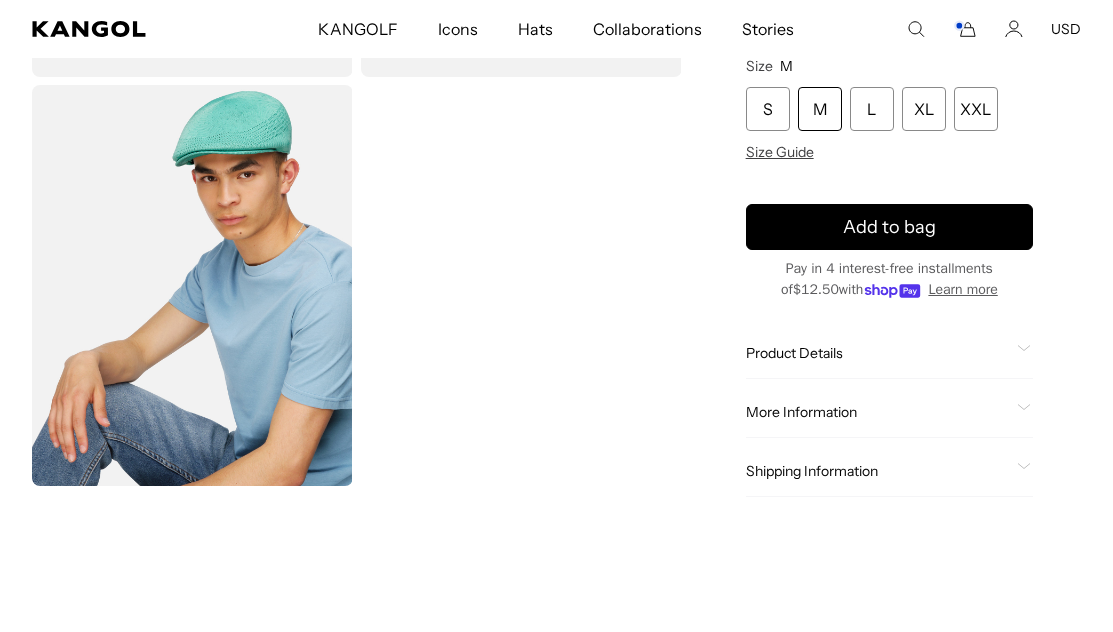 click on "Product Details" 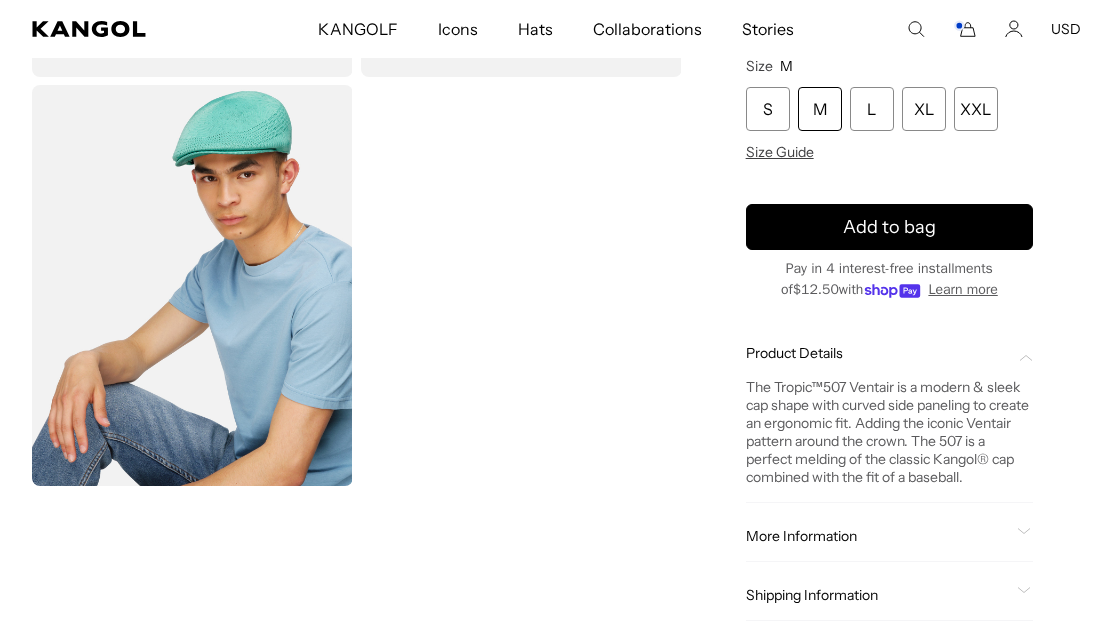 scroll, scrollTop: 0, scrollLeft: 412, axis: horizontal 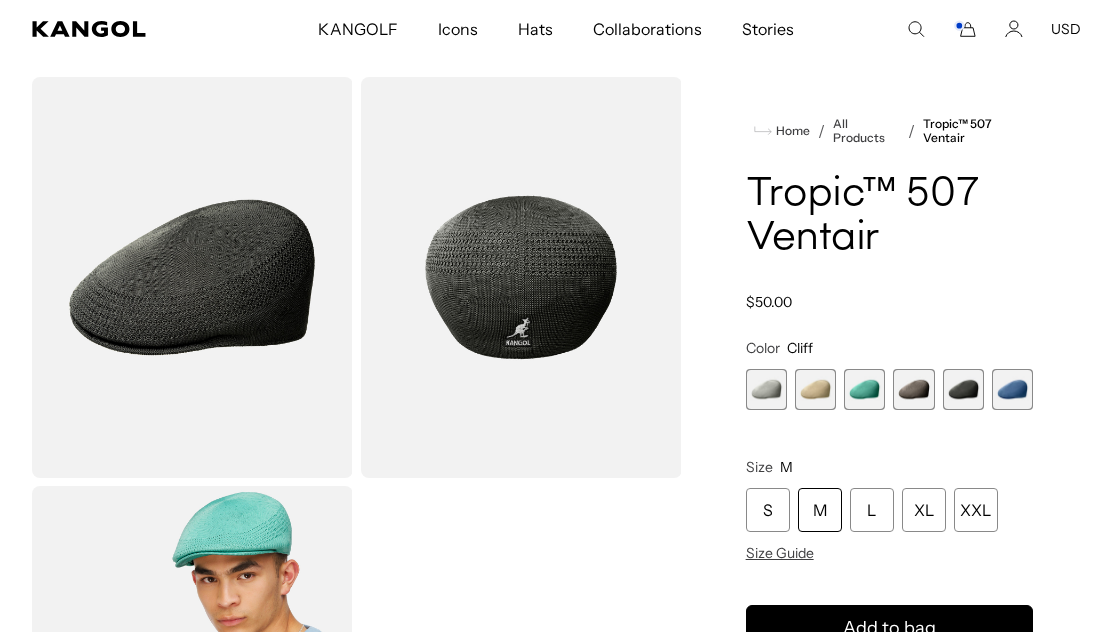 click at bounding box center (192, 277) 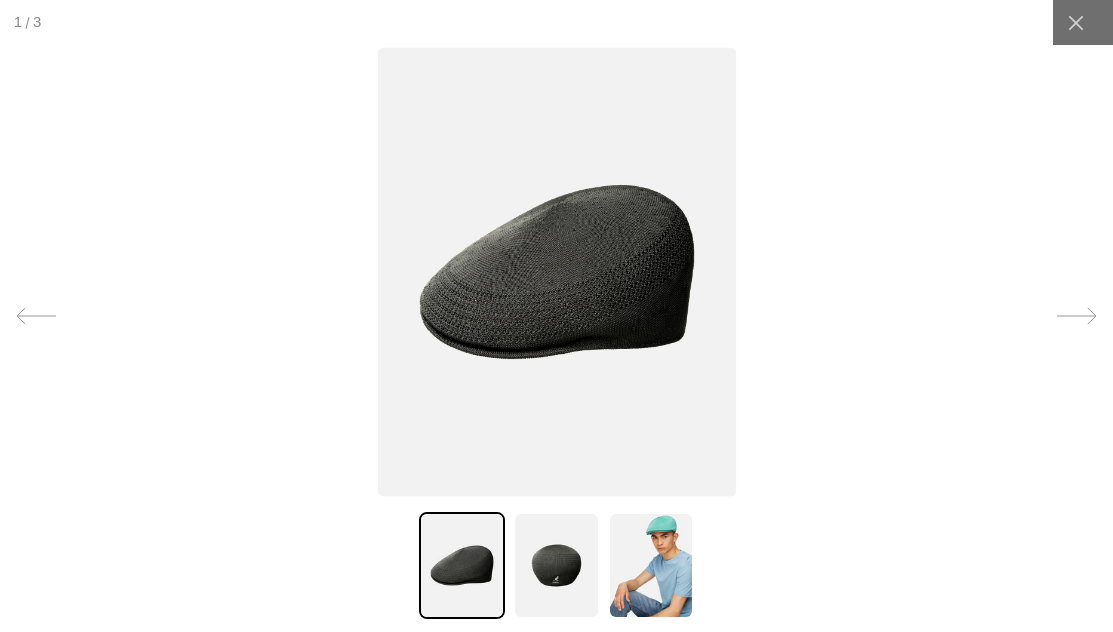 click 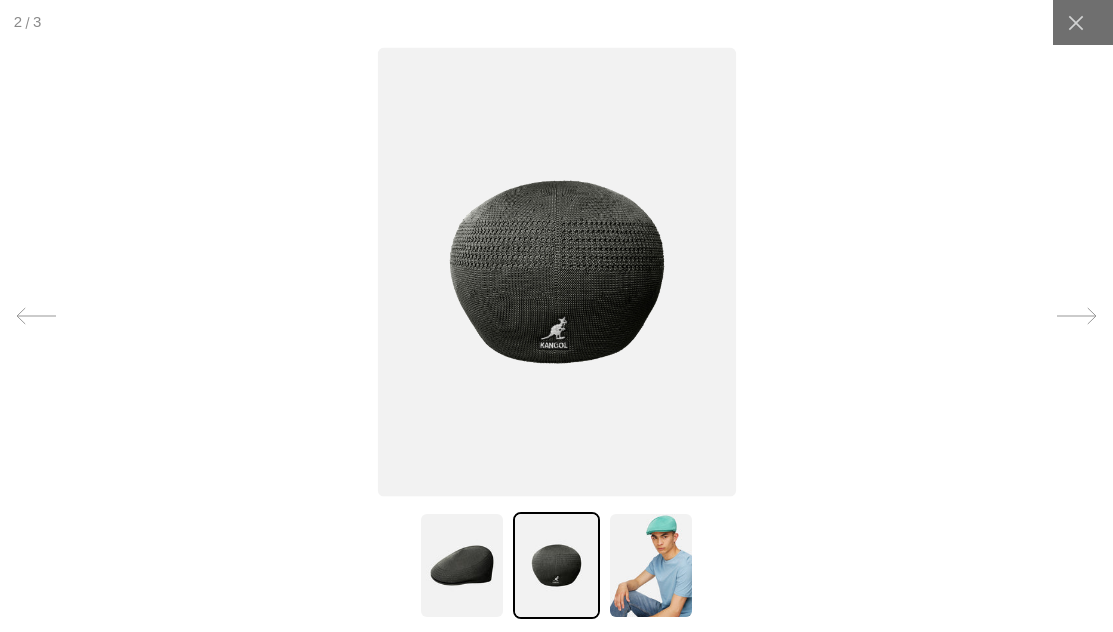 scroll, scrollTop: 0, scrollLeft: 0, axis: both 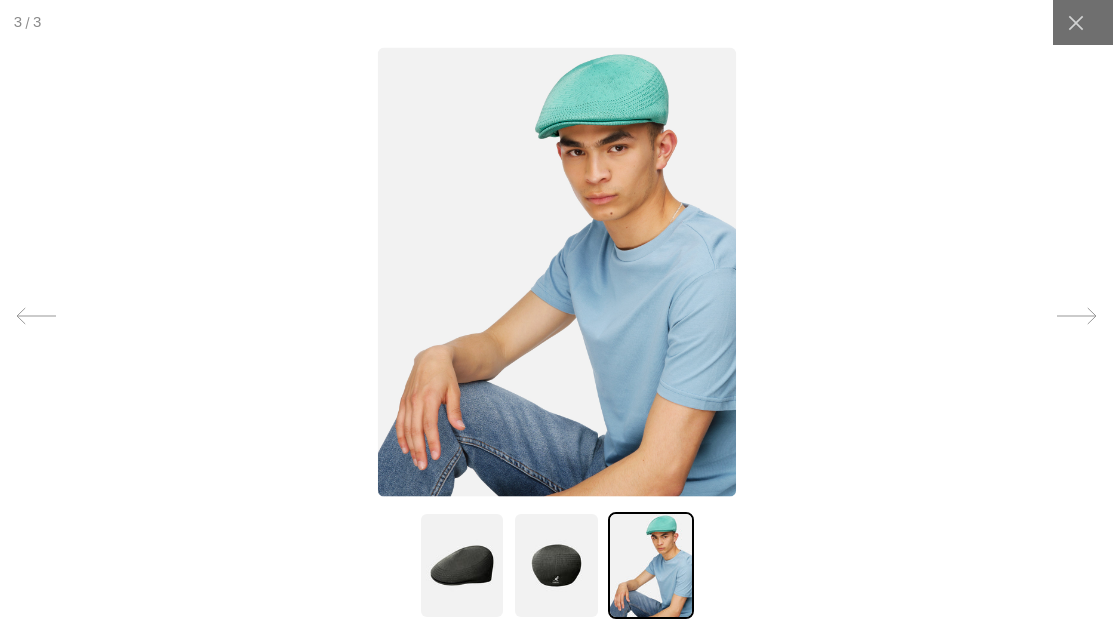 click at bounding box center [1077, 316] 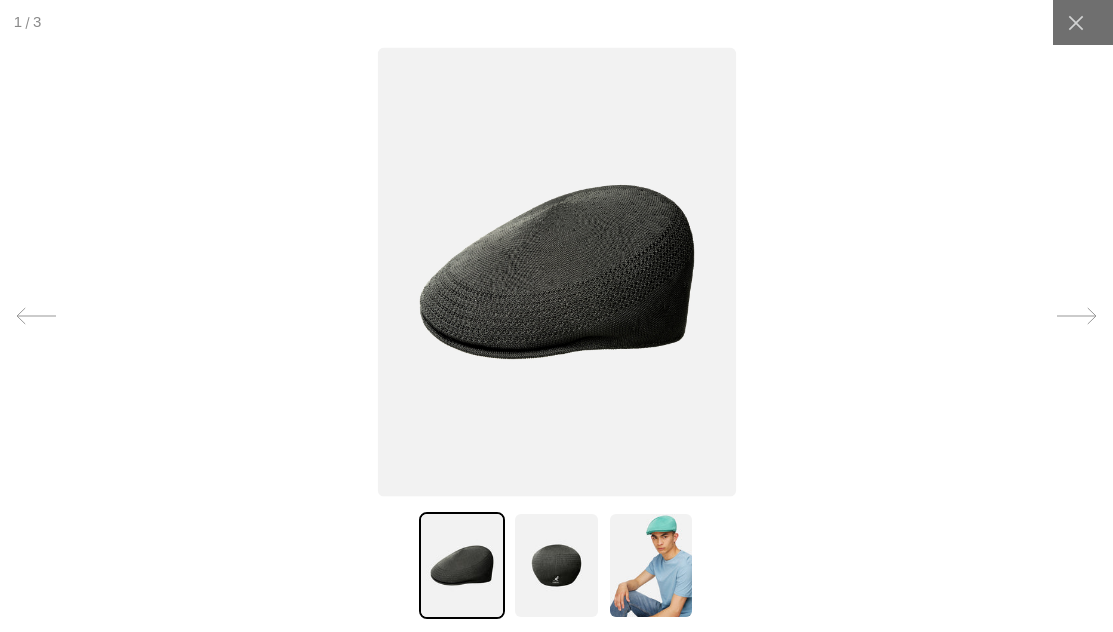 click at bounding box center (1077, 316) 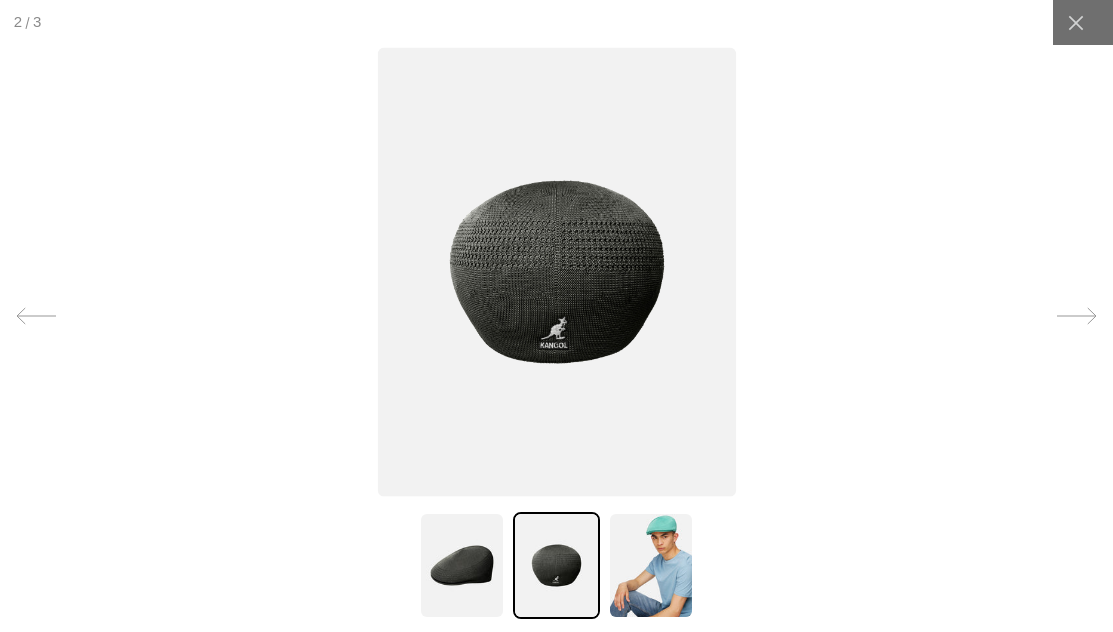click at bounding box center (1077, 316) 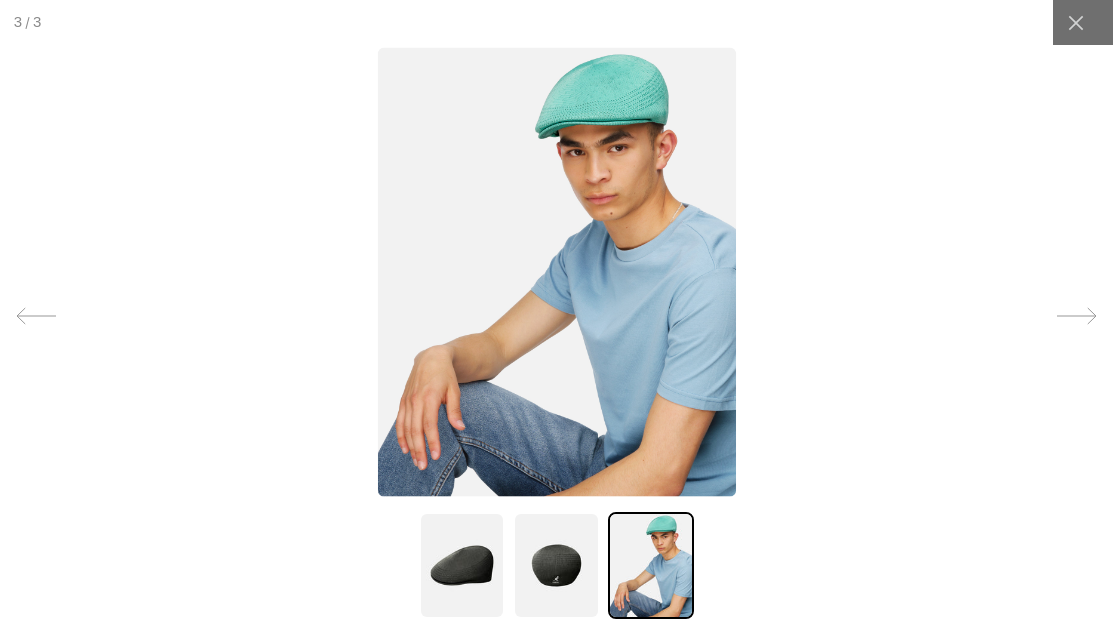 click at bounding box center (1077, 316) 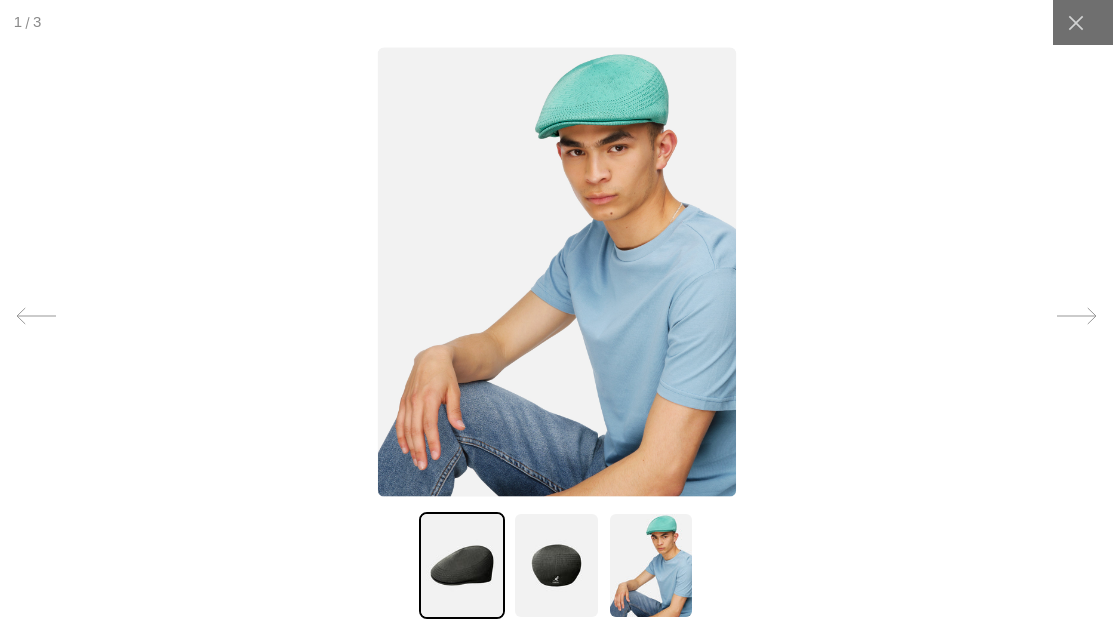 scroll, scrollTop: 0, scrollLeft: 412, axis: horizontal 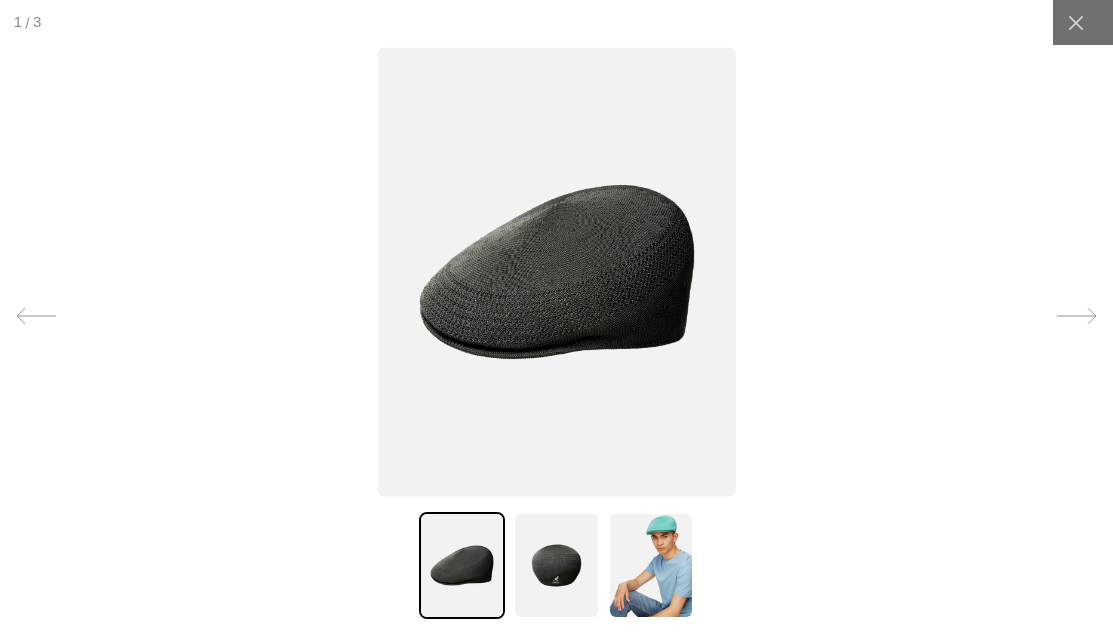 click at bounding box center (1077, 316) 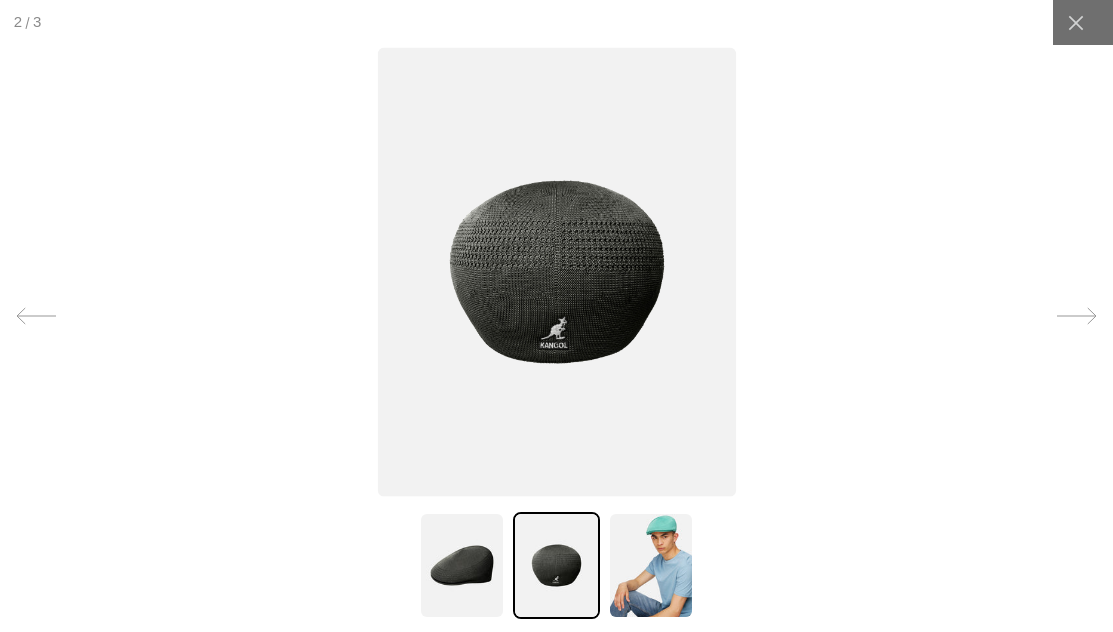 click at bounding box center [1077, 316] 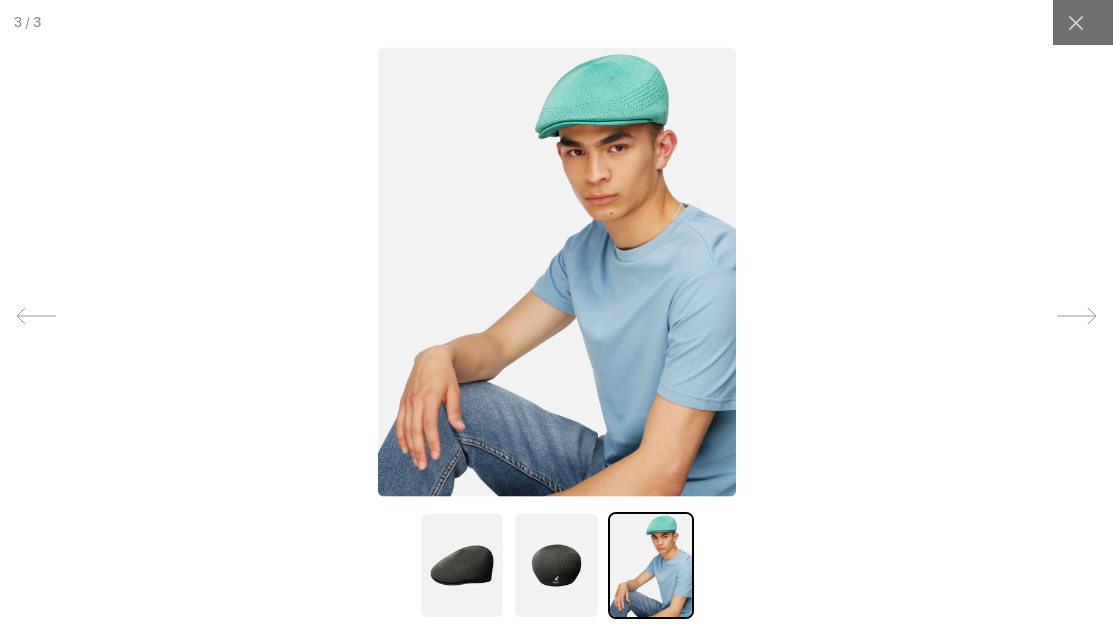 scroll, scrollTop: 0, scrollLeft: 0, axis: both 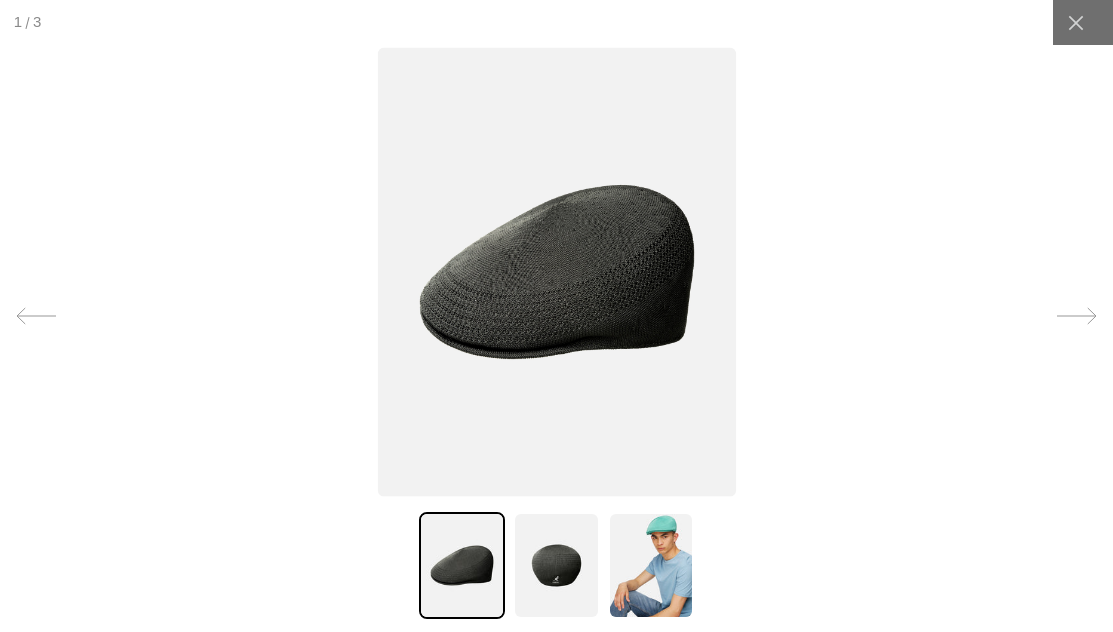 click at bounding box center (1077, 316) 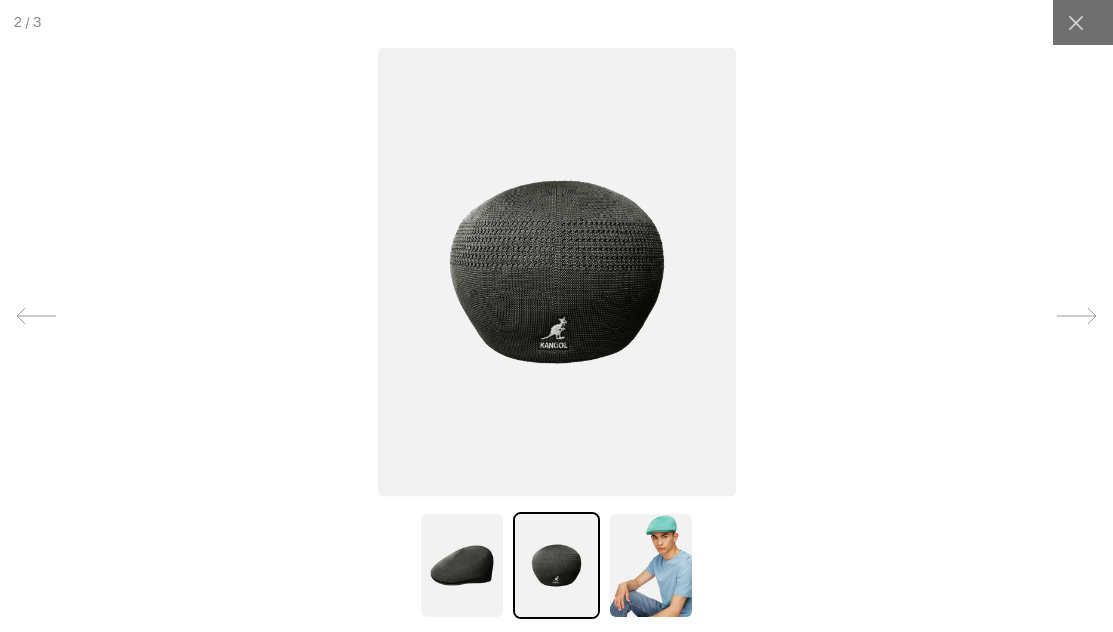 click at bounding box center [1077, 316] 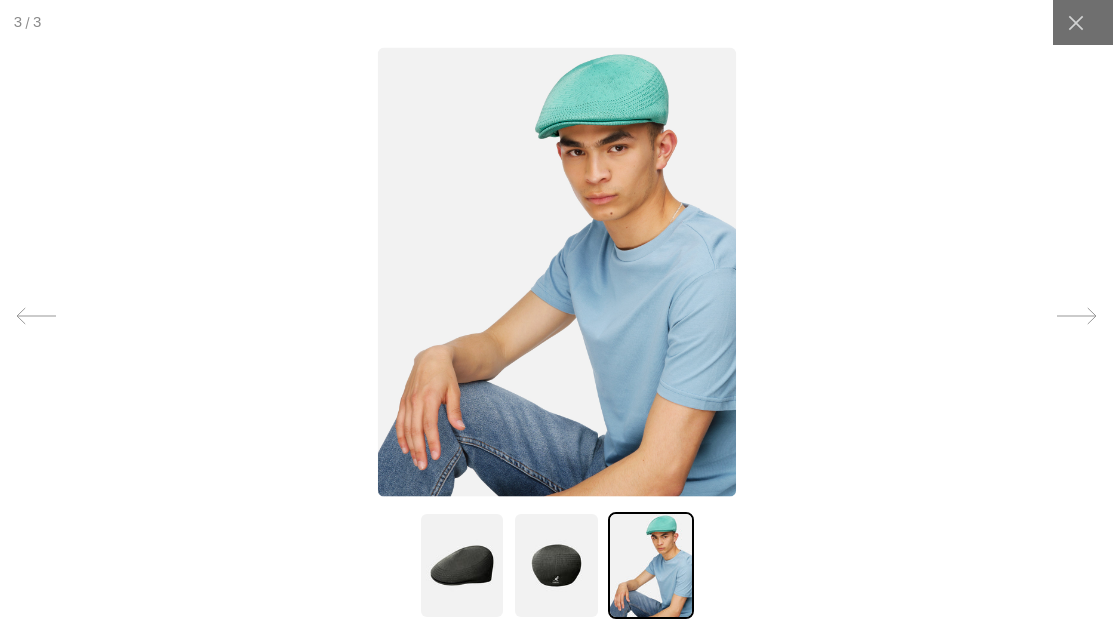 scroll, scrollTop: 0, scrollLeft: 412, axis: horizontal 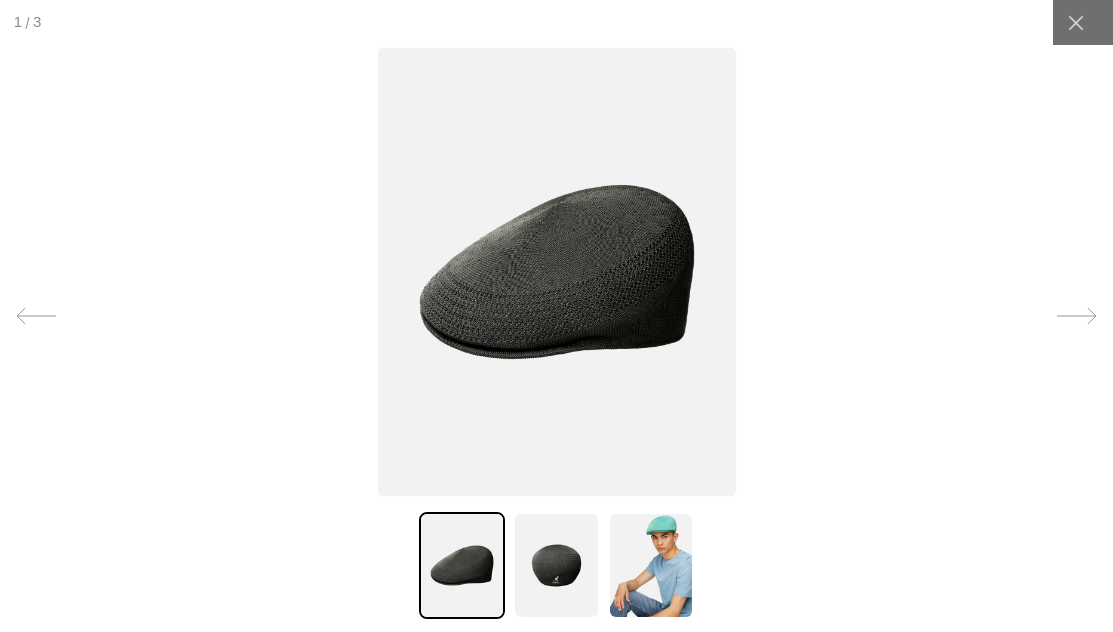 click at bounding box center [1077, 316] 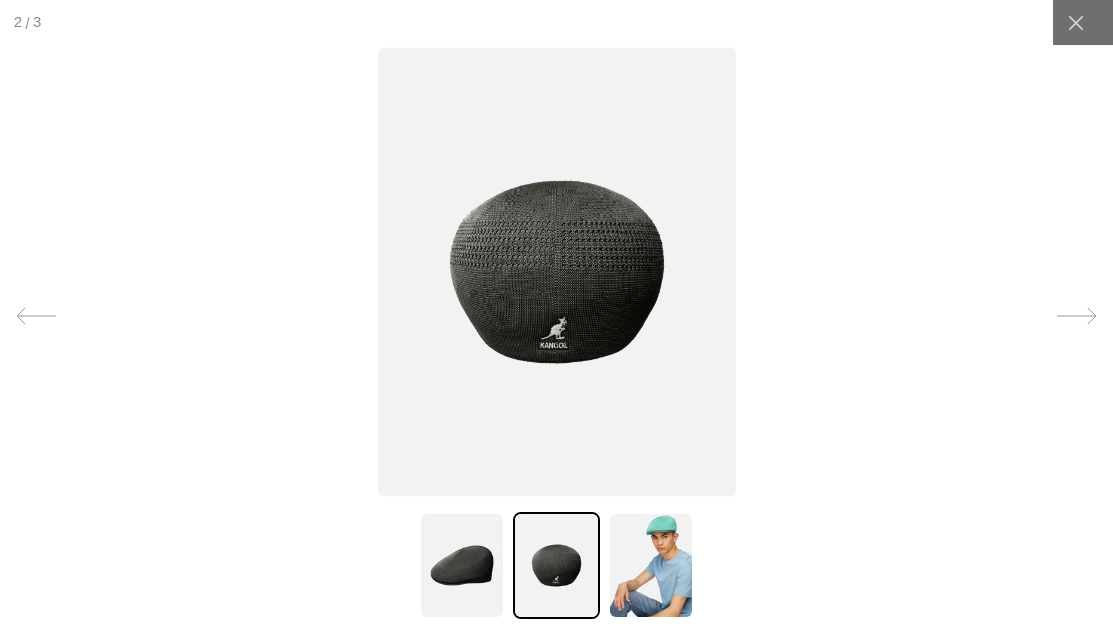 click at bounding box center [1077, 316] 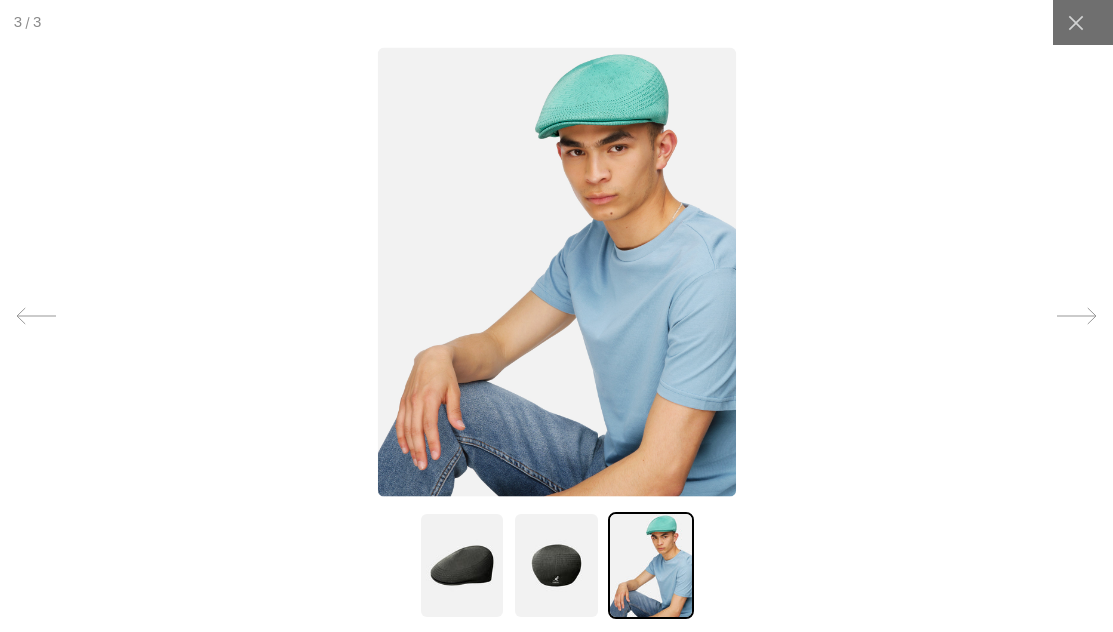 click at bounding box center [1077, 316] 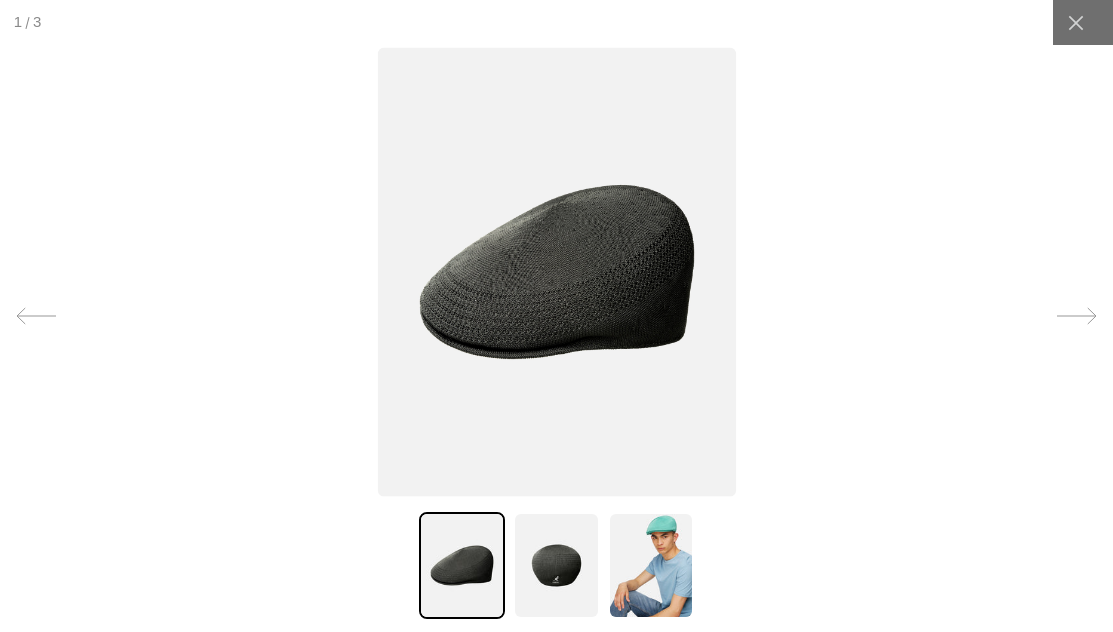 click at bounding box center (1077, 316) 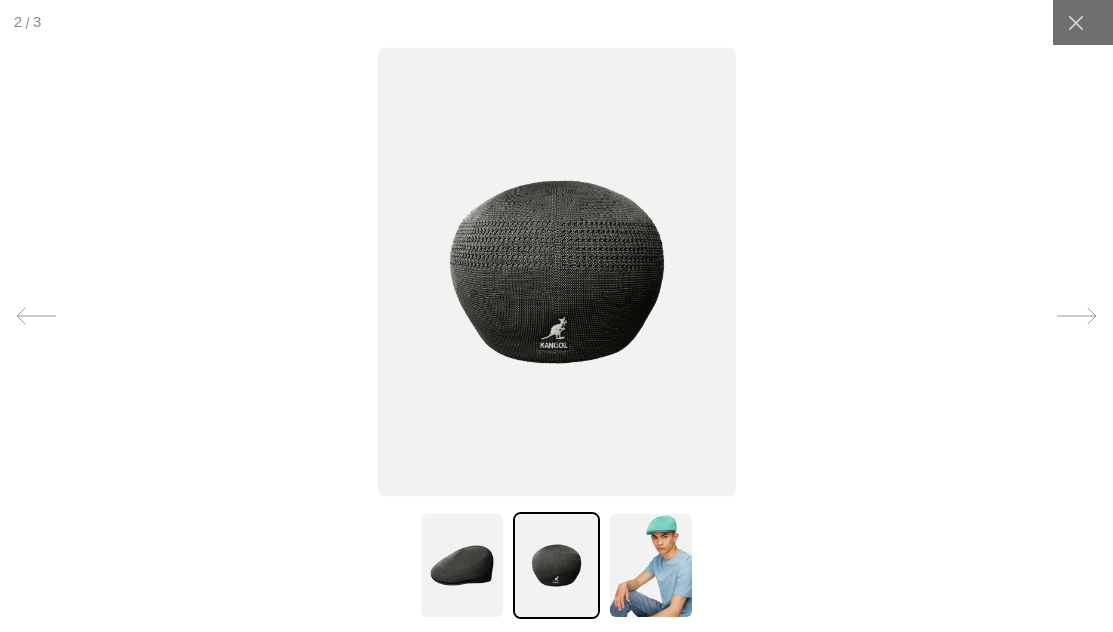 scroll, scrollTop: 0, scrollLeft: 412, axis: horizontal 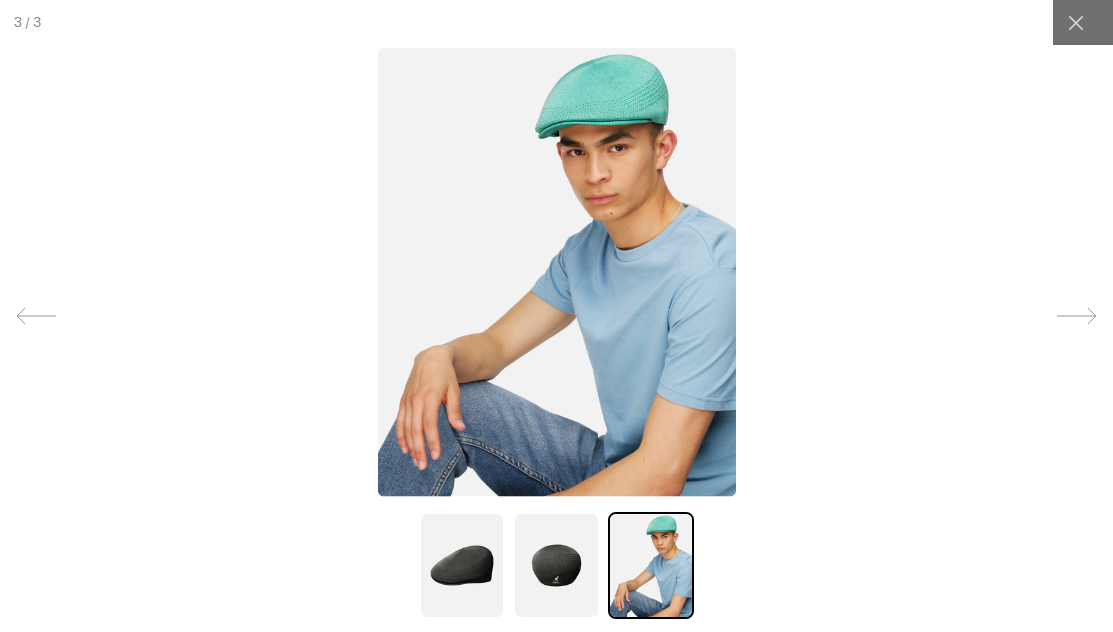 click at bounding box center [1077, 316] 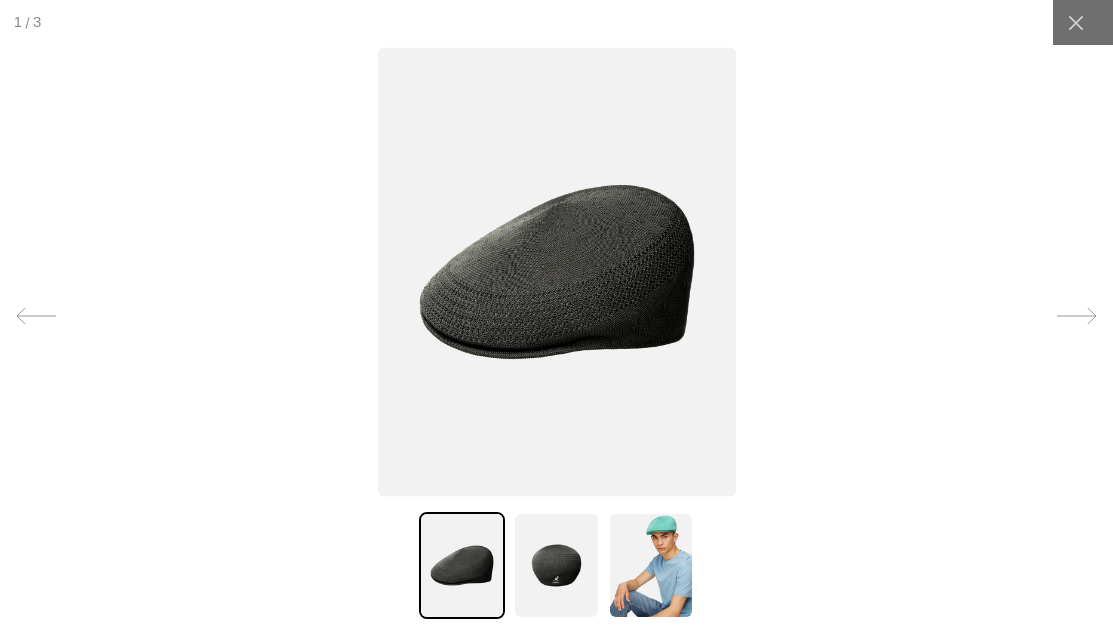 click at bounding box center [1077, 316] 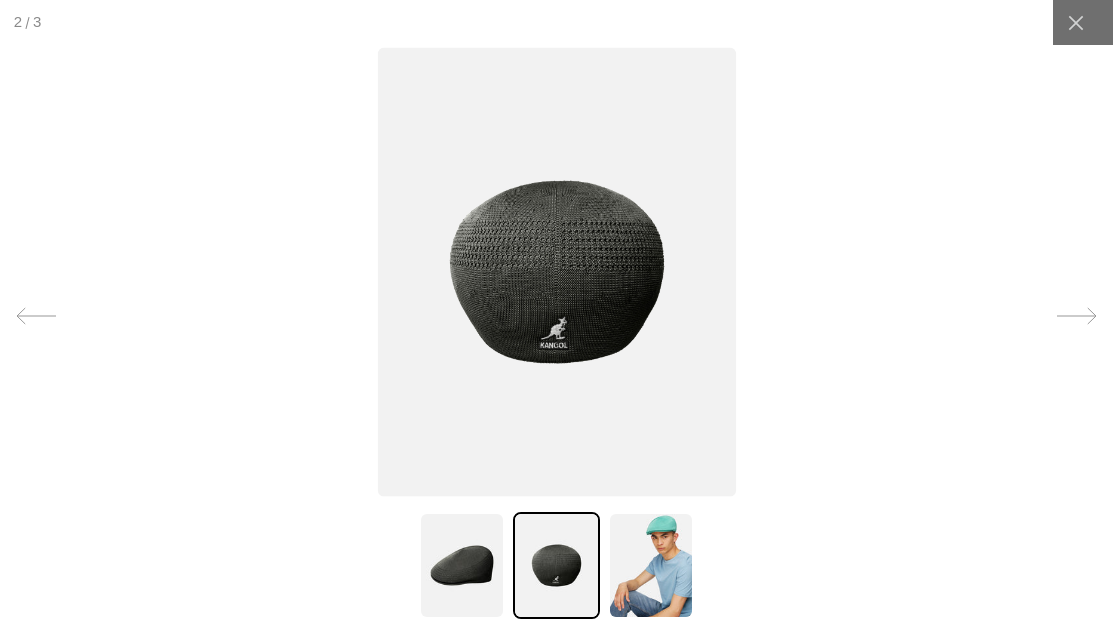 click at bounding box center (1077, 316) 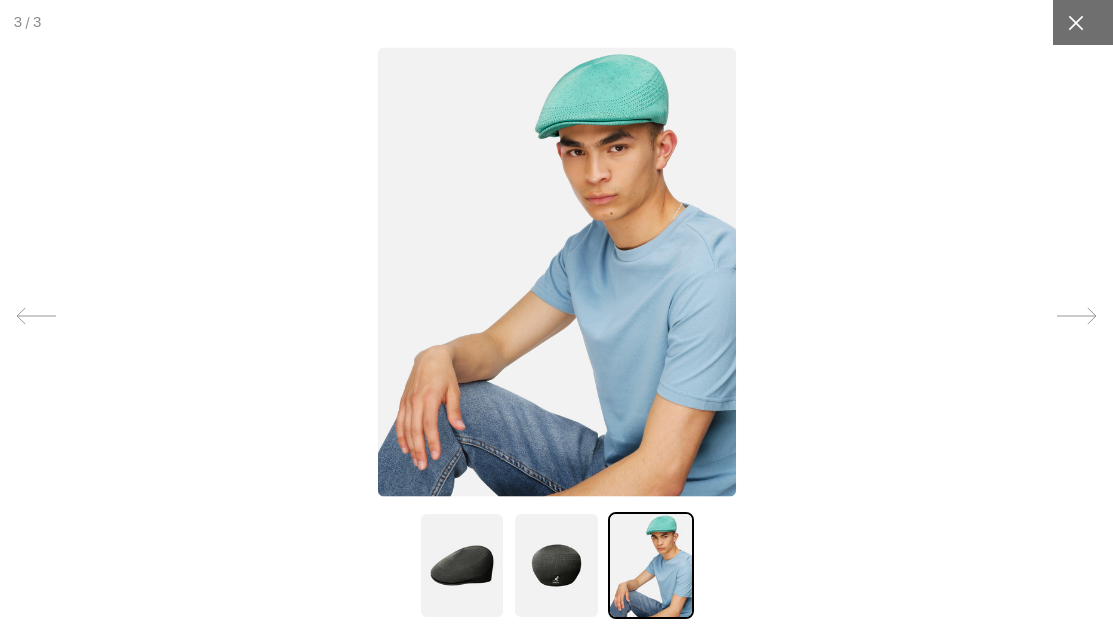 scroll, scrollTop: 0, scrollLeft: 412, axis: horizontal 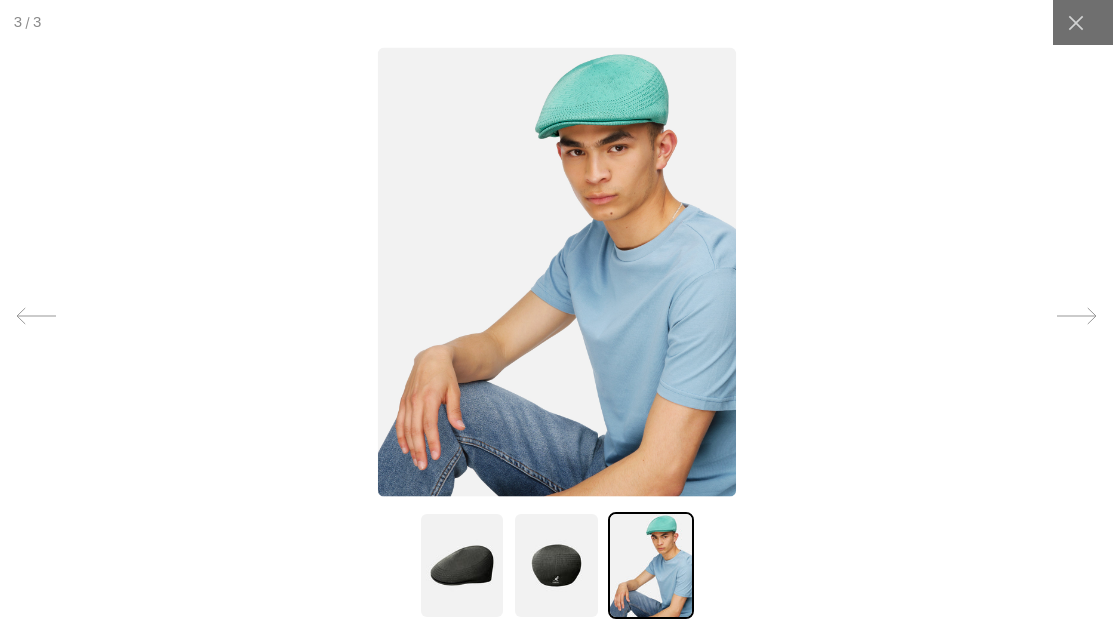 click 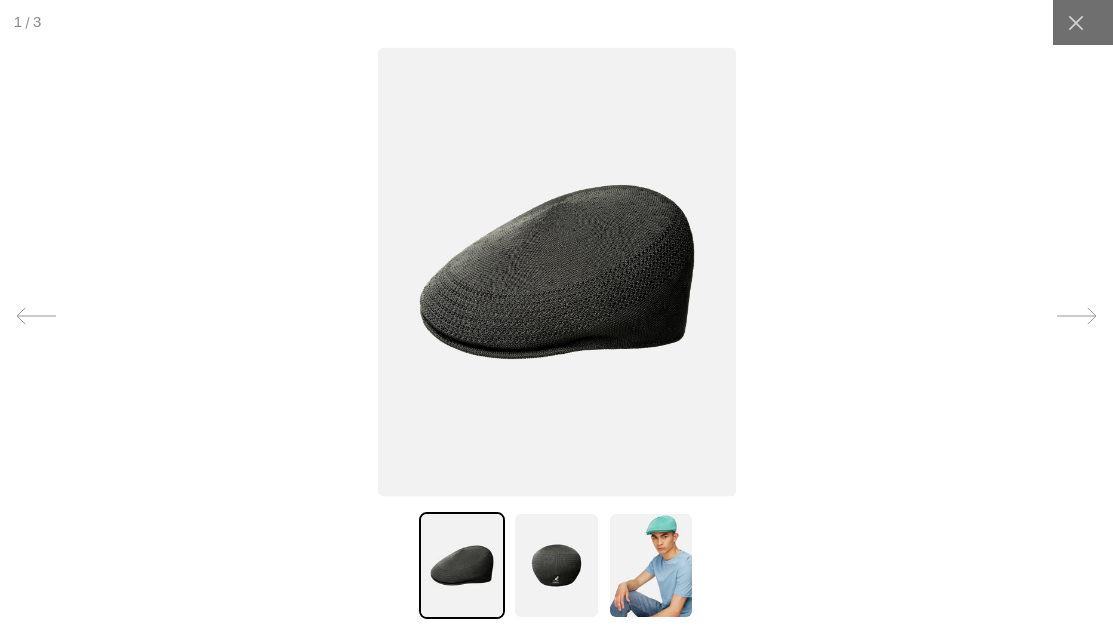 scroll, scrollTop: 0, scrollLeft: 0, axis: both 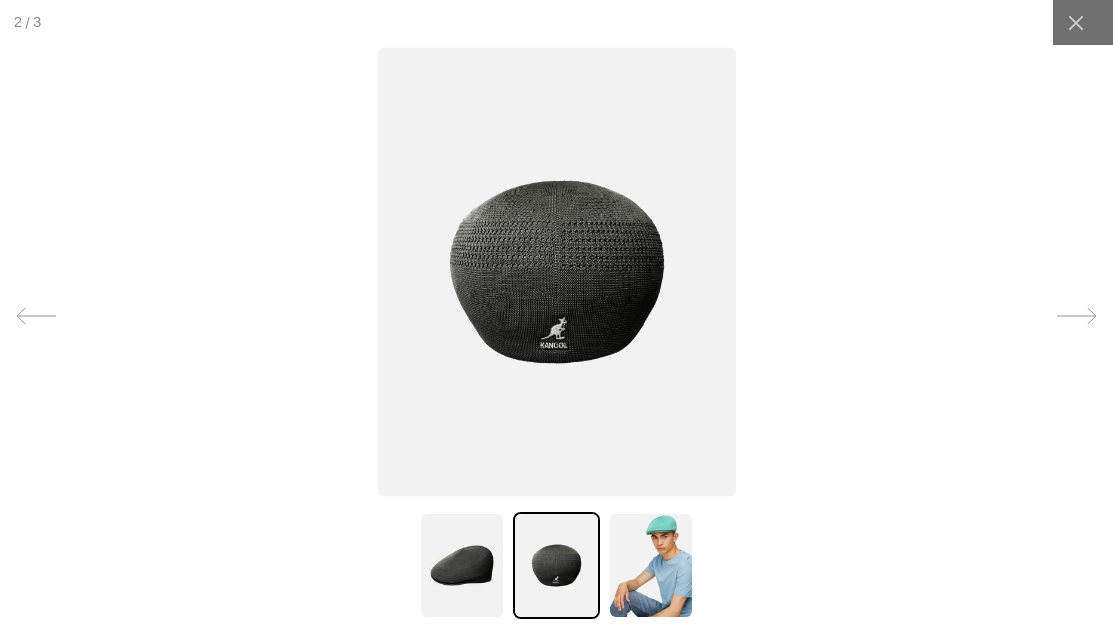 click 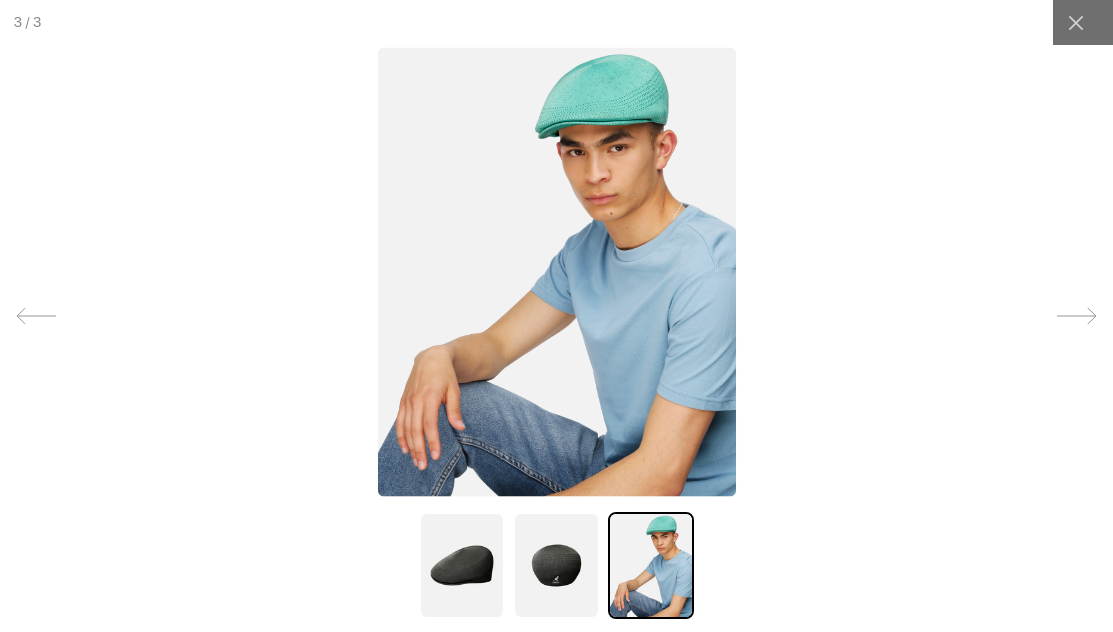scroll, scrollTop: 0, scrollLeft: 412, axis: horizontal 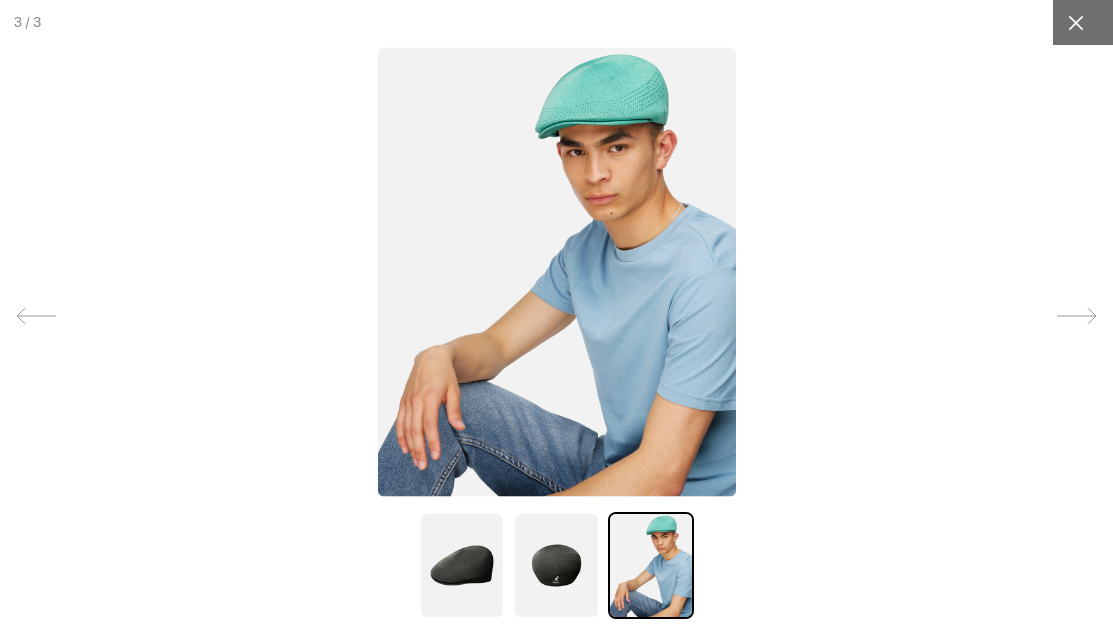 click 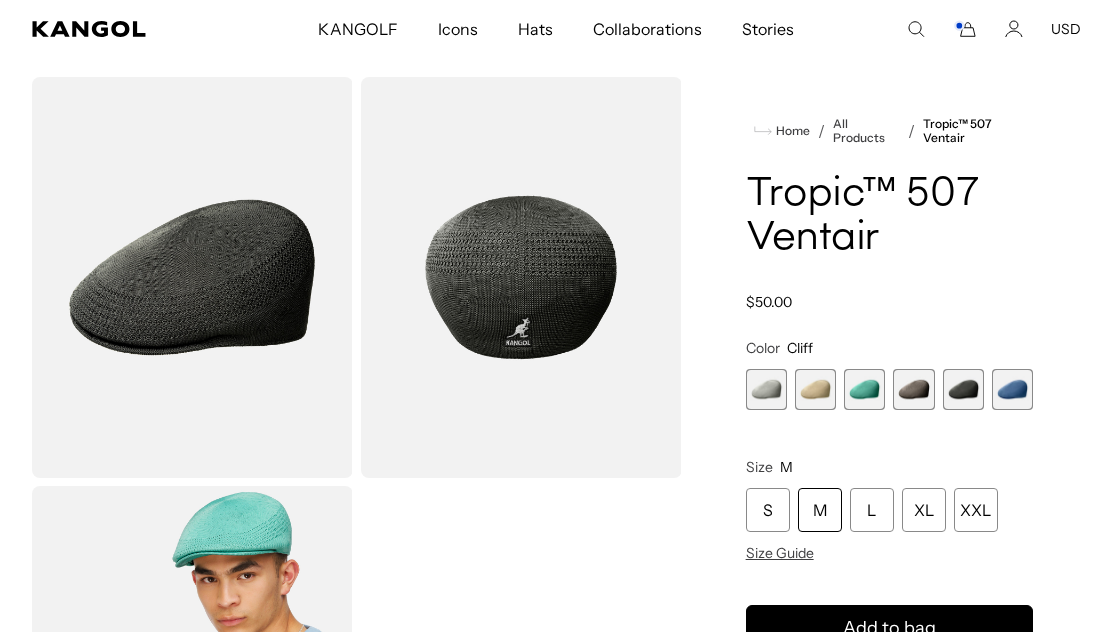 scroll, scrollTop: 0, scrollLeft: 0, axis: both 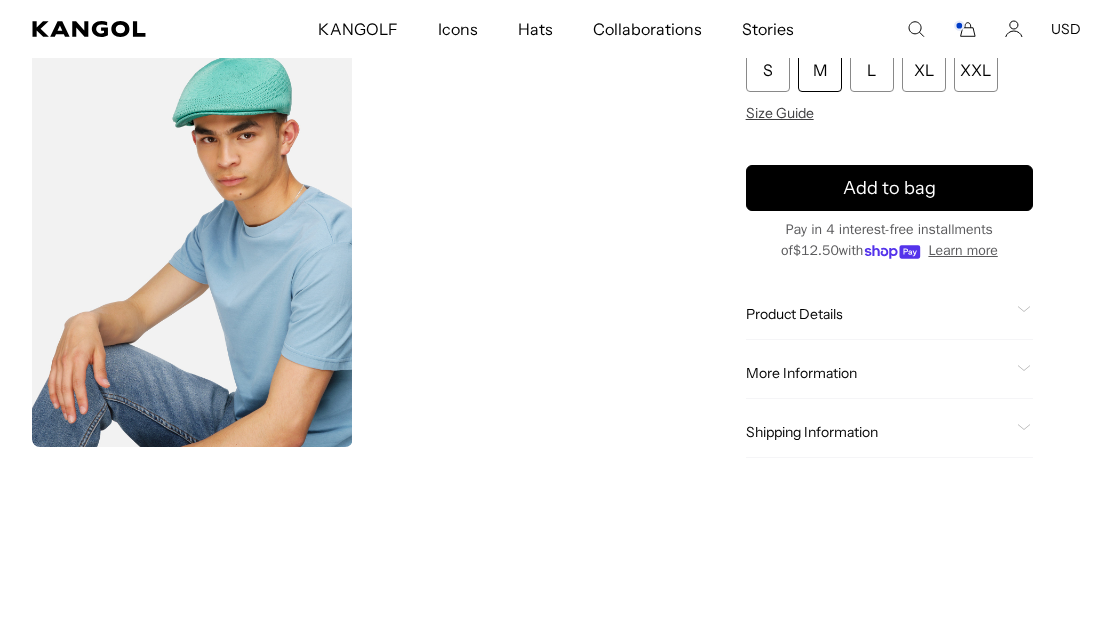 click on "Product Details" 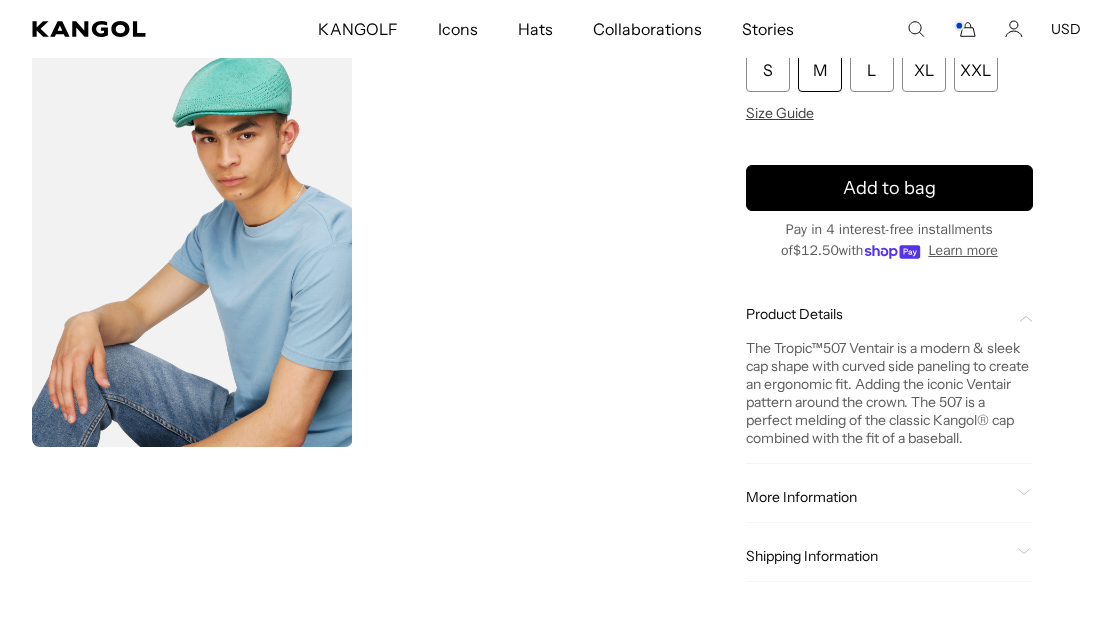 scroll, scrollTop: 0, scrollLeft: 0, axis: both 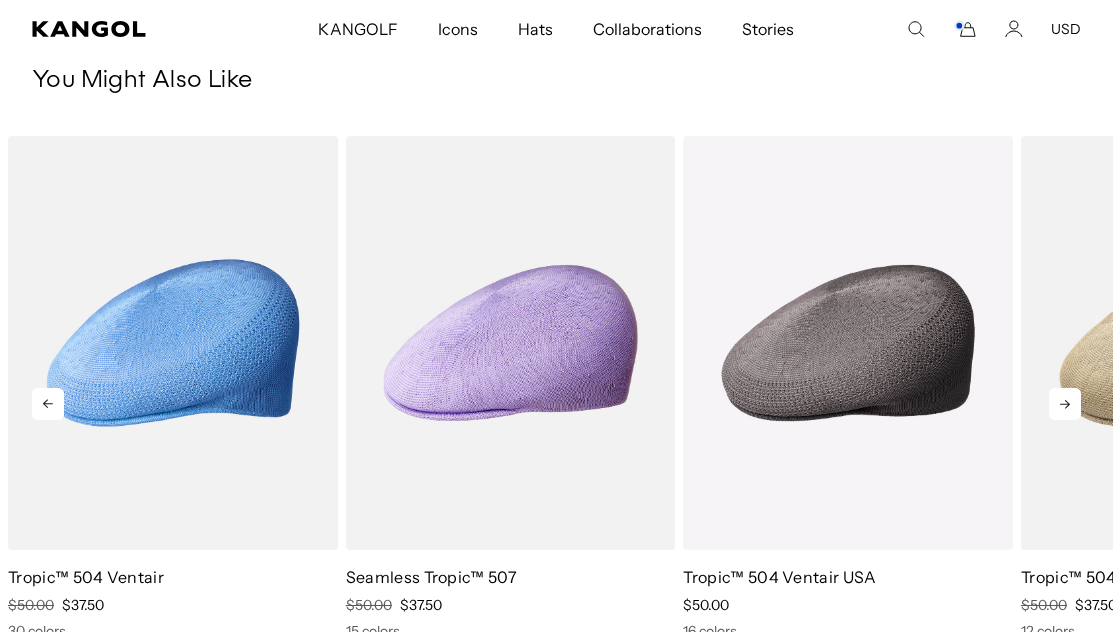 click 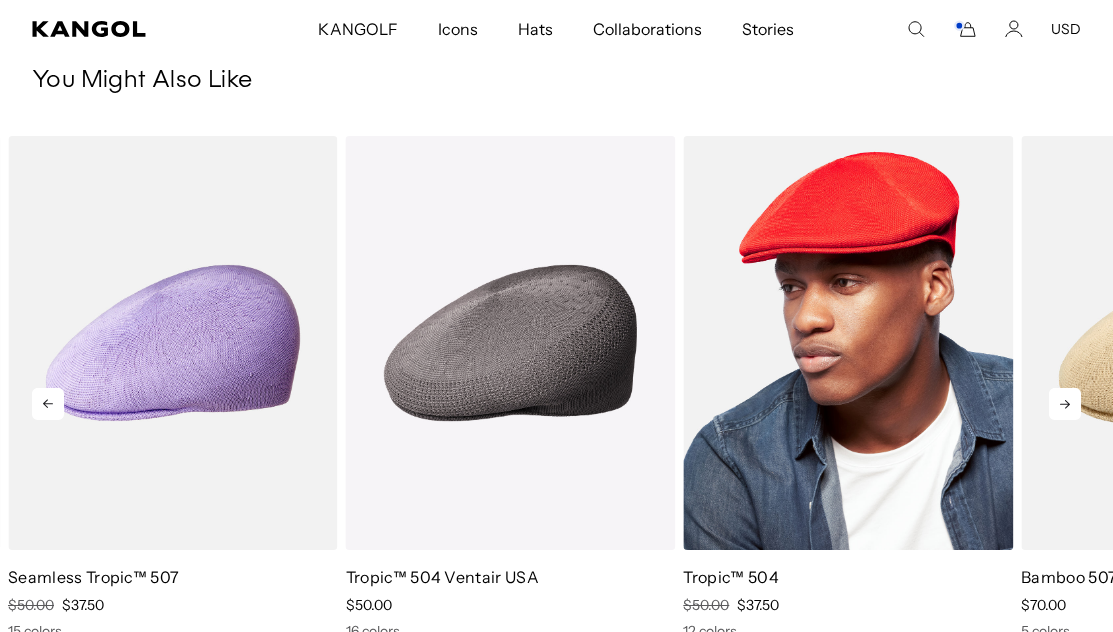 scroll, scrollTop: 0, scrollLeft: 0, axis: both 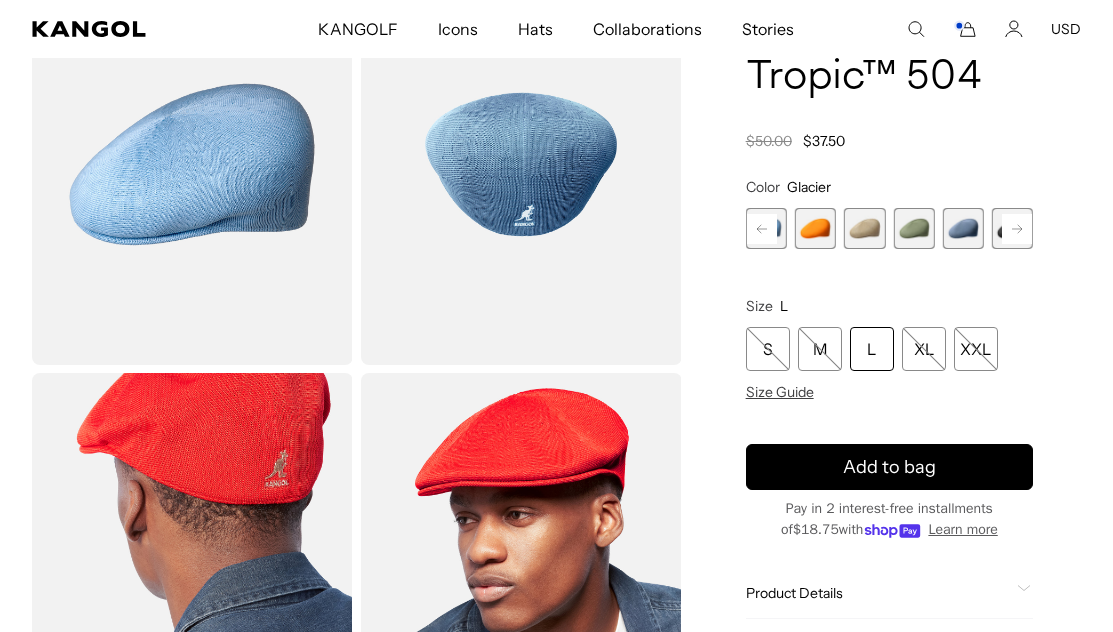 click 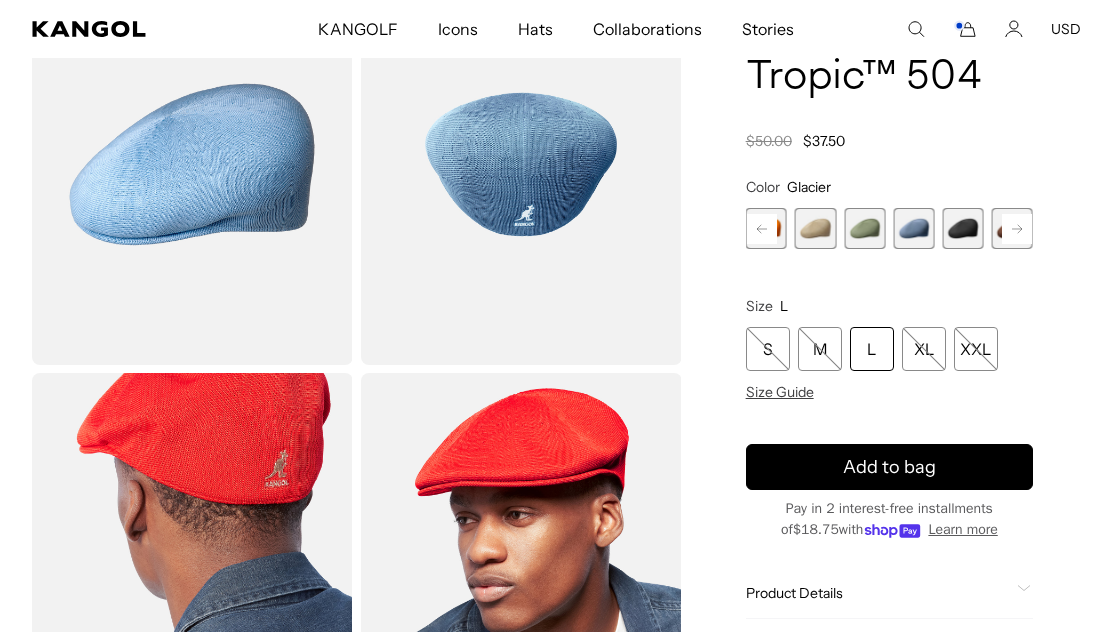 scroll, scrollTop: 0, scrollLeft: 412, axis: horizontal 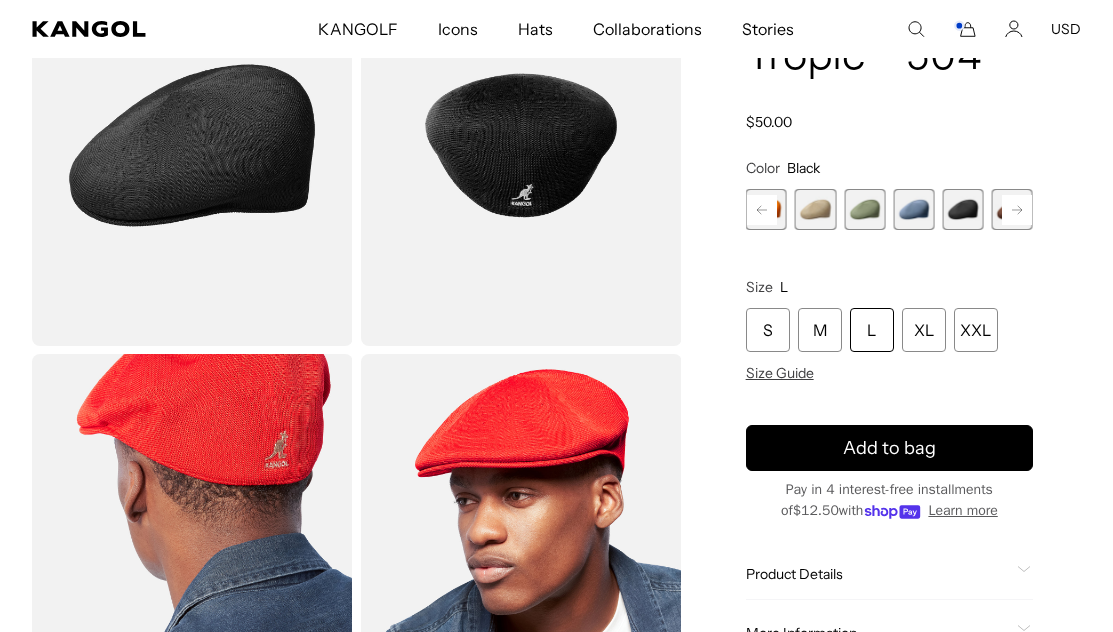 click 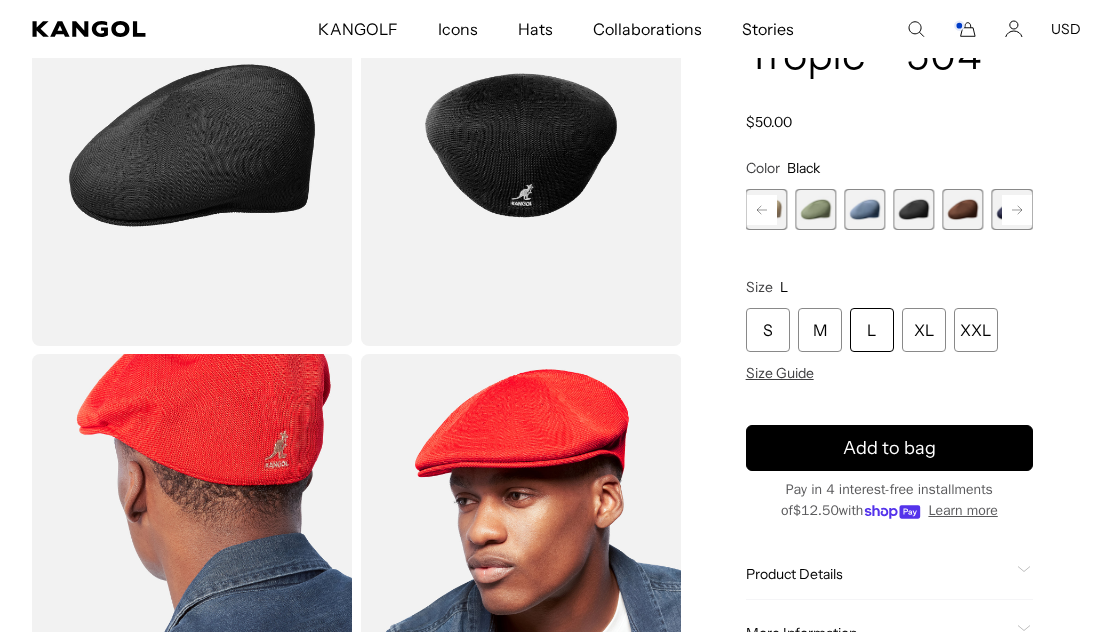 scroll, scrollTop: 0, scrollLeft: 0, axis: both 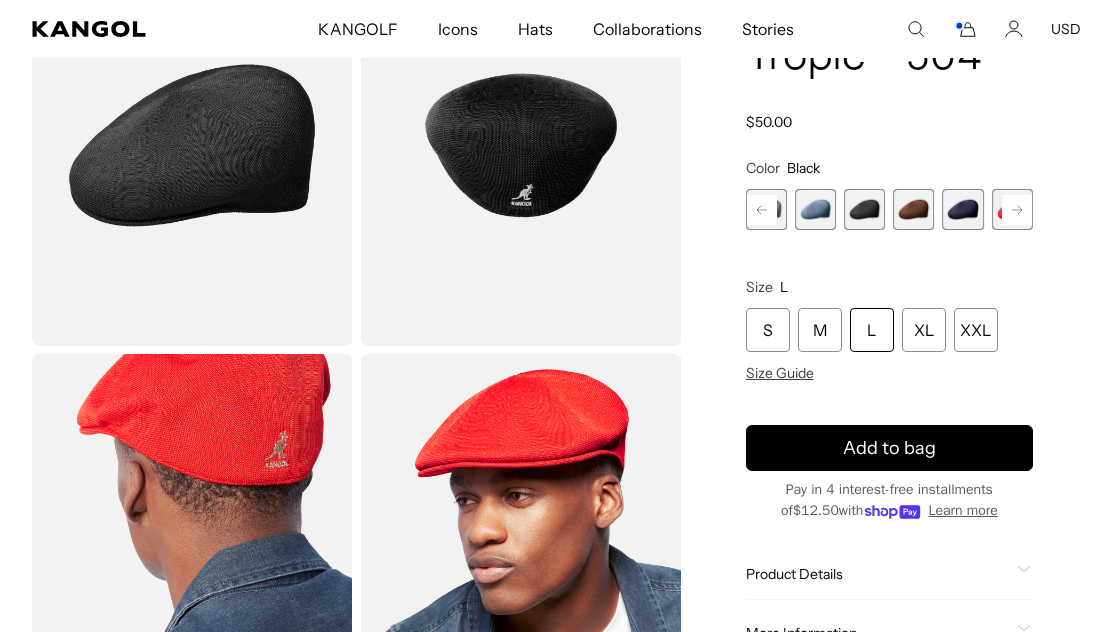 click 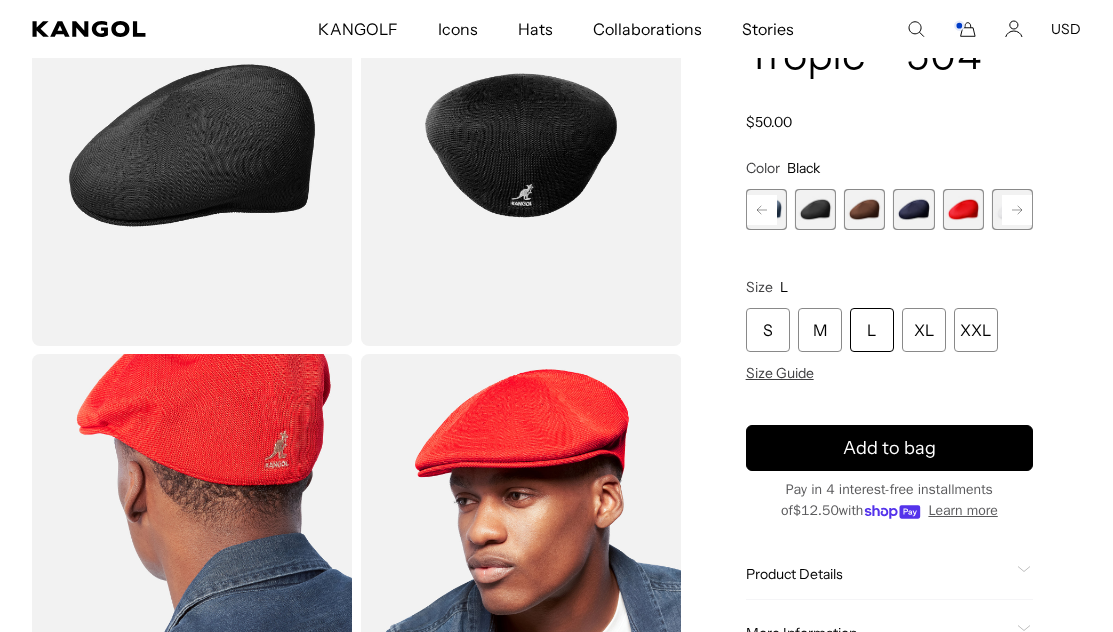 click 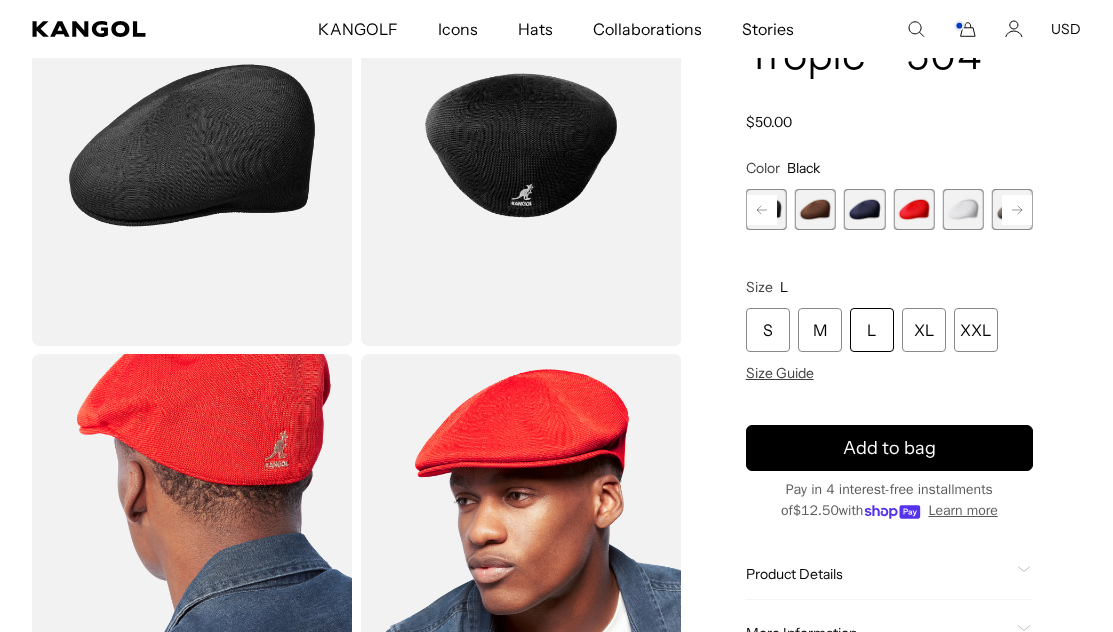 click on "Previous
Next
WARM GREY
Variant sold out or unavailable
Glacier
Variant sold out or unavailable
ELECTRIC KUMQUAT
Variant sold out or unavailable
Beige
Variant sold out or unavailable
Oil Green
Variant sold out or unavailable
DENIM BLUE
Variant sold out or unavailable
Black" at bounding box center [889, 209] 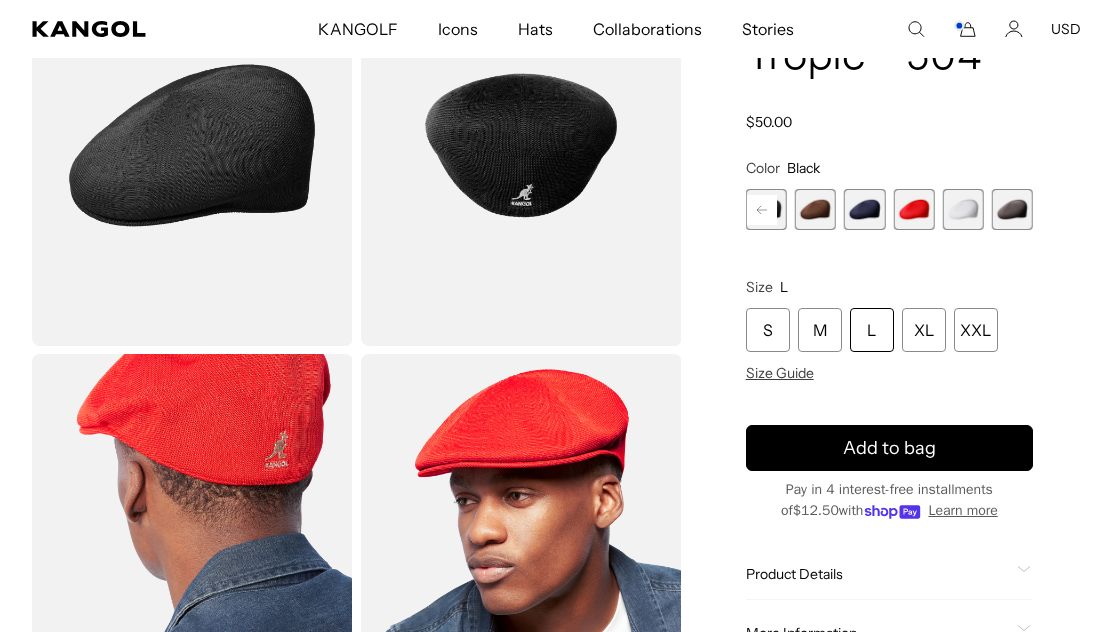 scroll, scrollTop: 0, scrollLeft: 412, axis: horizontal 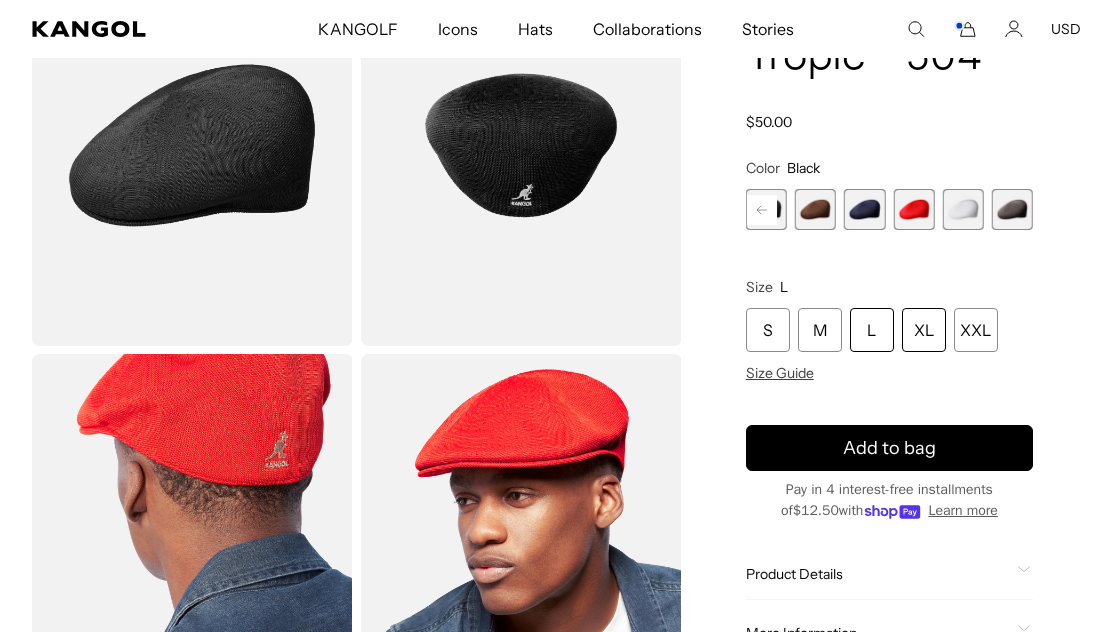 click on "XL" at bounding box center (924, 330) 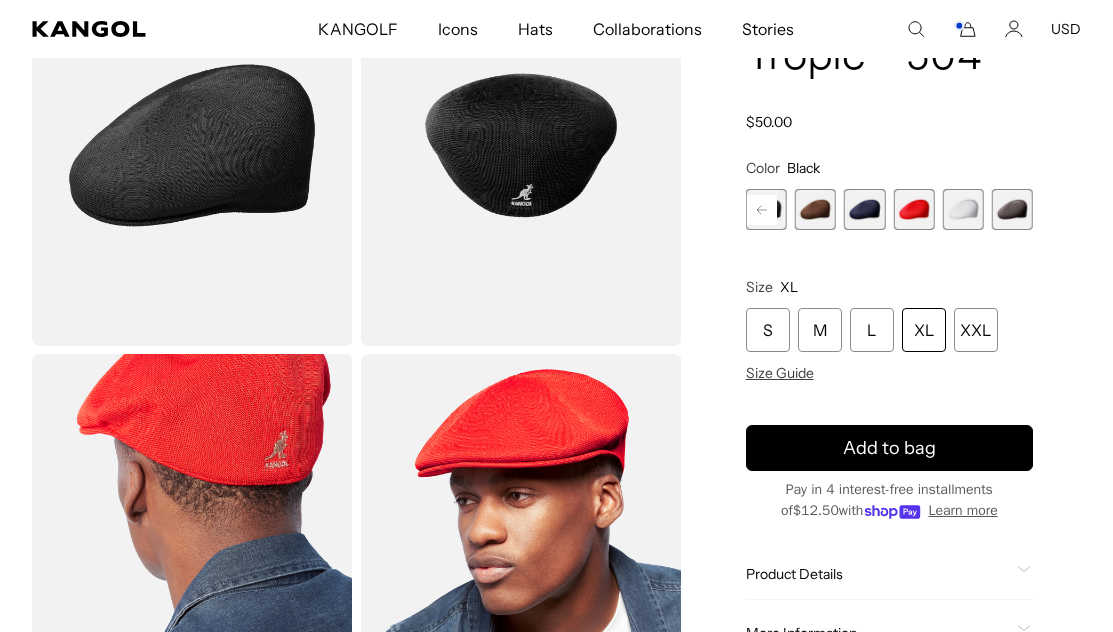 click on "Home
/
All Products
/
Tropic™ 504
Tropic™ 504
Regular price
$50.00
Regular price
Sale price
$50.00
Color
Black
Previous
Next
WARM GREY
Variant sold out or unavailable
Glacier
Variant sold out or unavailable" at bounding box center (889, 351) 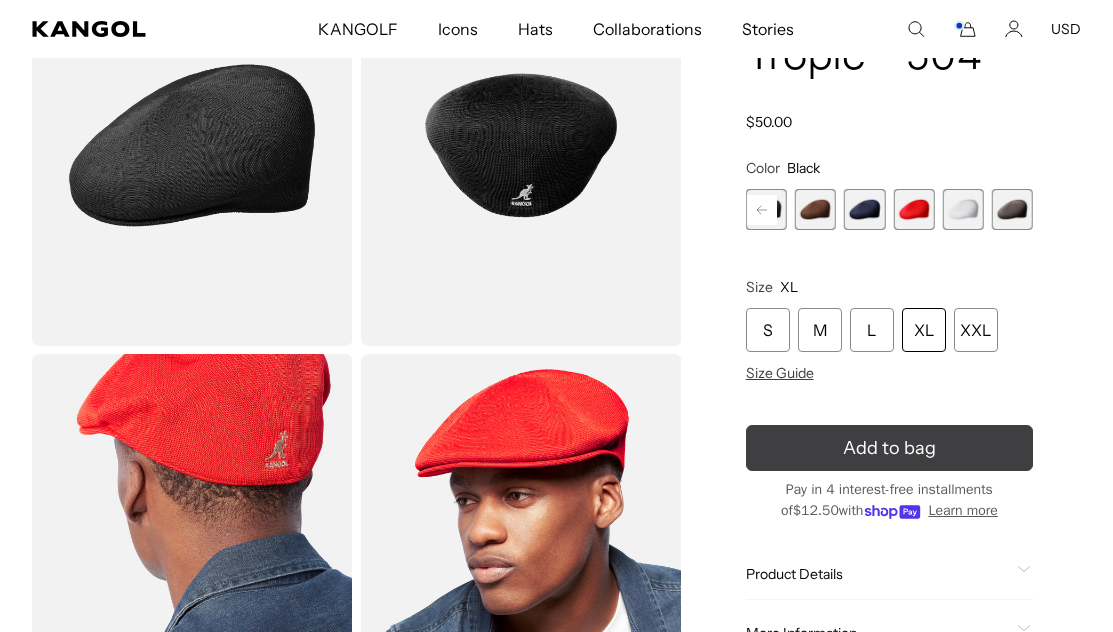 click on "Add to bag" at bounding box center (889, 448) 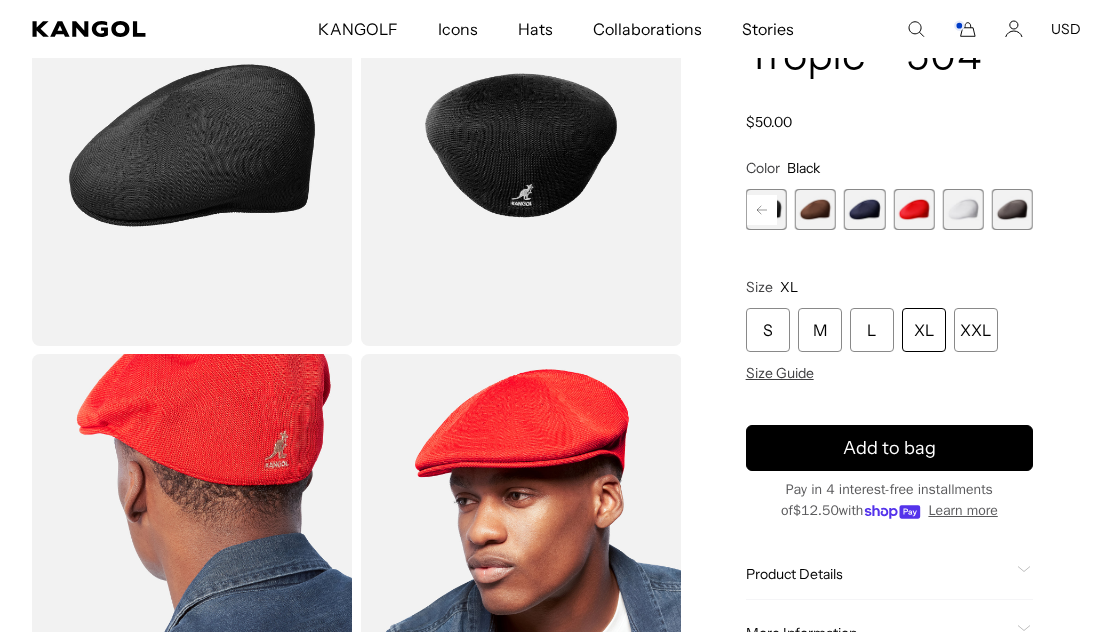 scroll, scrollTop: 0, scrollLeft: 0, axis: both 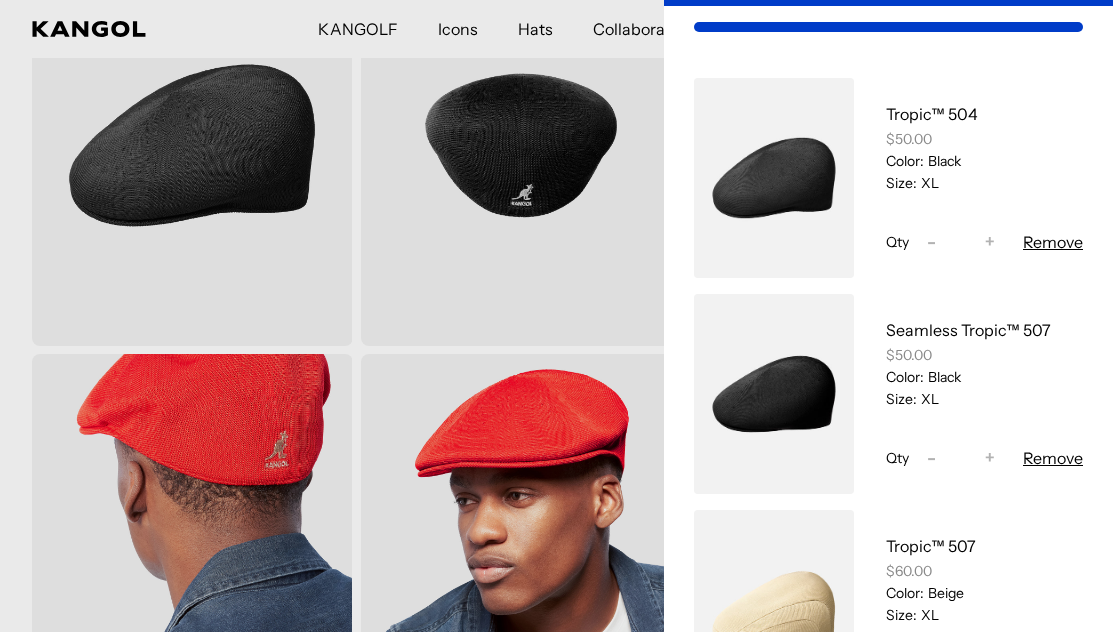 click at bounding box center (556, 316) 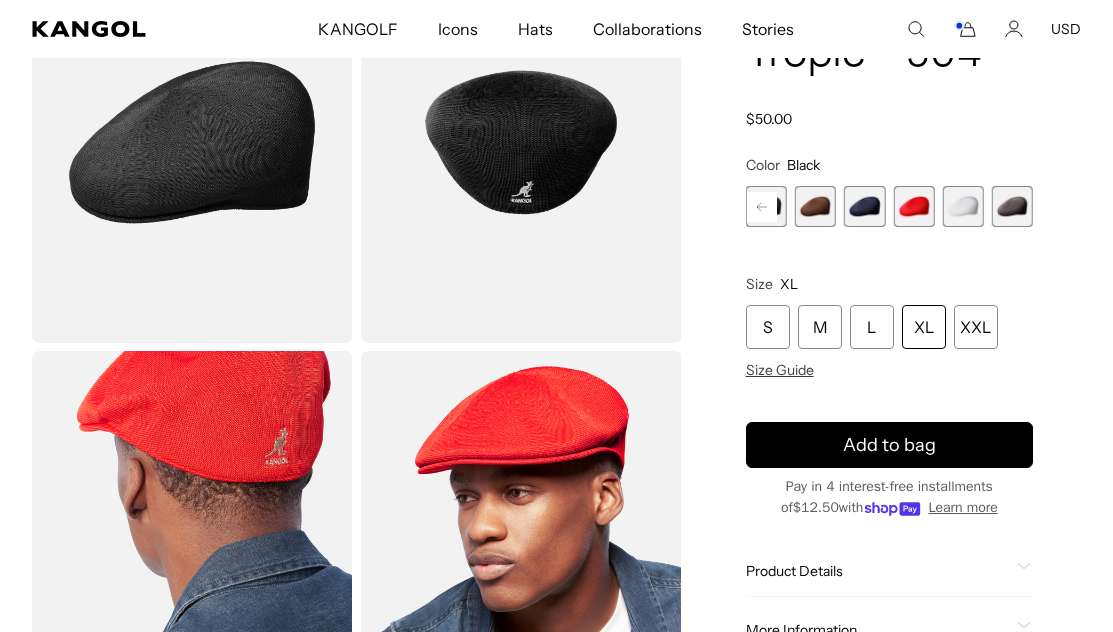 scroll, scrollTop: 233, scrollLeft: 0, axis: vertical 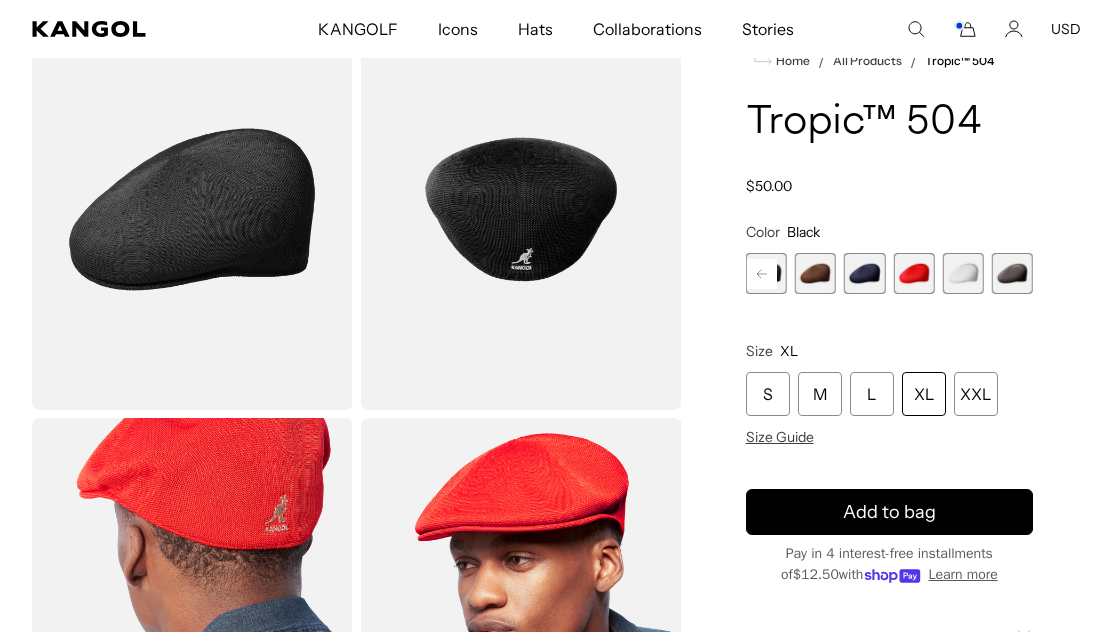 click 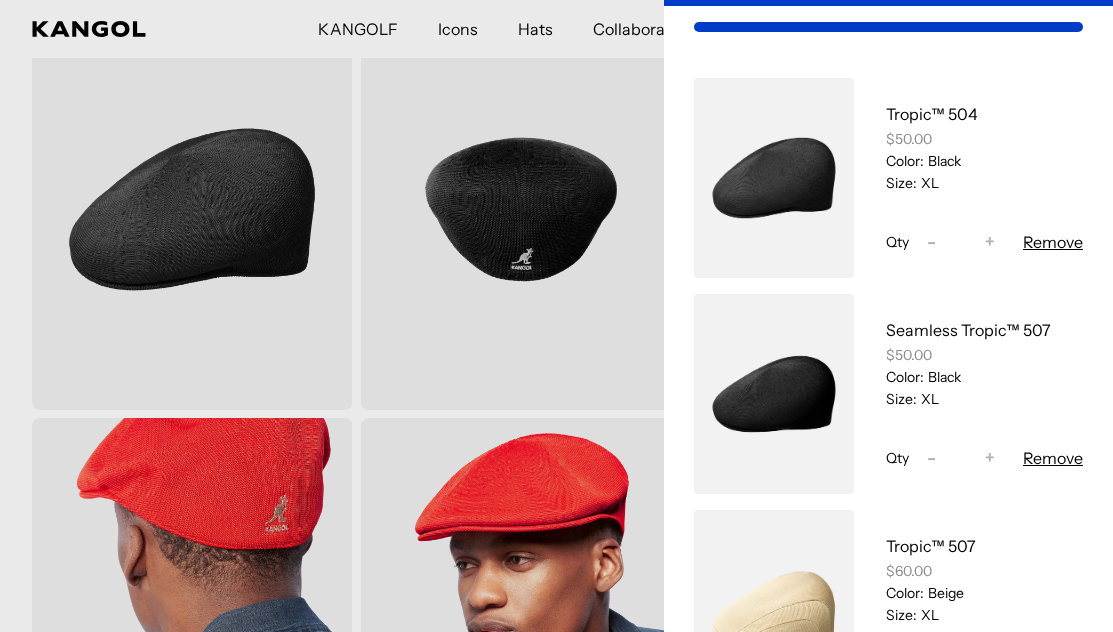 scroll, scrollTop: 240, scrollLeft: 0, axis: vertical 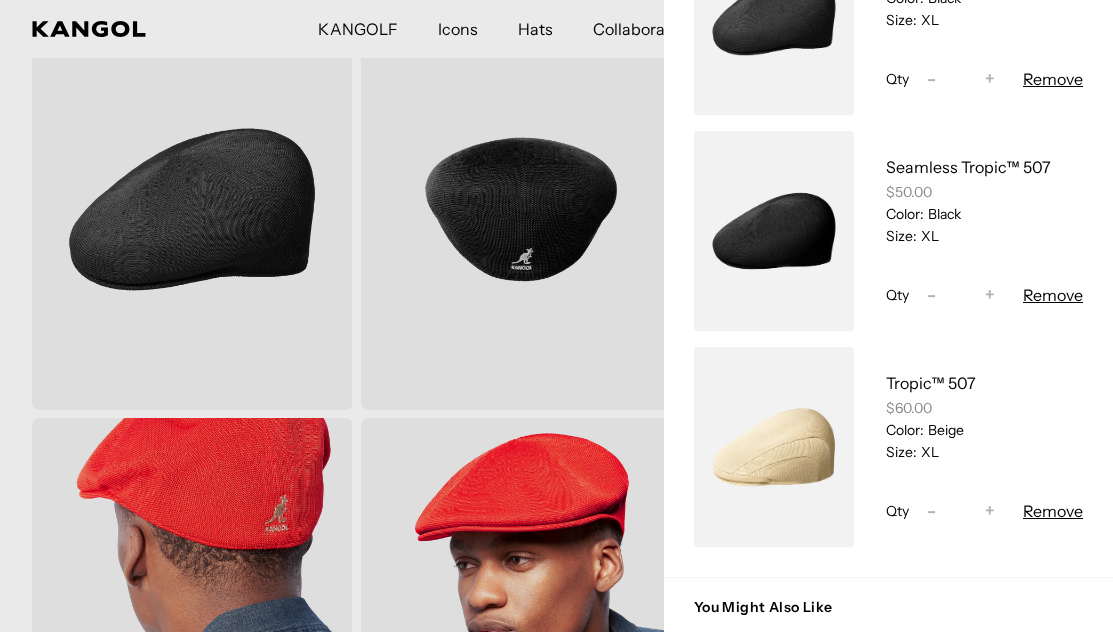 click at bounding box center (774, 231) 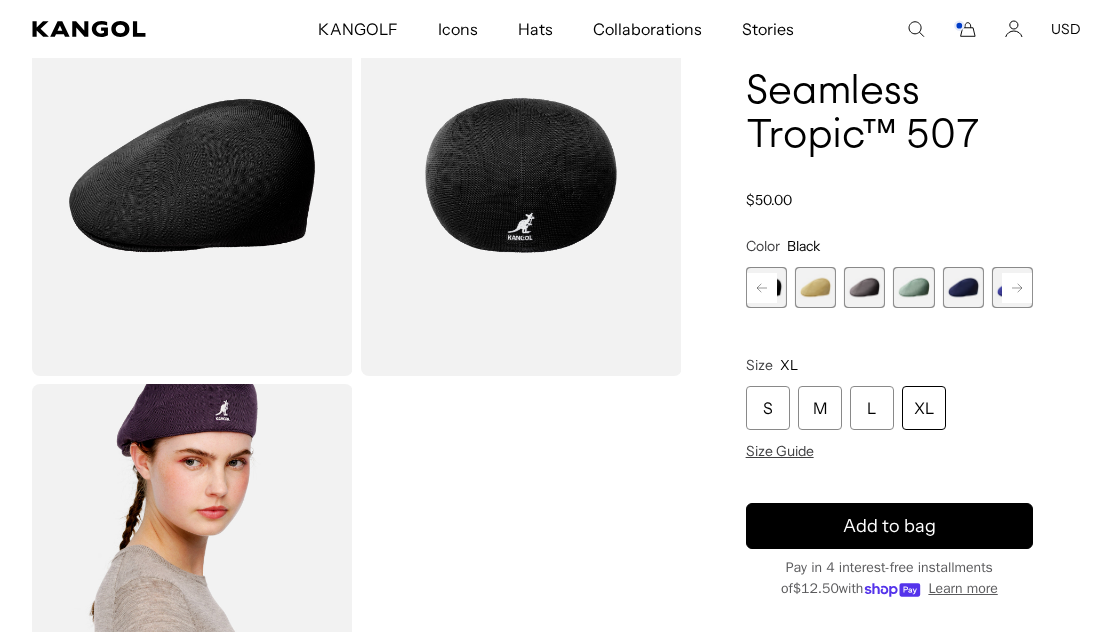 scroll, scrollTop: 153, scrollLeft: 0, axis: vertical 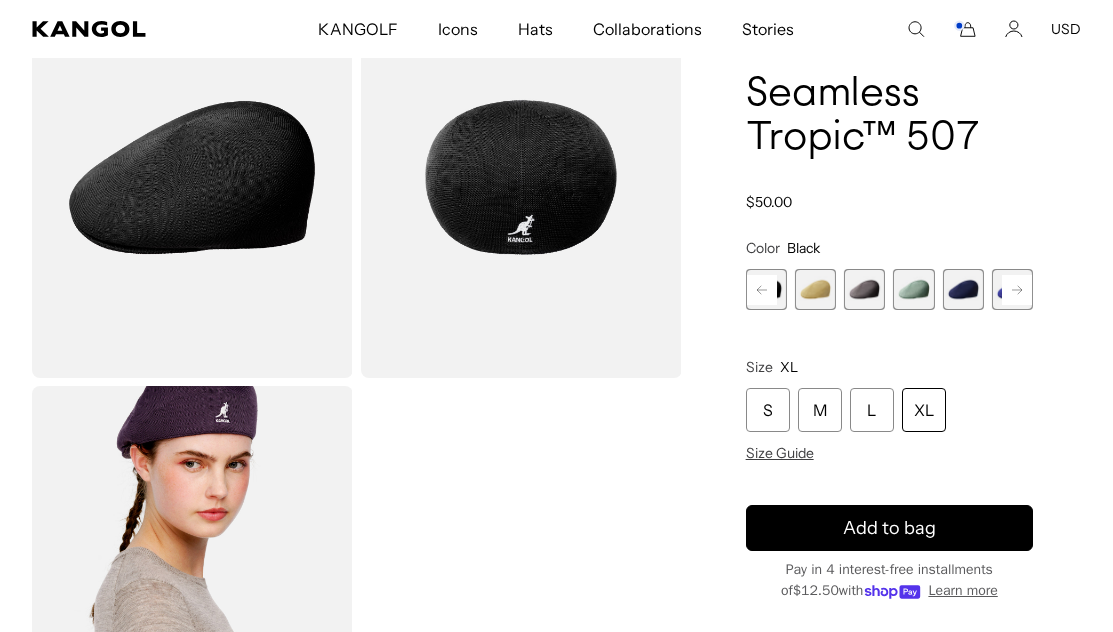 click at bounding box center [815, 289] 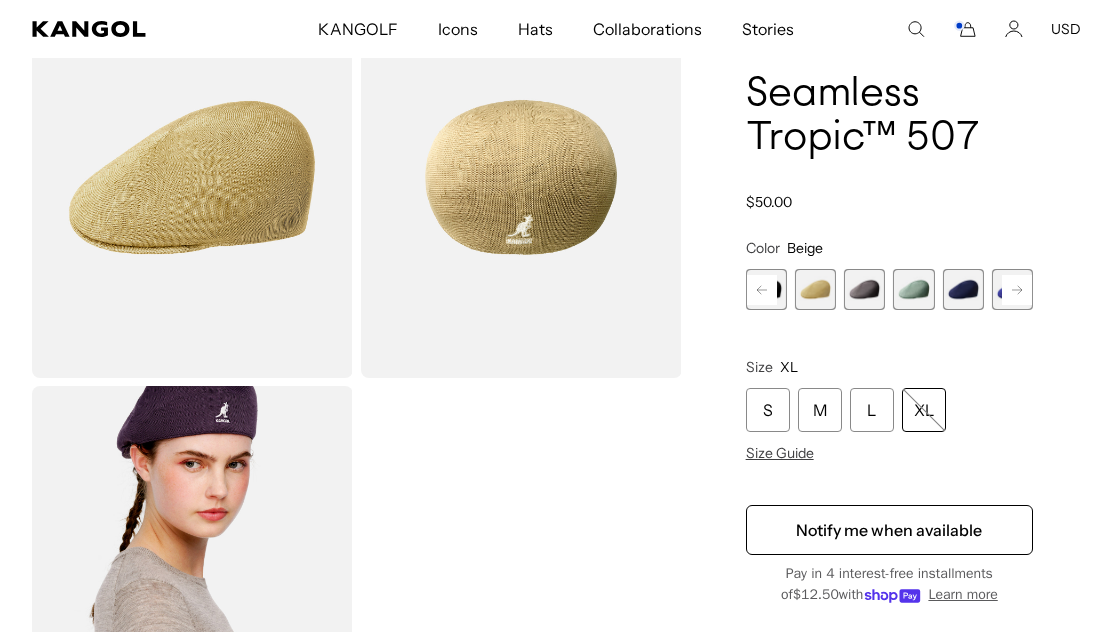 click at bounding box center [864, 289] 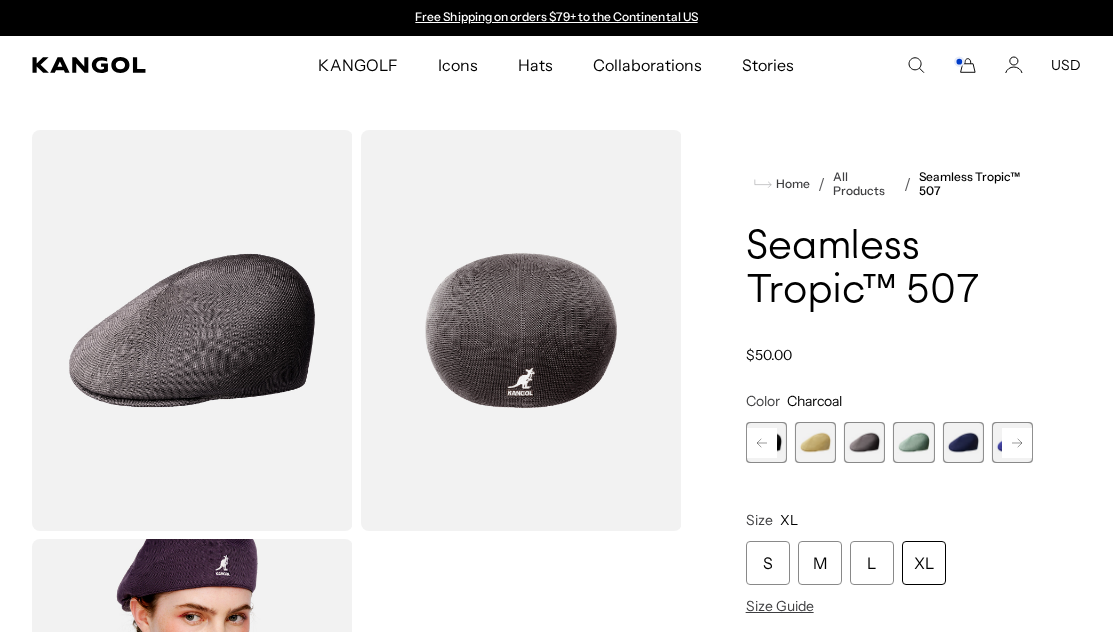 scroll, scrollTop: 0, scrollLeft: 0, axis: both 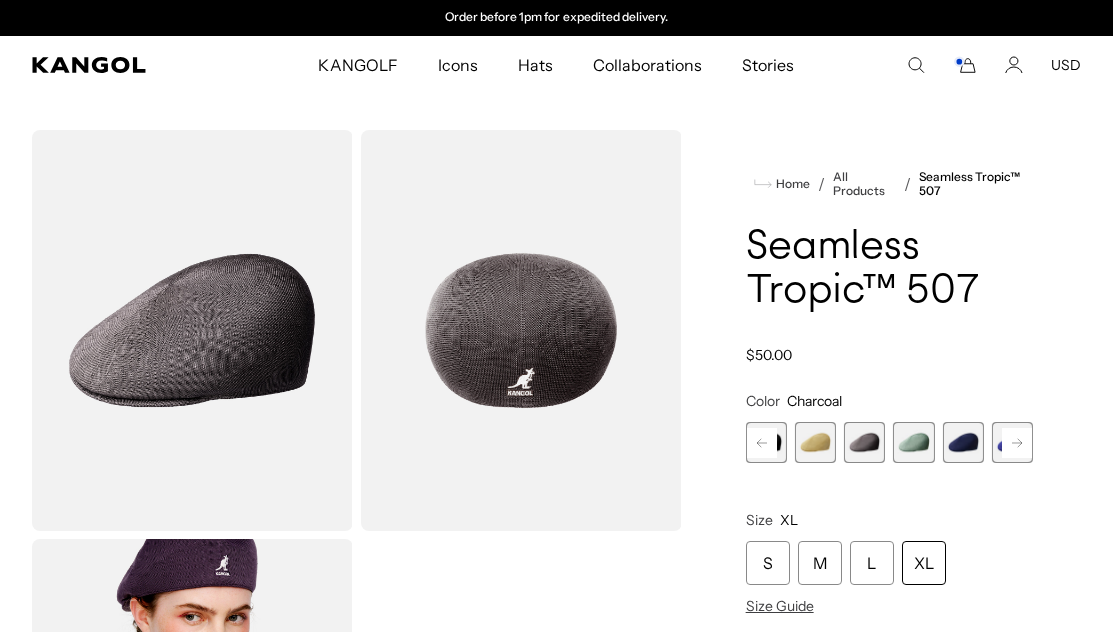 click 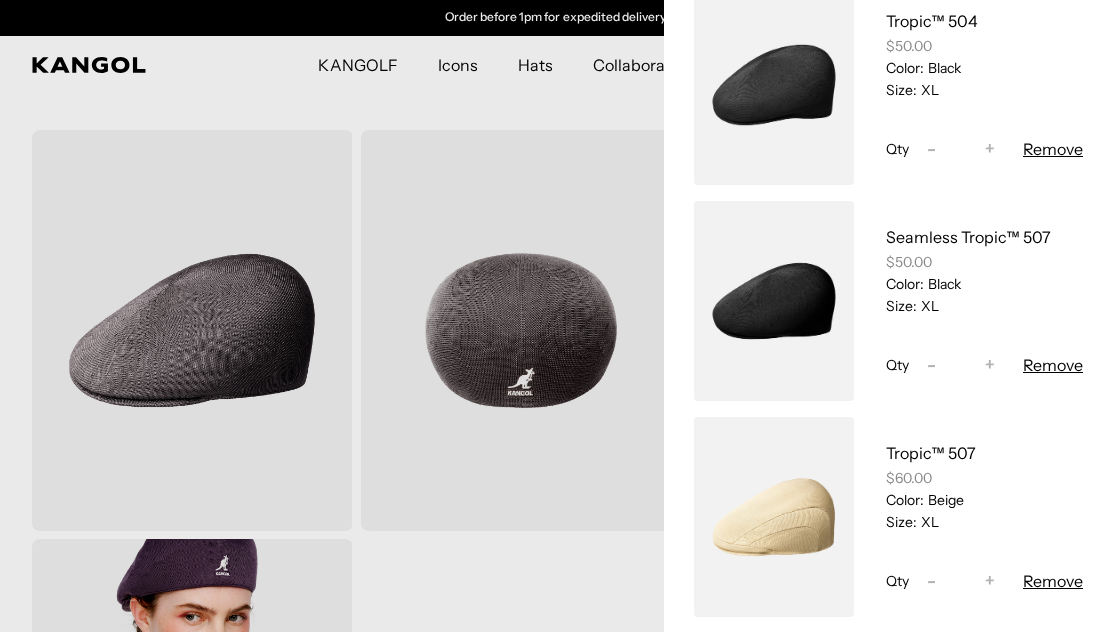 scroll, scrollTop: 171, scrollLeft: 0, axis: vertical 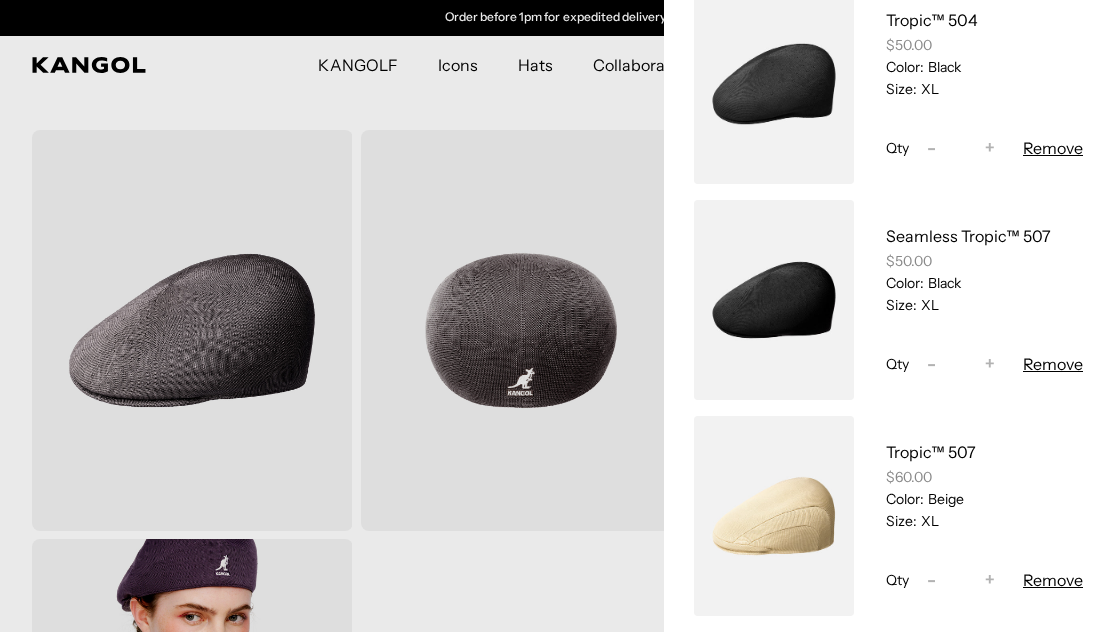 click at bounding box center [774, 516] 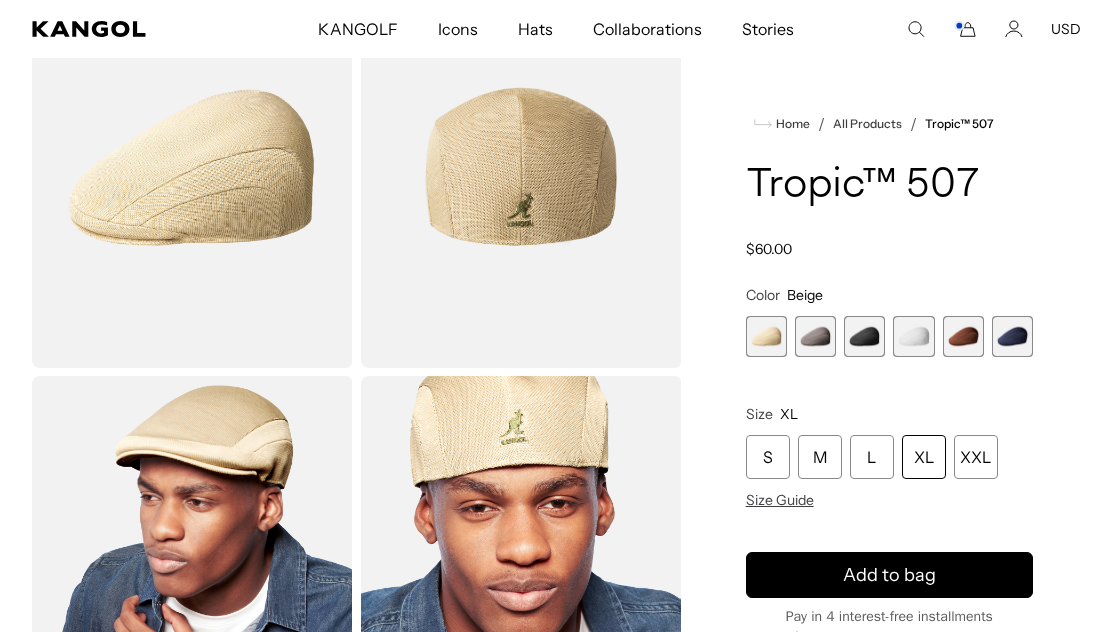 scroll, scrollTop: 397, scrollLeft: 0, axis: vertical 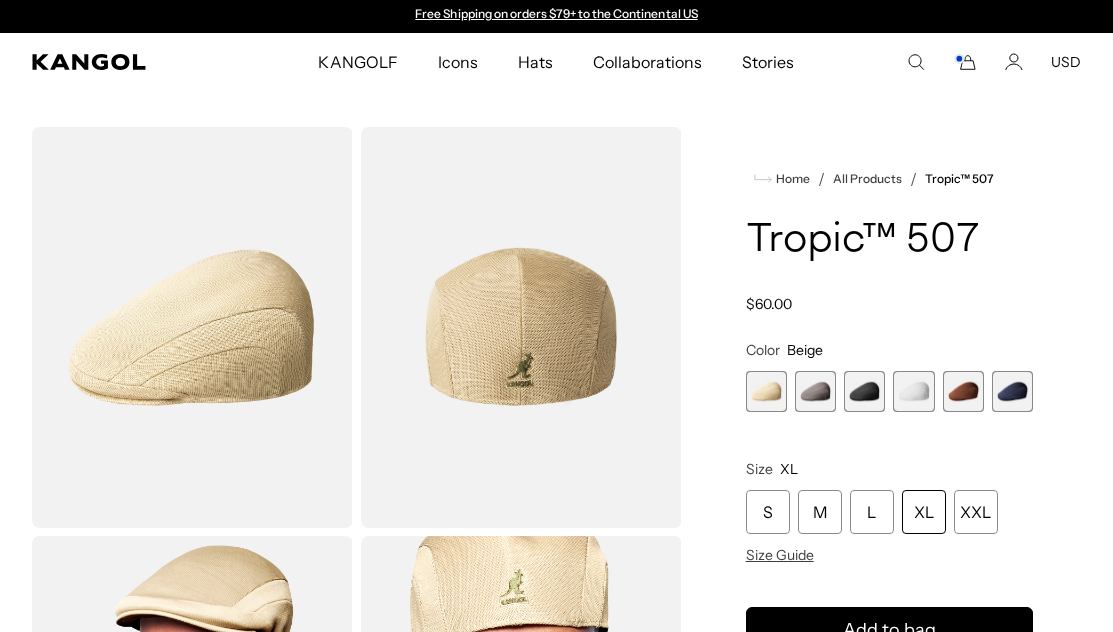 click 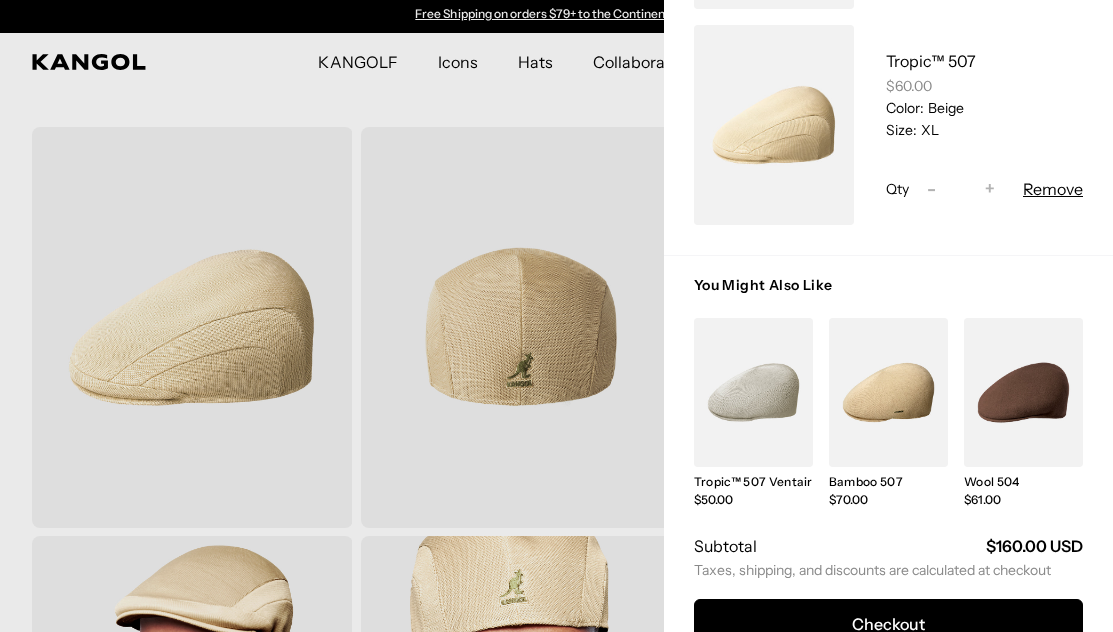 scroll, scrollTop: 563, scrollLeft: 0, axis: vertical 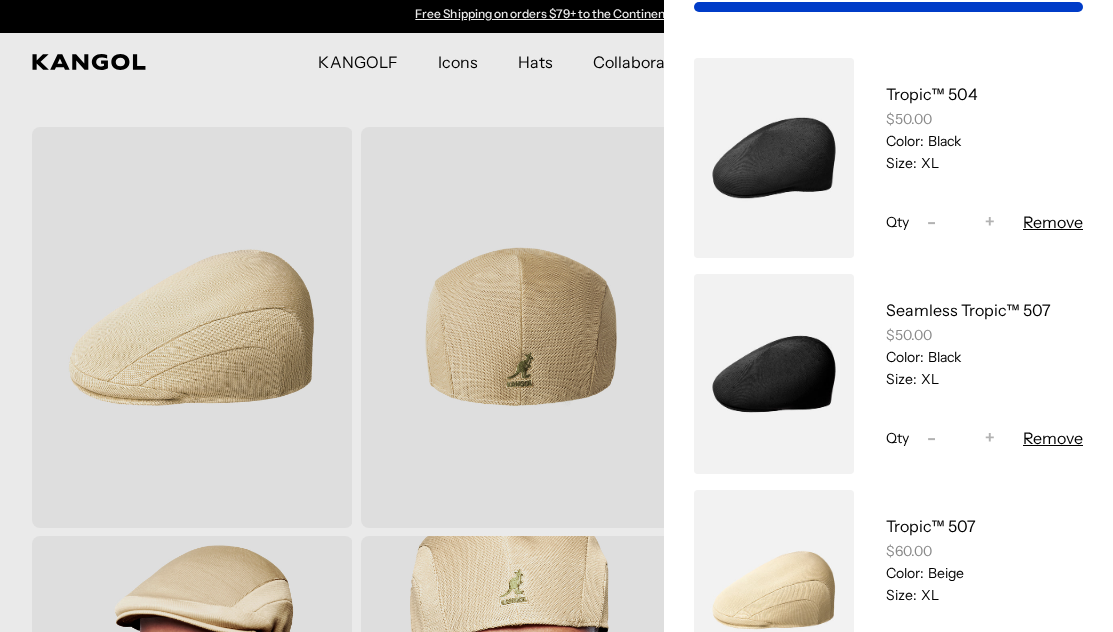 click on "Remove" at bounding box center (1053, 438) 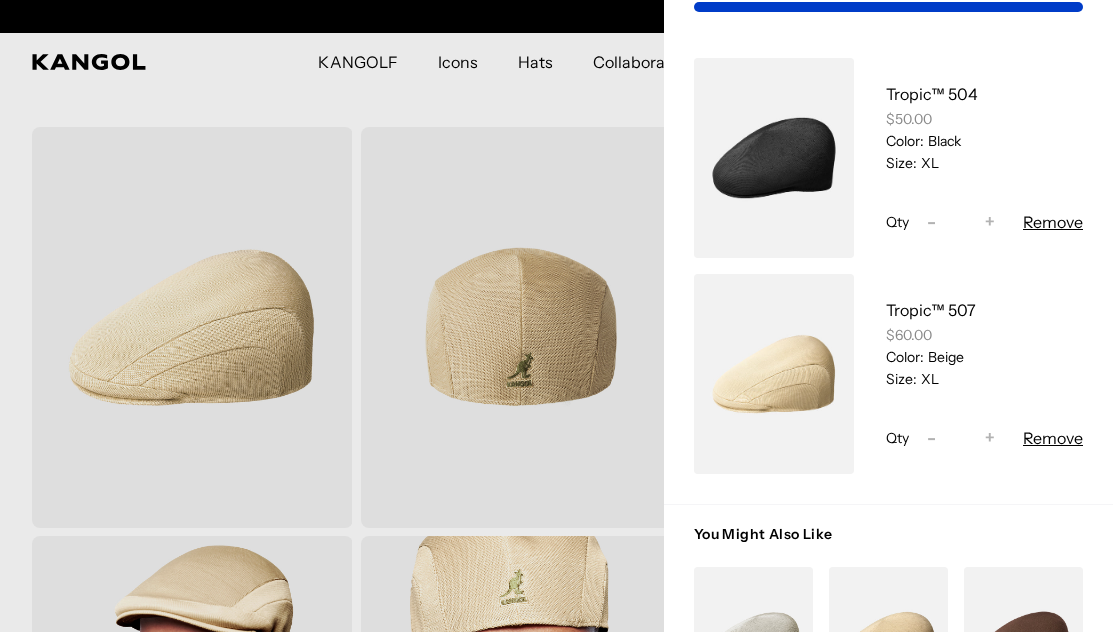 scroll, scrollTop: 0, scrollLeft: 0, axis: both 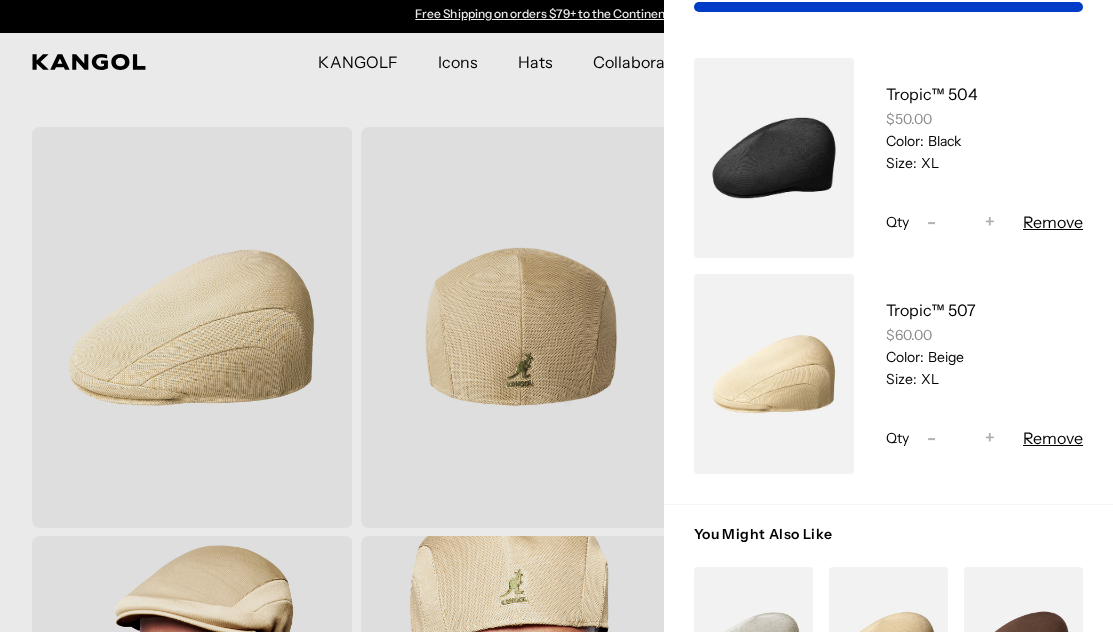 click at bounding box center [774, 158] 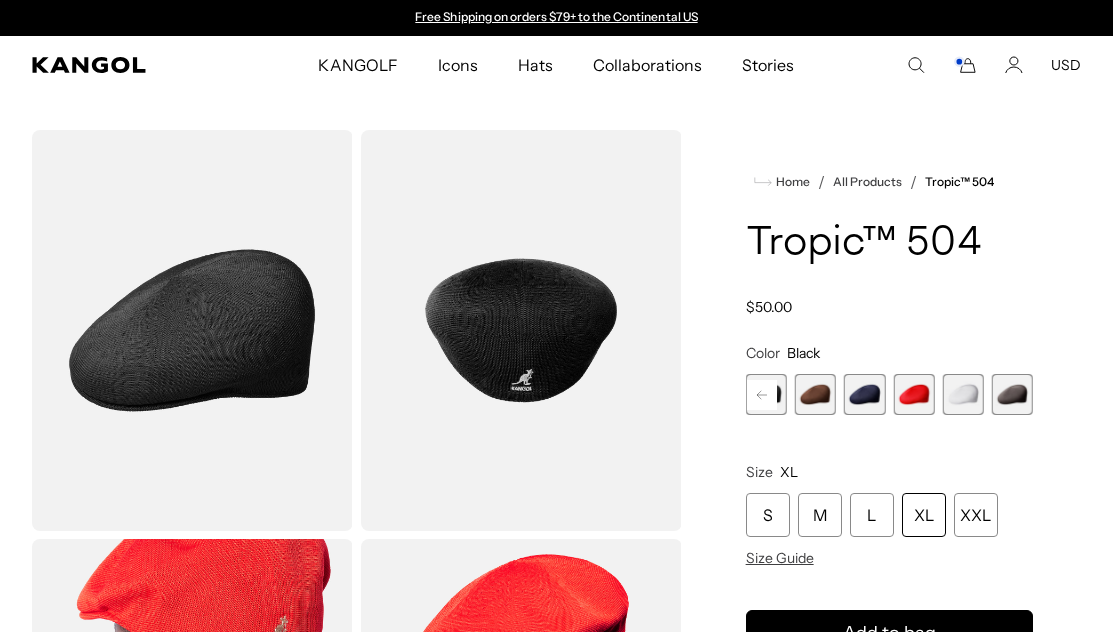 scroll, scrollTop: 0, scrollLeft: 0, axis: both 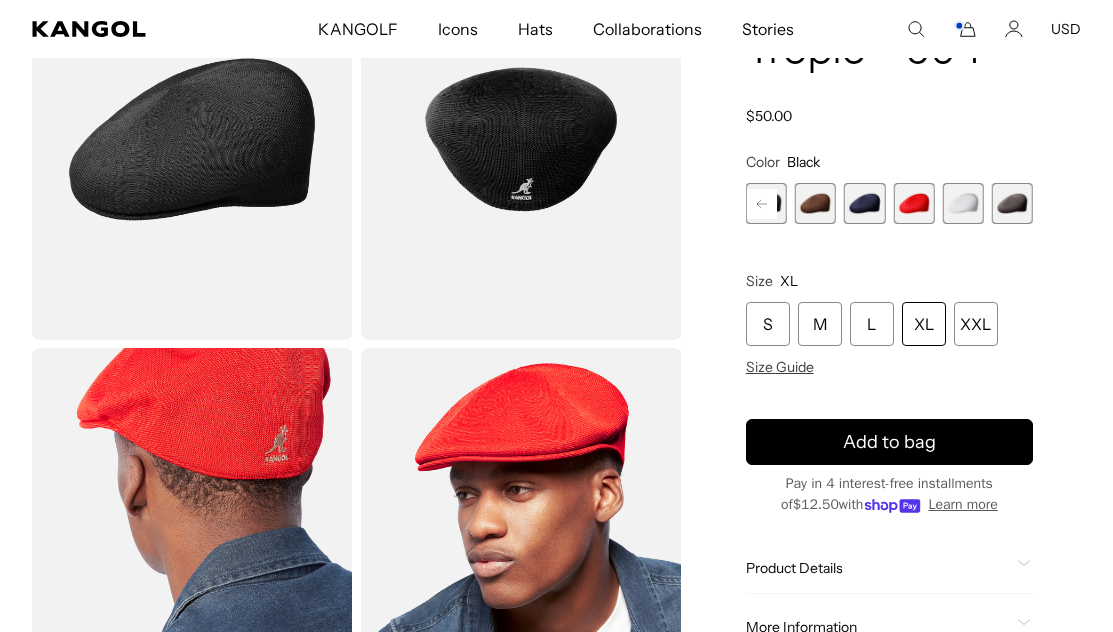 click 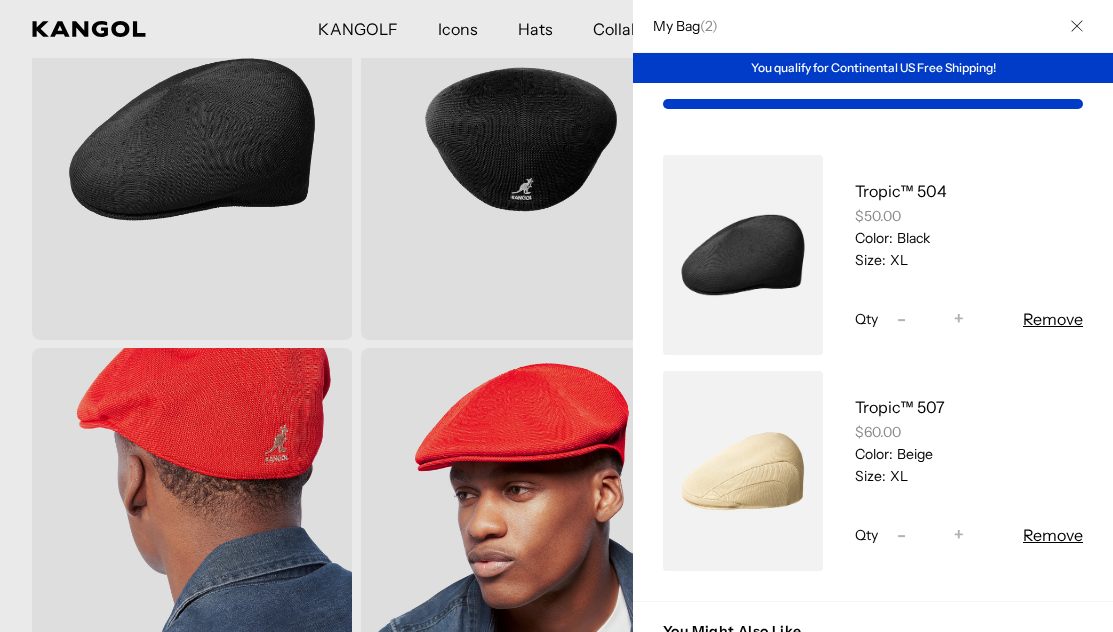 scroll, scrollTop: 0, scrollLeft: 0, axis: both 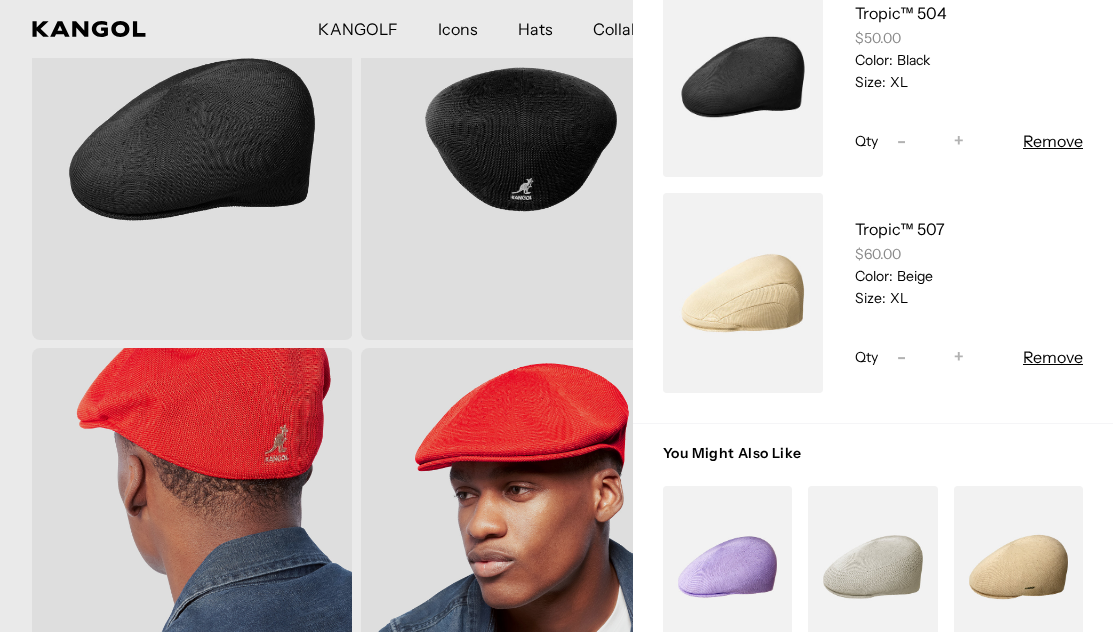 click on "Remove" at bounding box center (1053, 357) 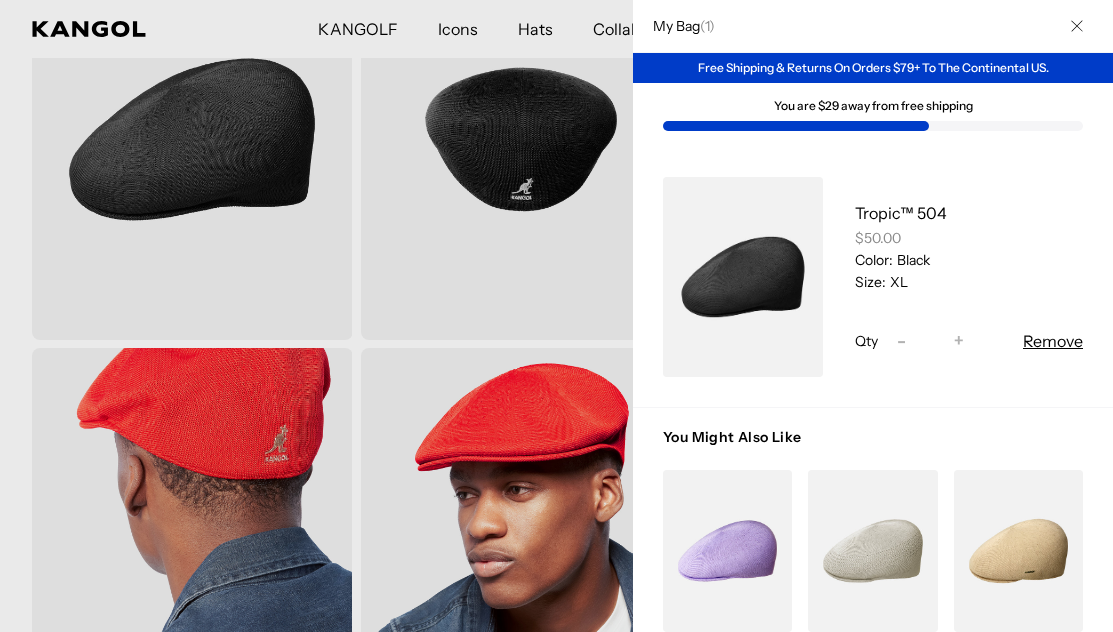 scroll, scrollTop: 268, scrollLeft: 0, axis: vertical 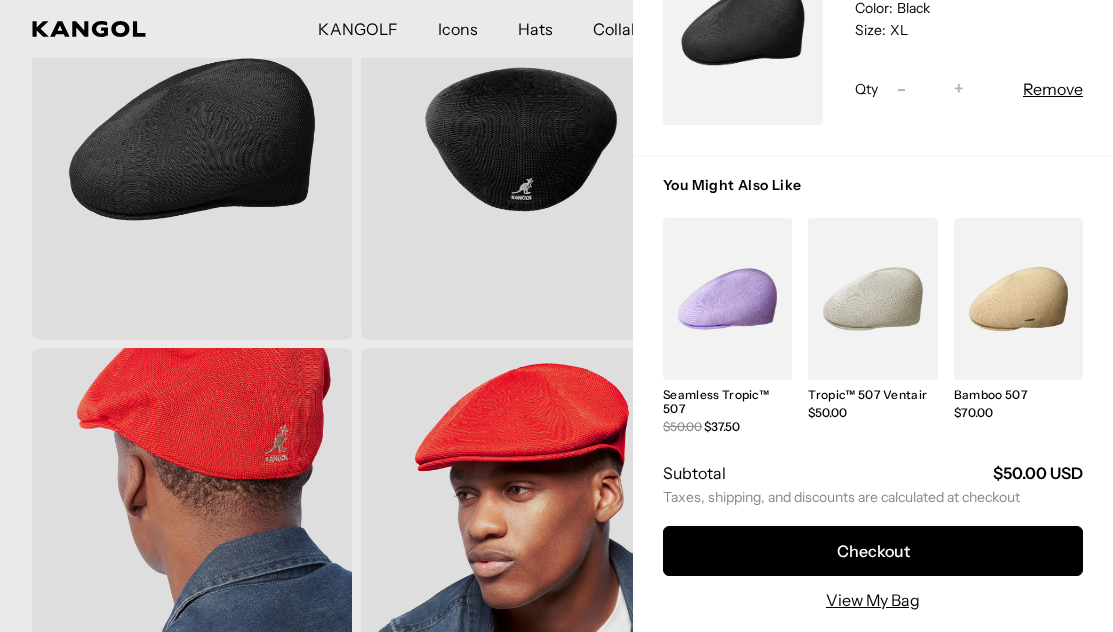 click at bounding box center [556, 316] 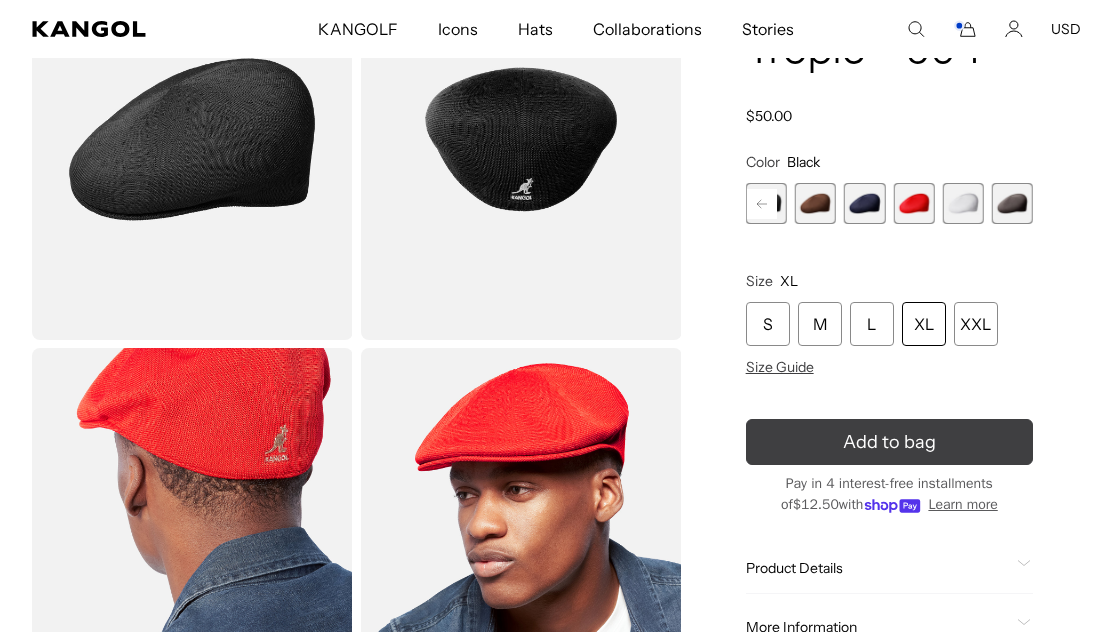scroll, scrollTop: 0, scrollLeft: 0, axis: both 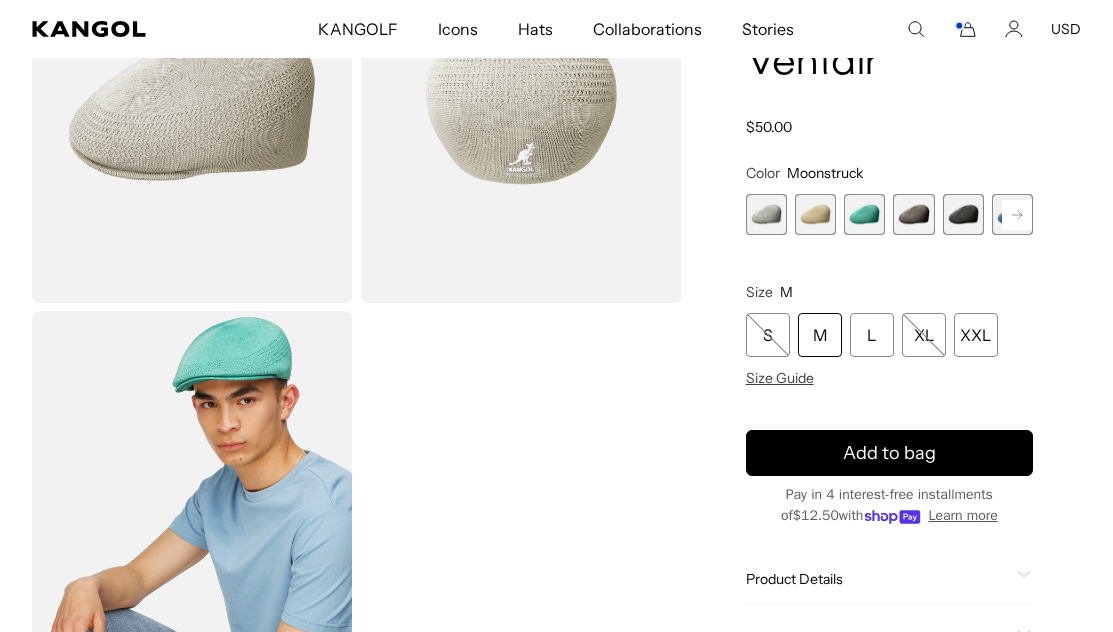 click at bounding box center [963, 214] 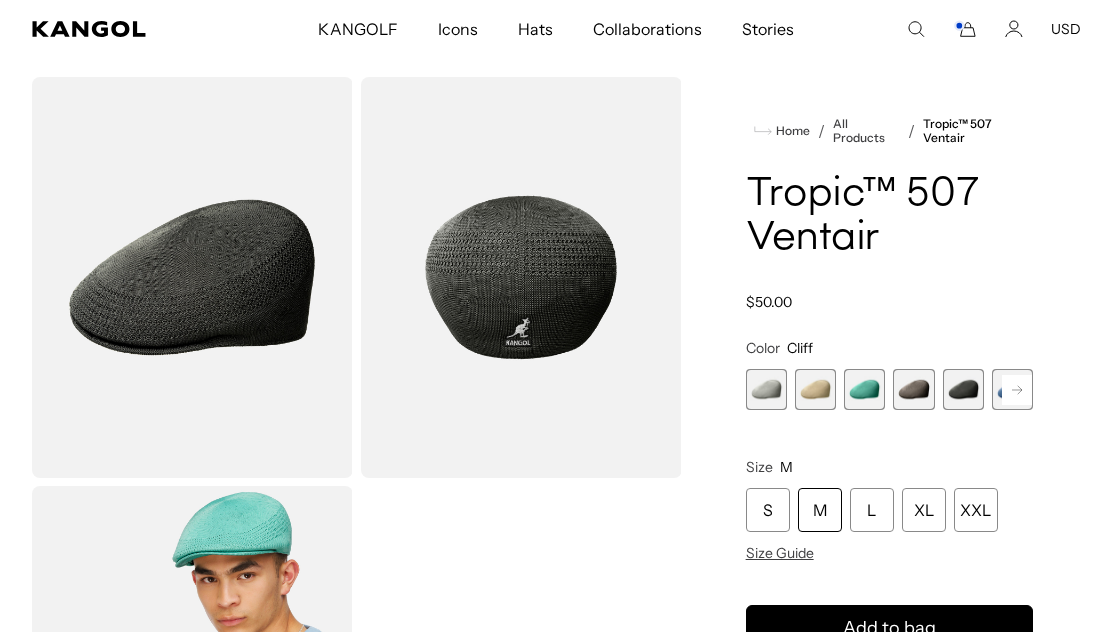 scroll, scrollTop: 48, scrollLeft: 0, axis: vertical 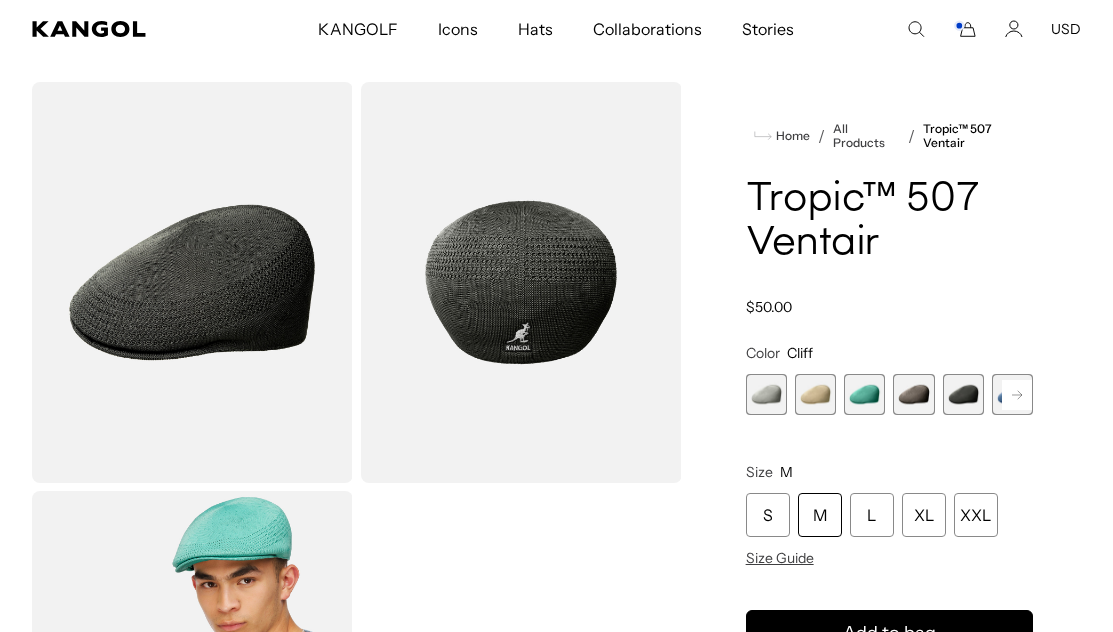 click at bounding box center (192, 282) 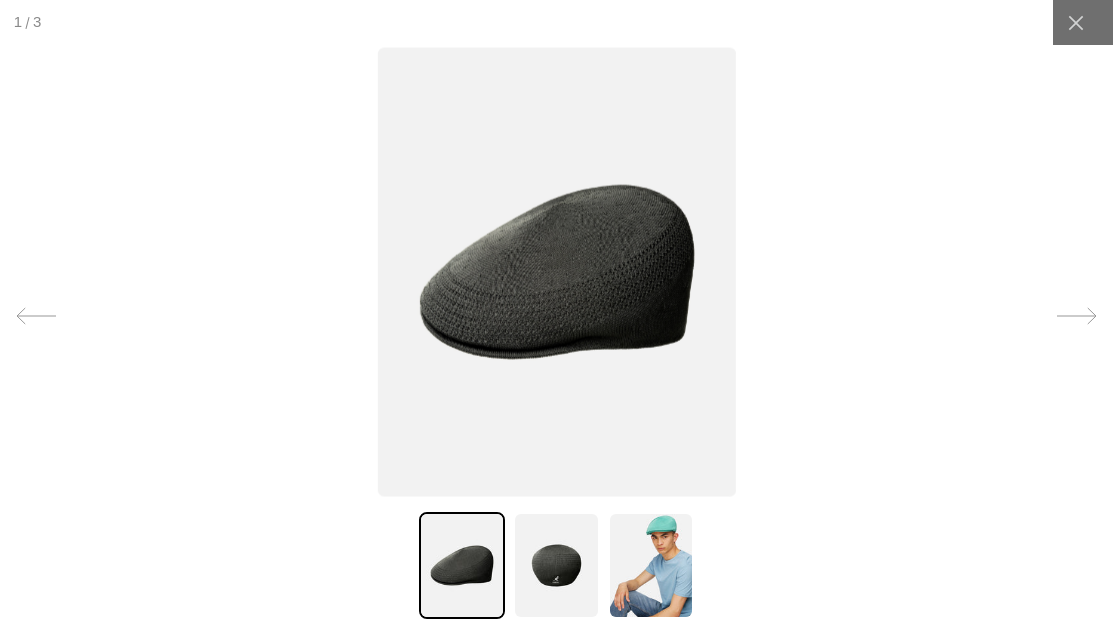 scroll, scrollTop: 0, scrollLeft: 412, axis: horizontal 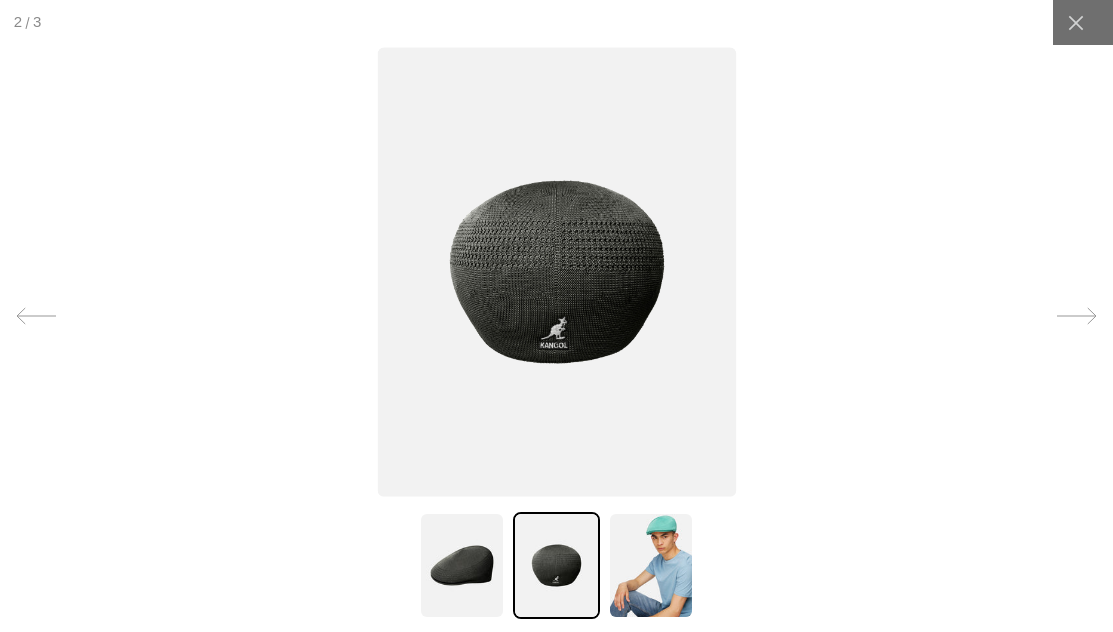 click 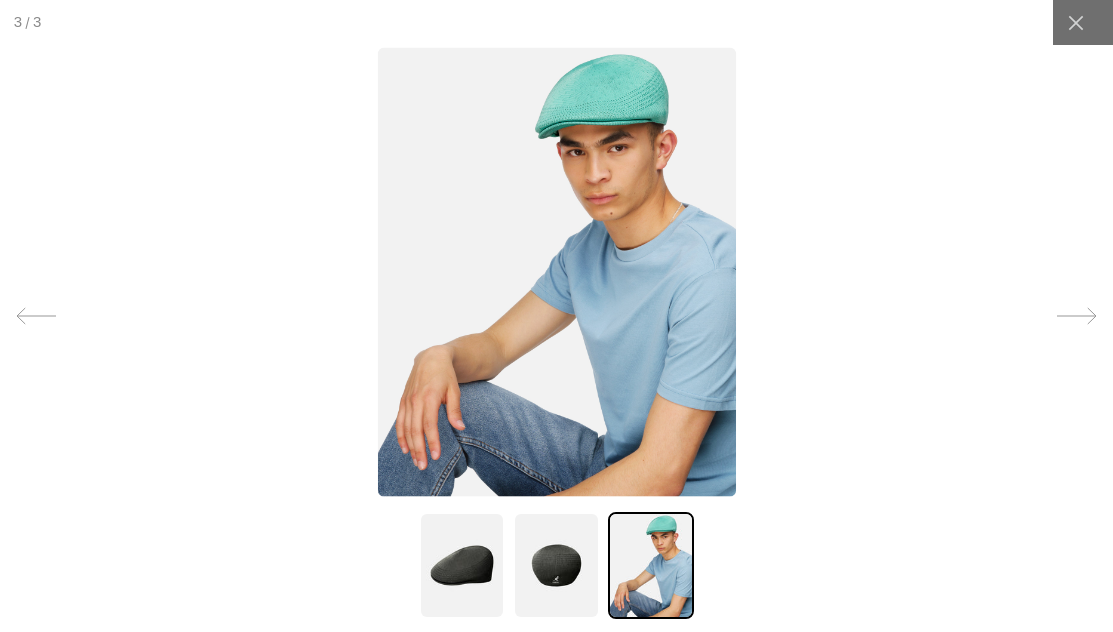 click 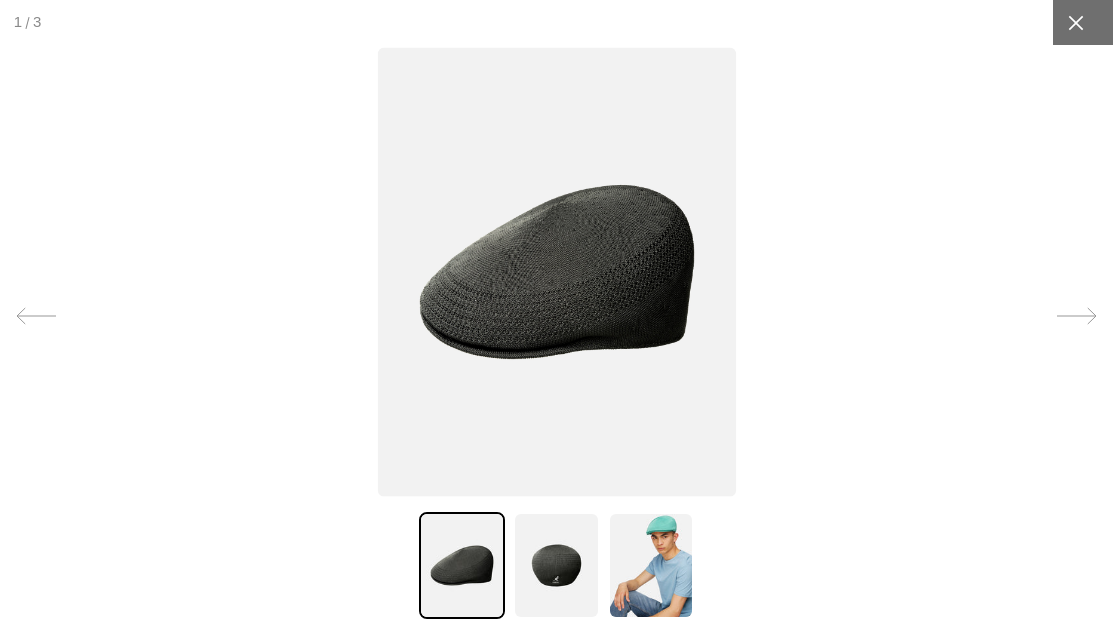 click at bounding box center [1075, 22] 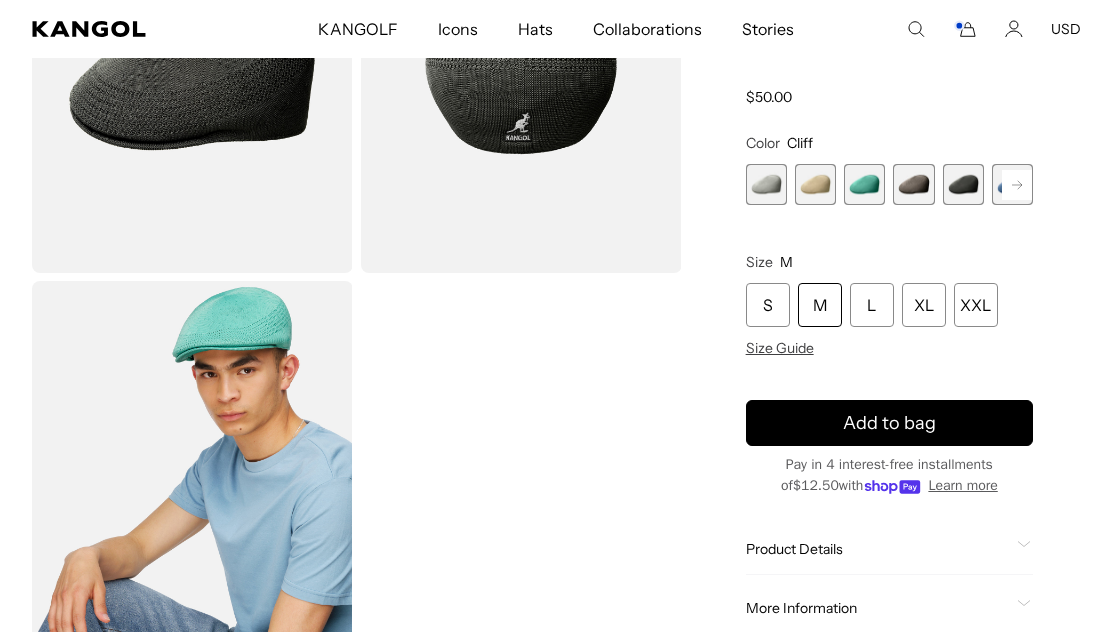 scroll, scrollTop: 294, scrollLeft: 0, axis: vertical 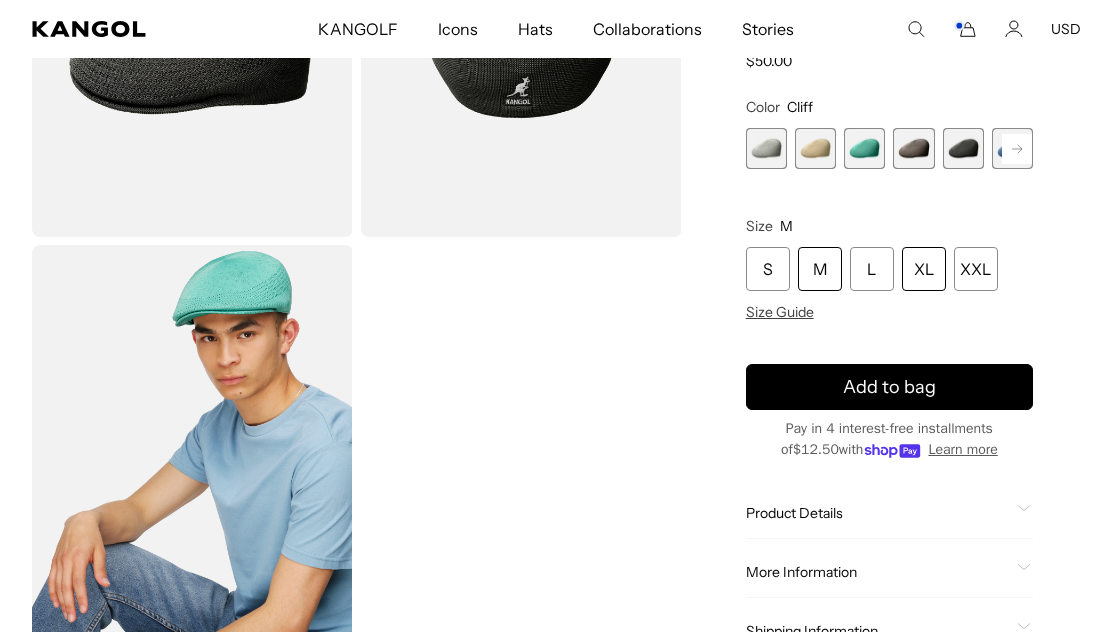 click on "XL" at bounding box center (924, 269) 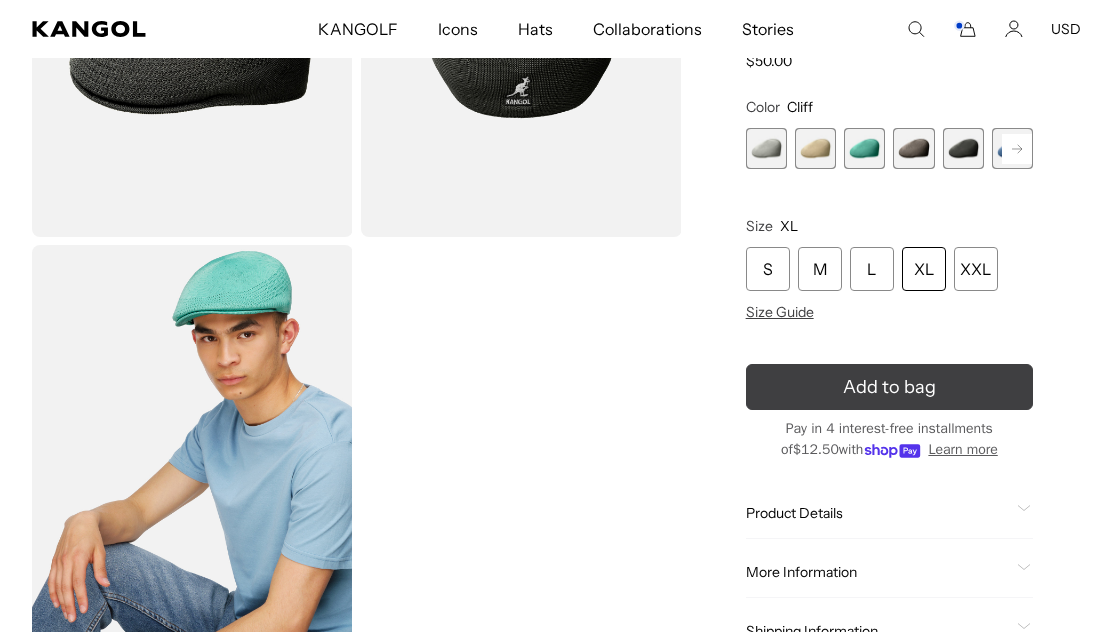 click on "Add to bag" at bounding box center [889, 387] 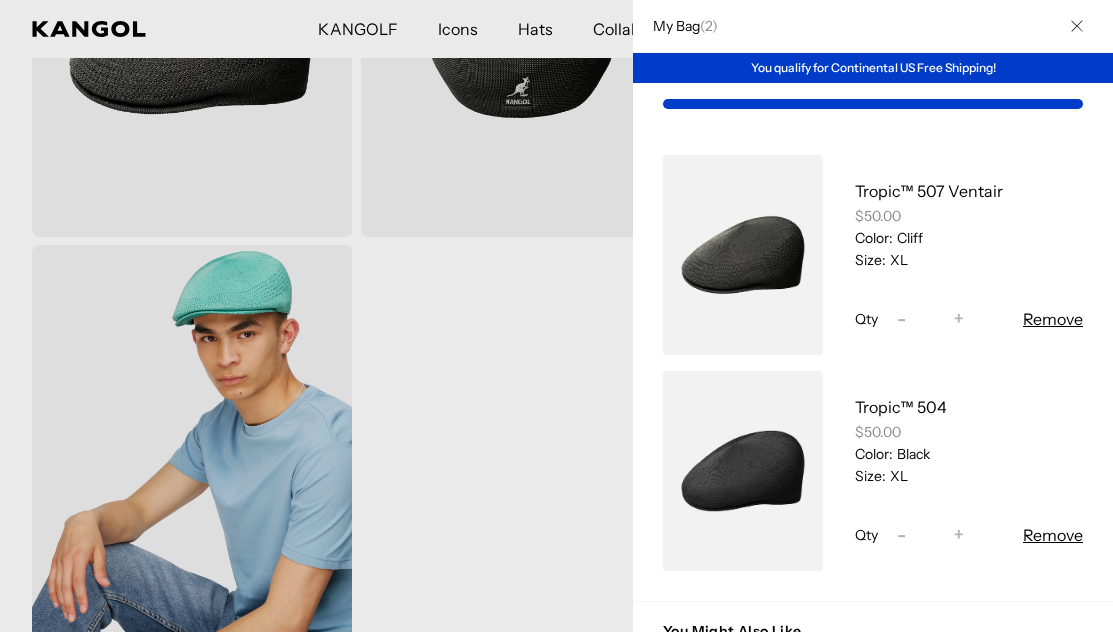 scroll, scrollTop: 0, scrollLeft: 0, axis: both 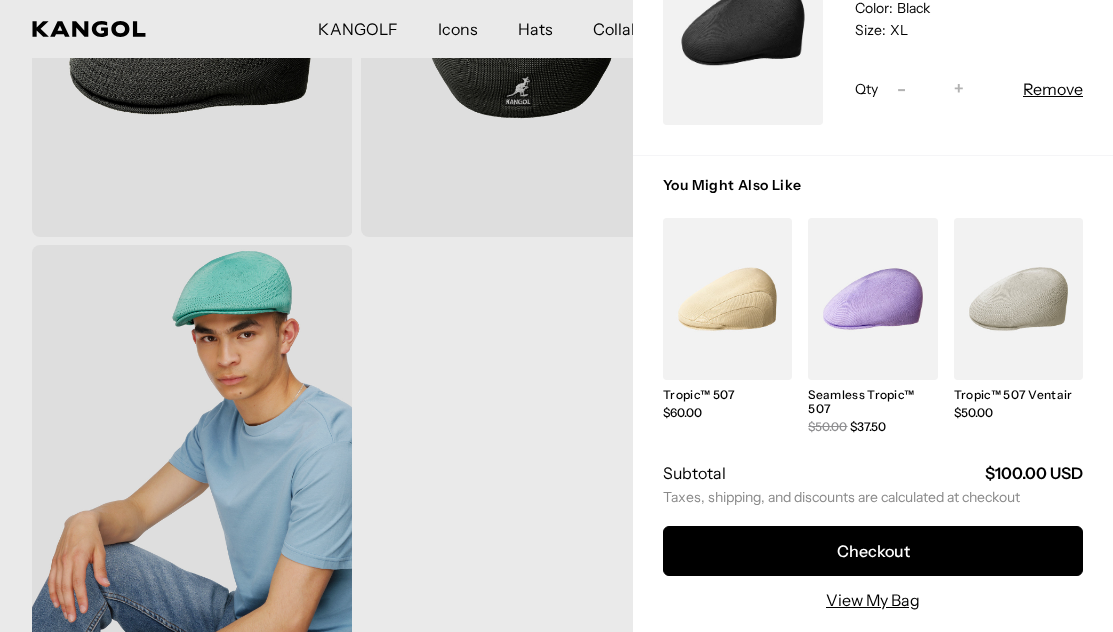 click at bounding box center [727, 299] 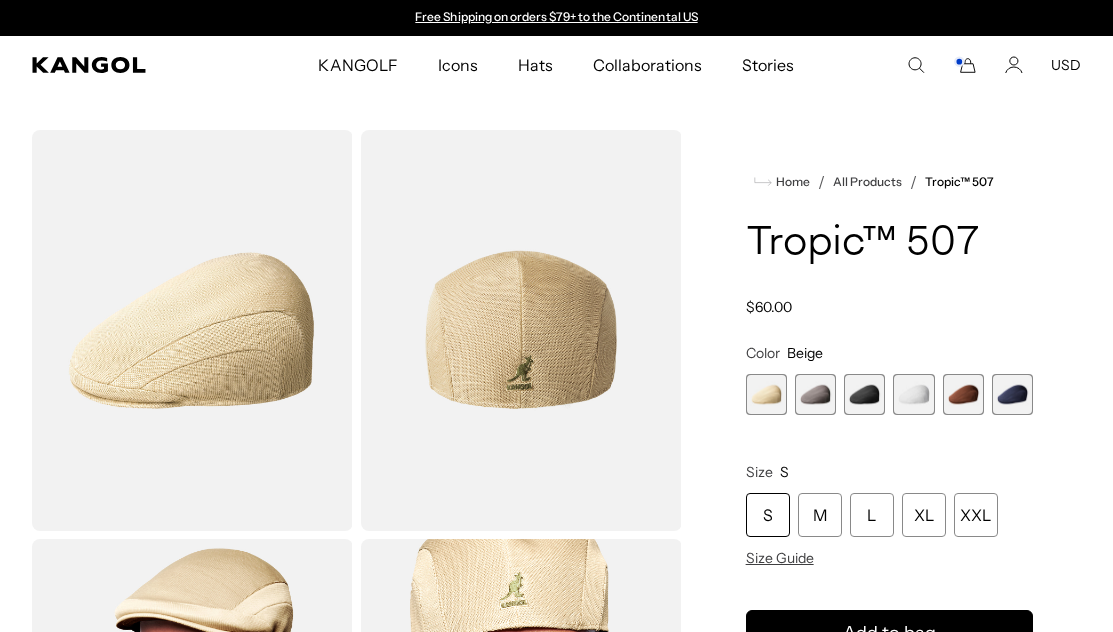 scroll, scrollTop: 0, scrollLeft: 0, axis: both 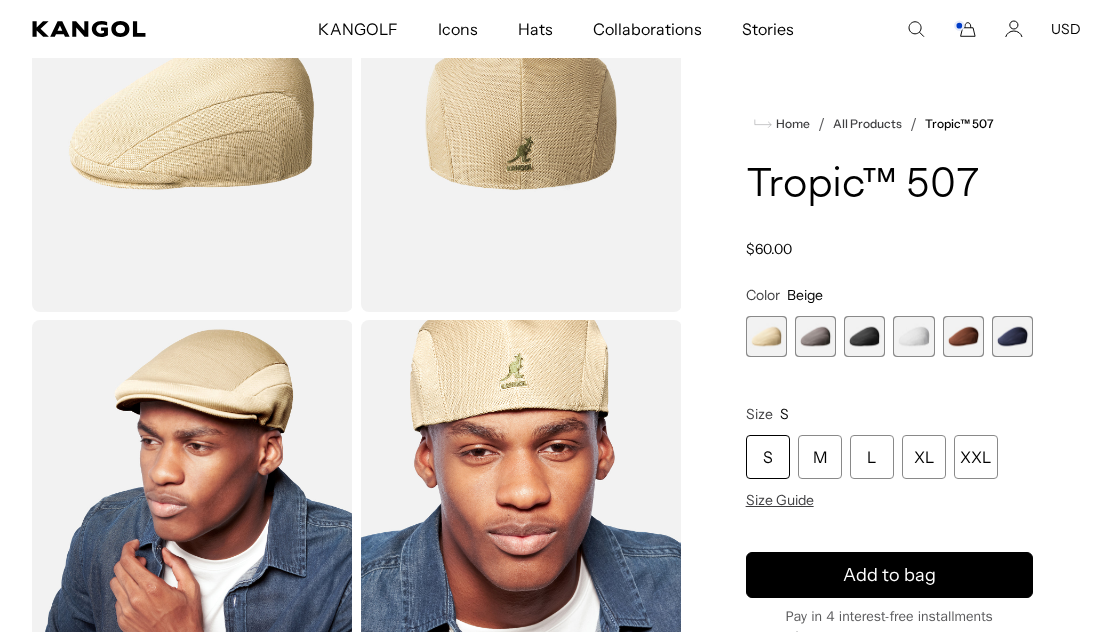 click at bounding box center (192, 111) 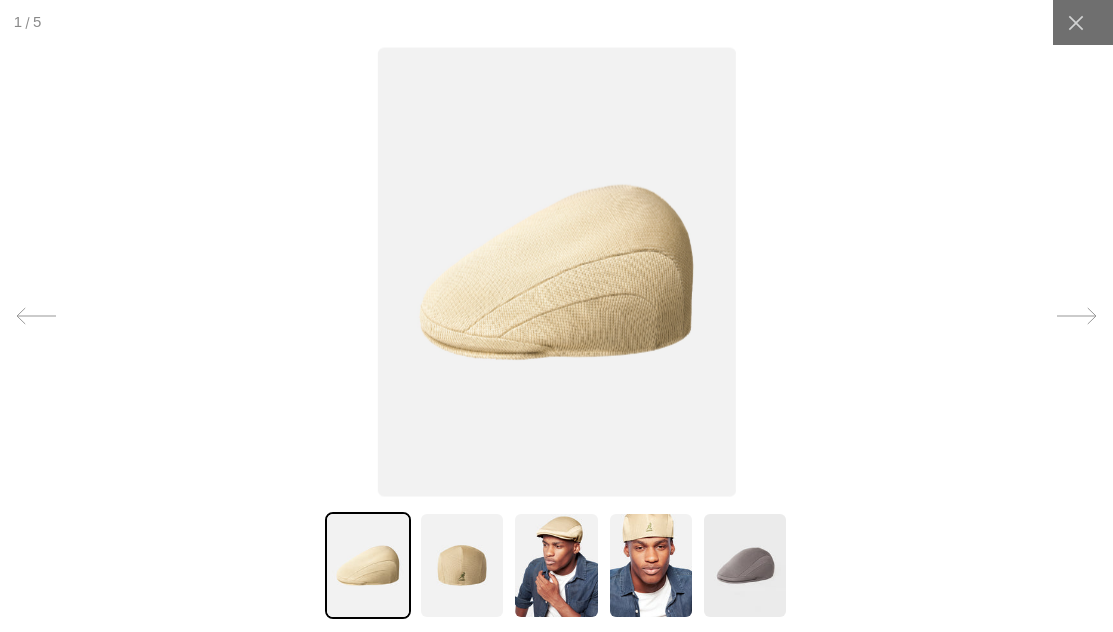click 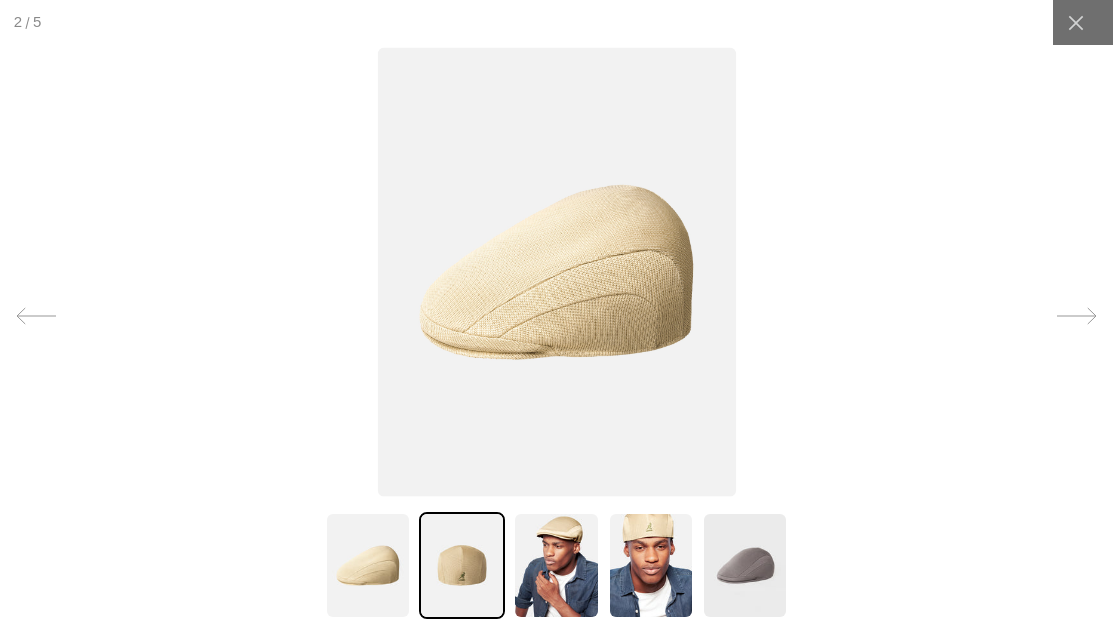 scroll, scrollTop: 0, scrollLeft: 0, axis: both 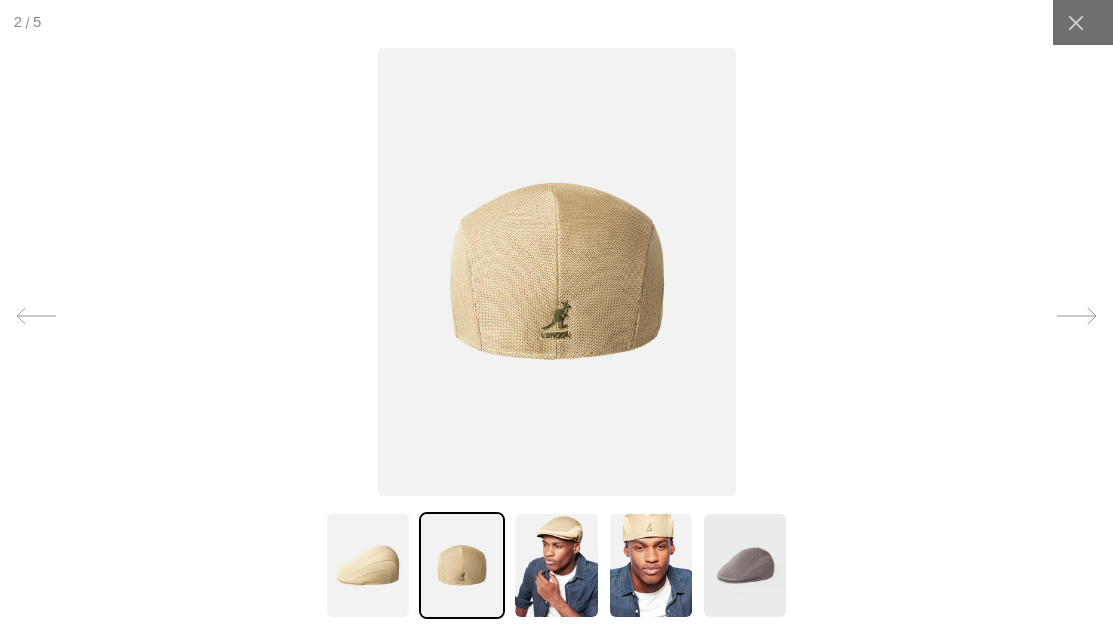 click 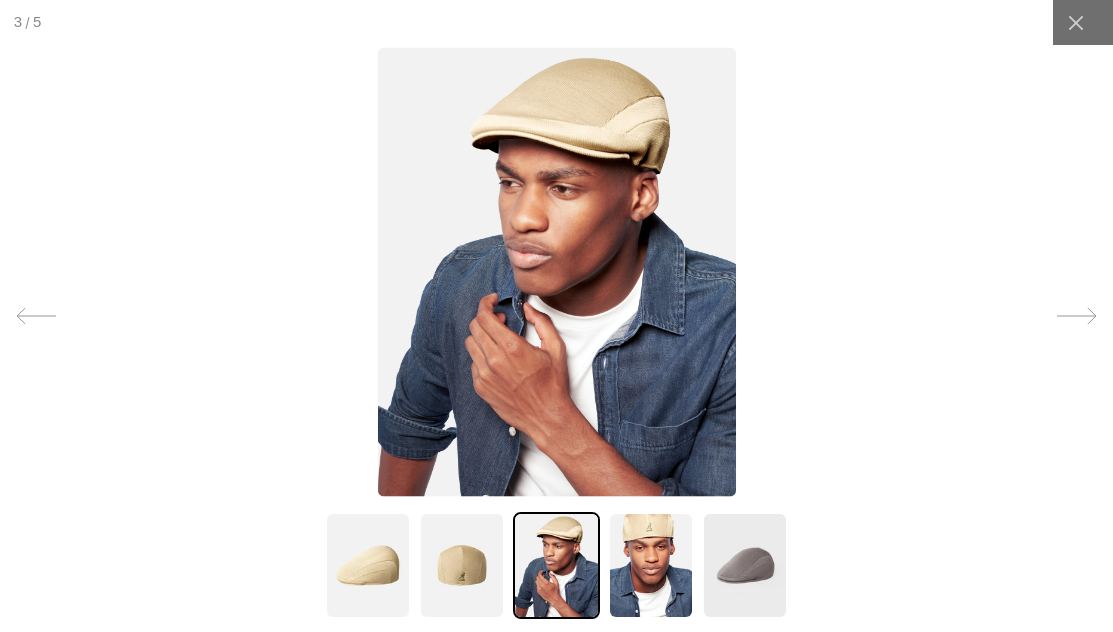 click 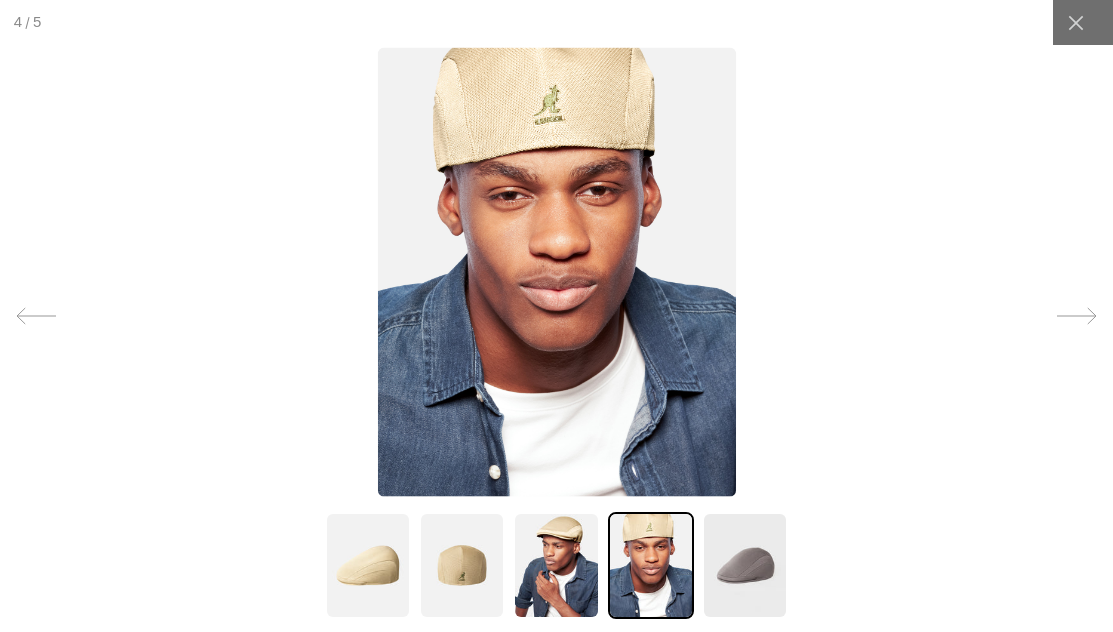 scroll, scrollTop: 0, scrollLeft: 412, axis: horizontal 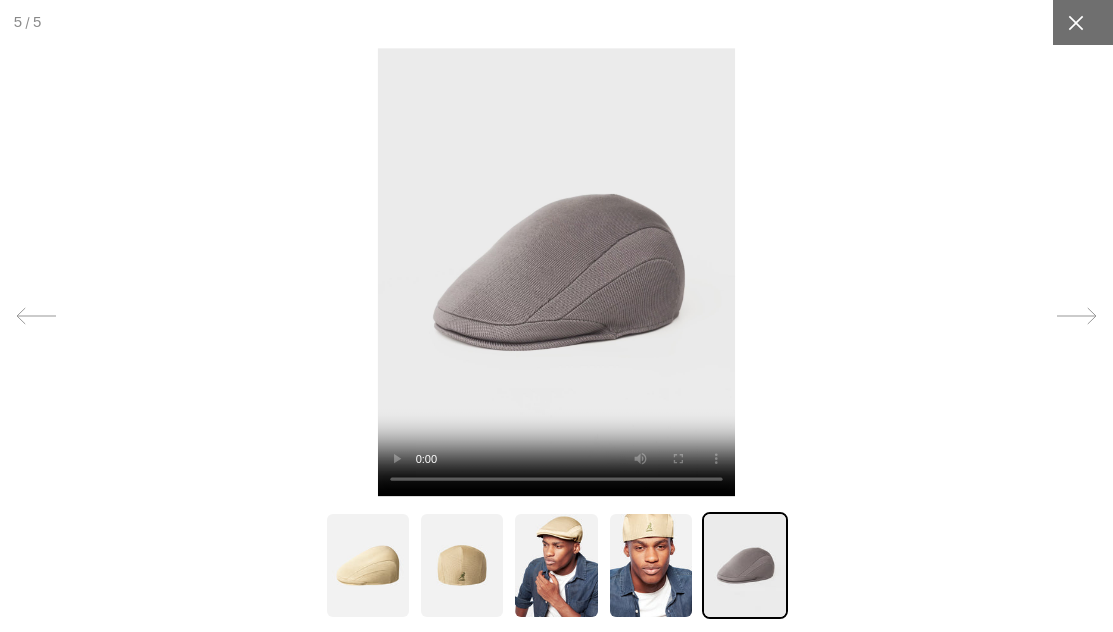 click 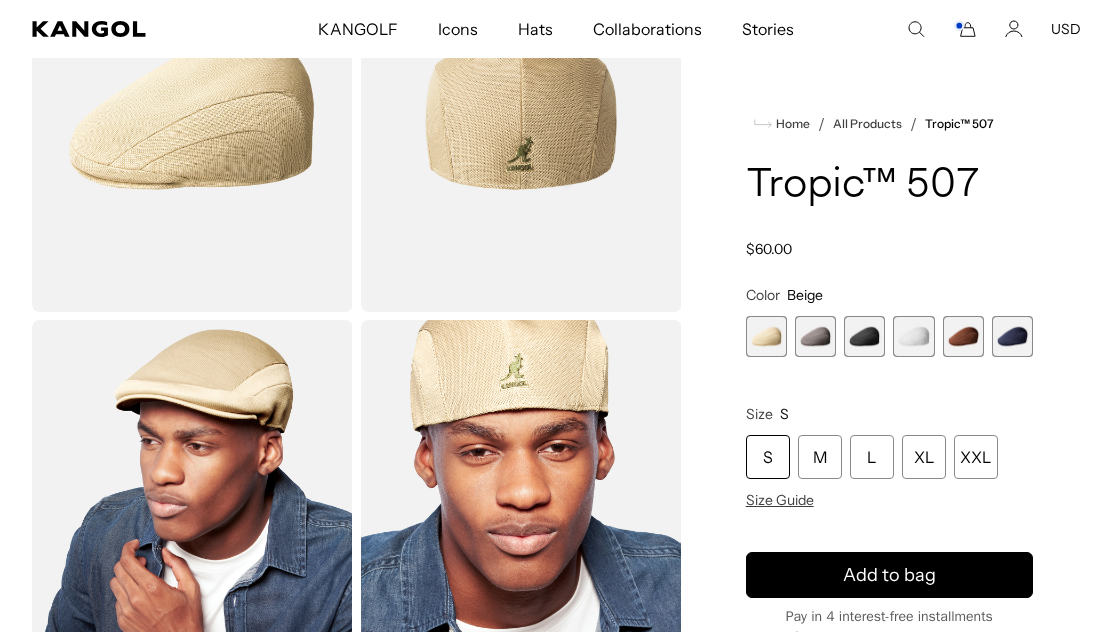 scroll, scrollTop: 0, scrollLeft: 412, axis: horizontal 